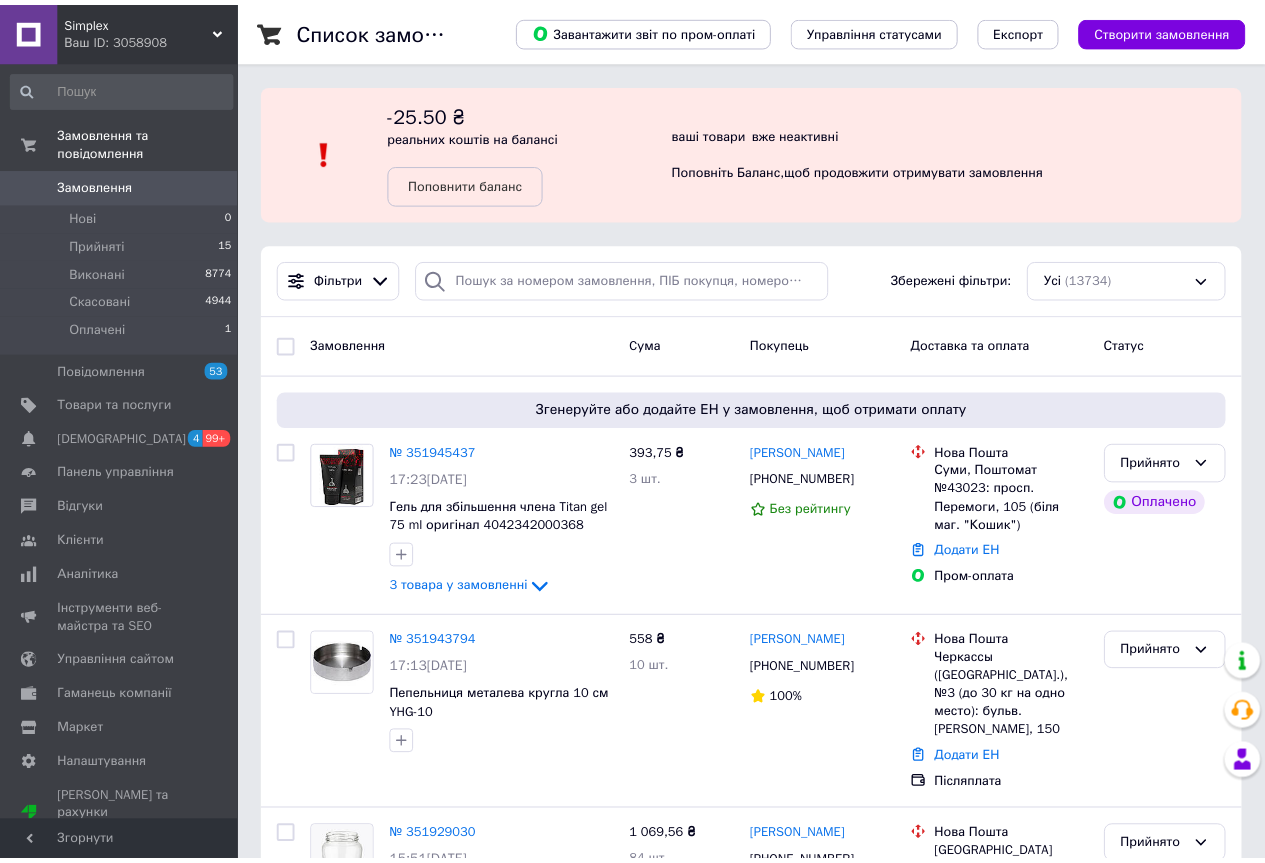 scroll, scrollTop: 0, scrollLeft: 0, axis: both 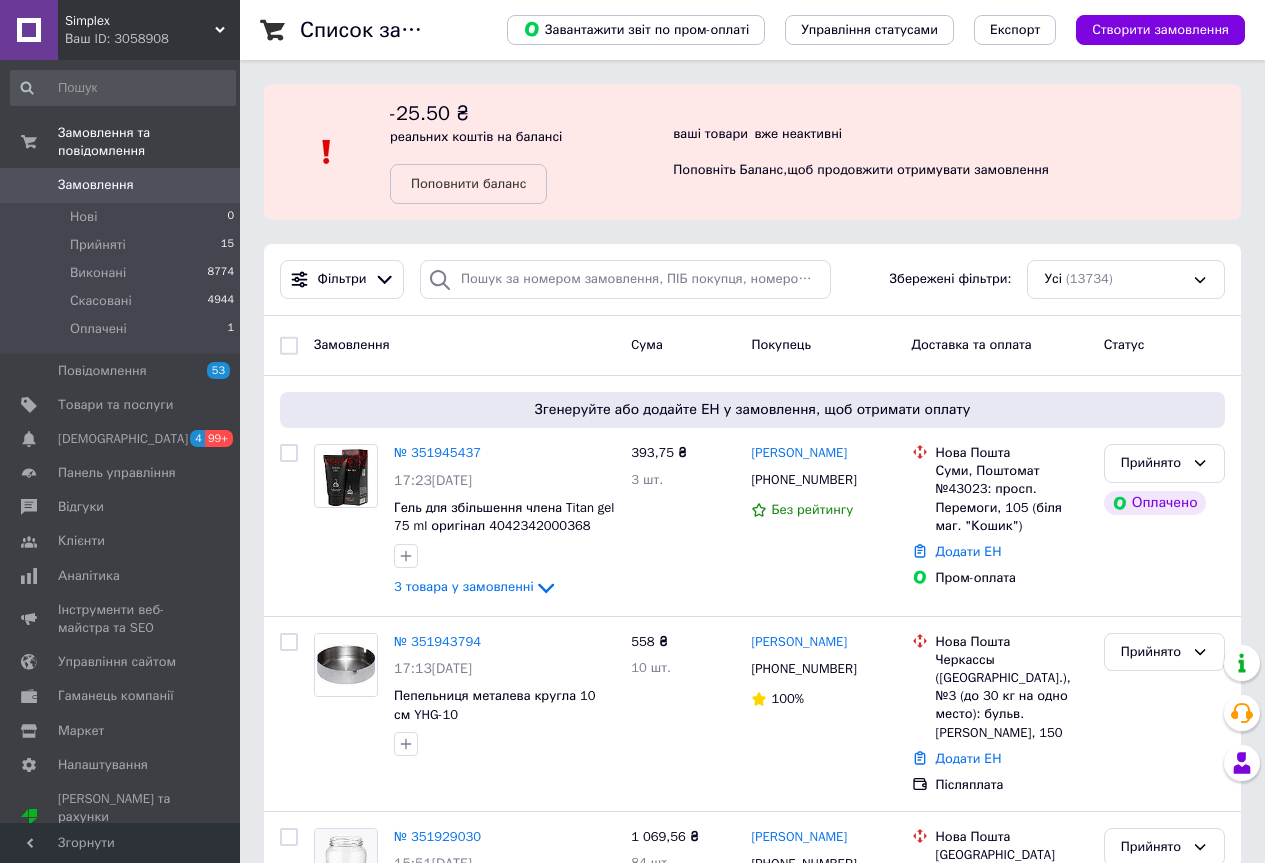 click on "Simplex" at bounding box center [140, 21] 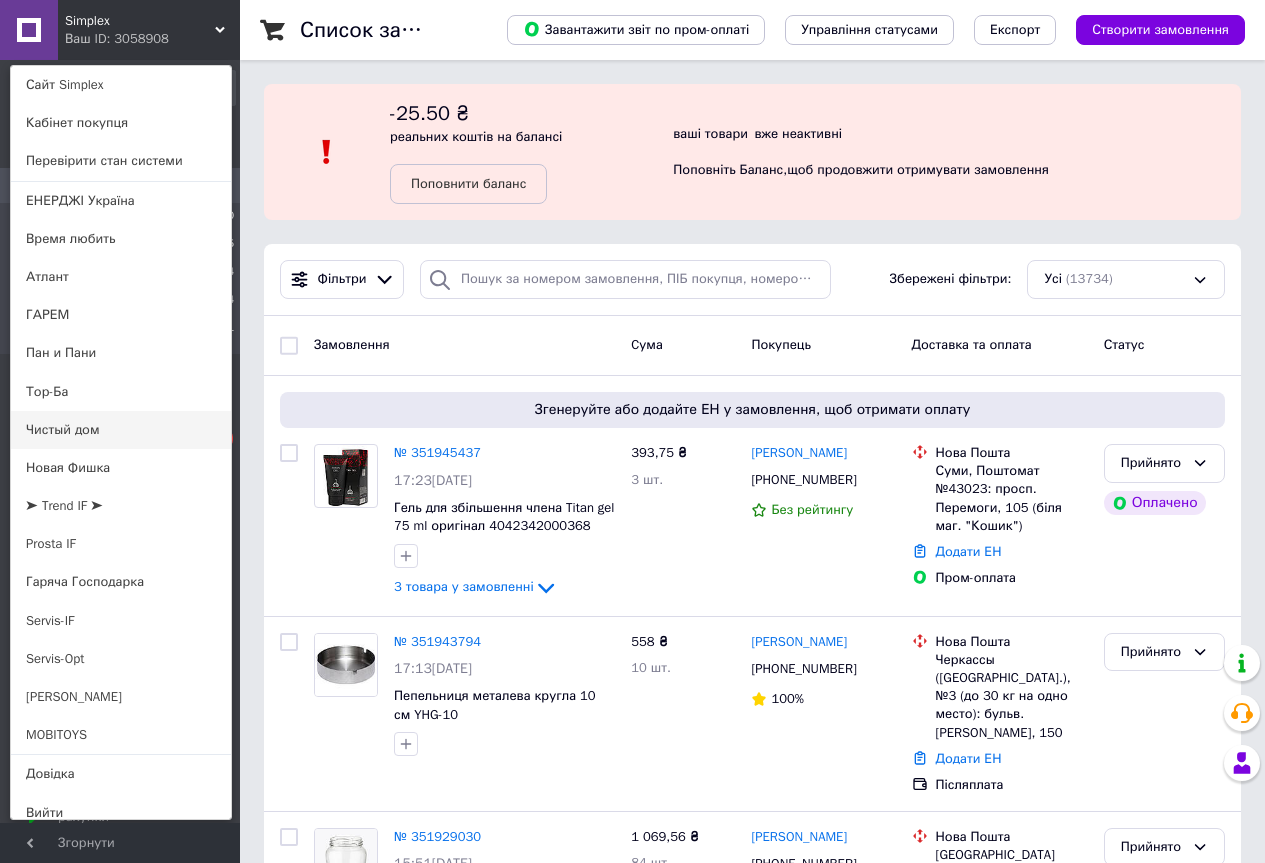 click on "Чистый дом" at bounding box center (121, 430) 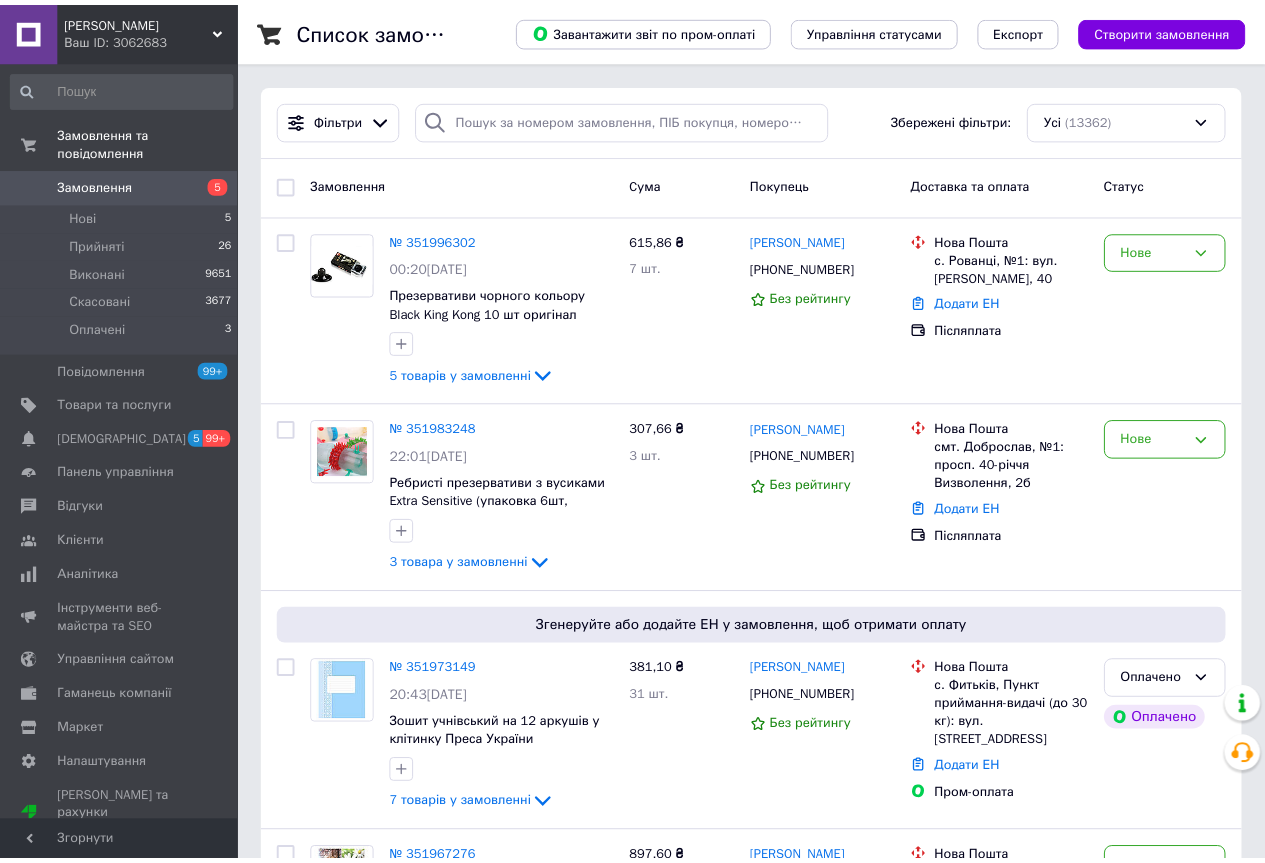 scroll, scrollTop: 0, scrollLeft: 0, axis: both 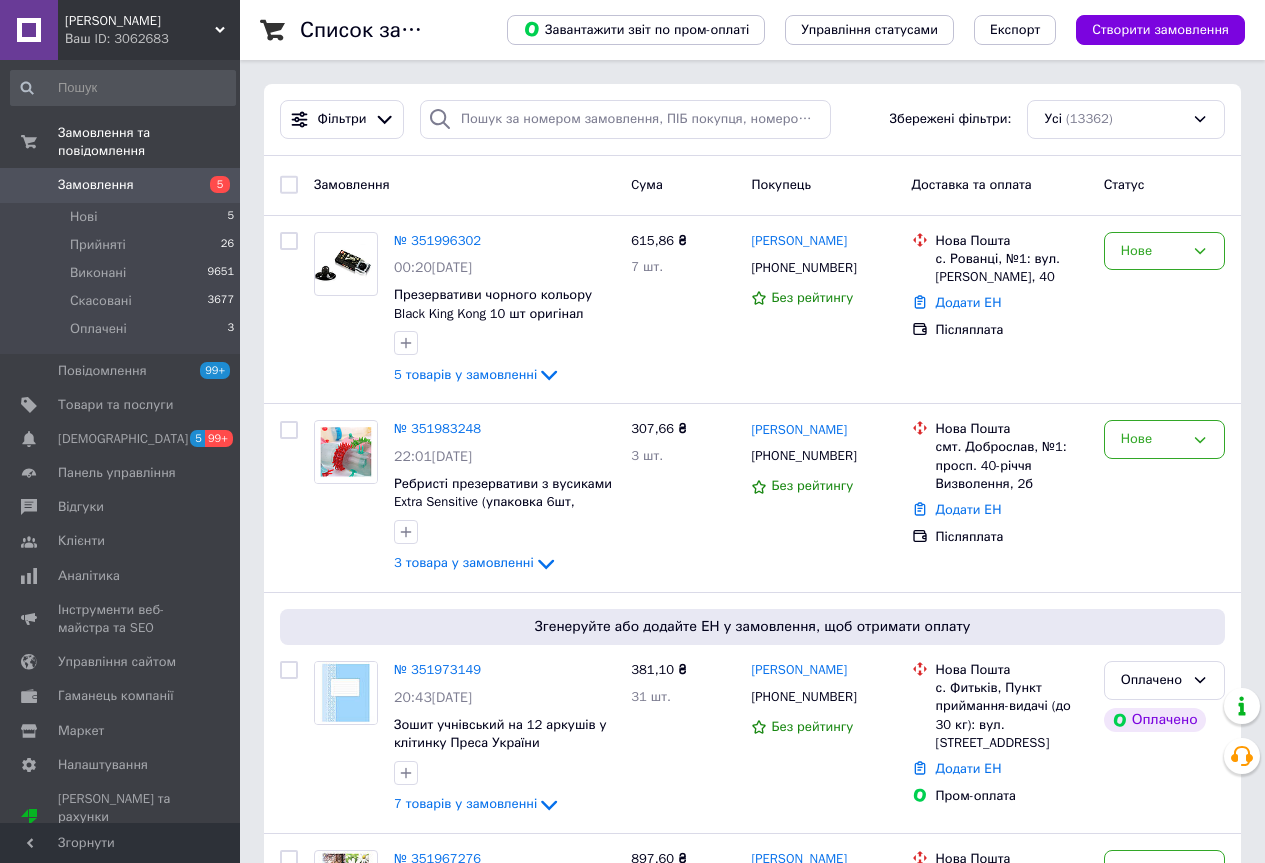click on "Ваш ID: 3062683" at bounding box center [152, 39] 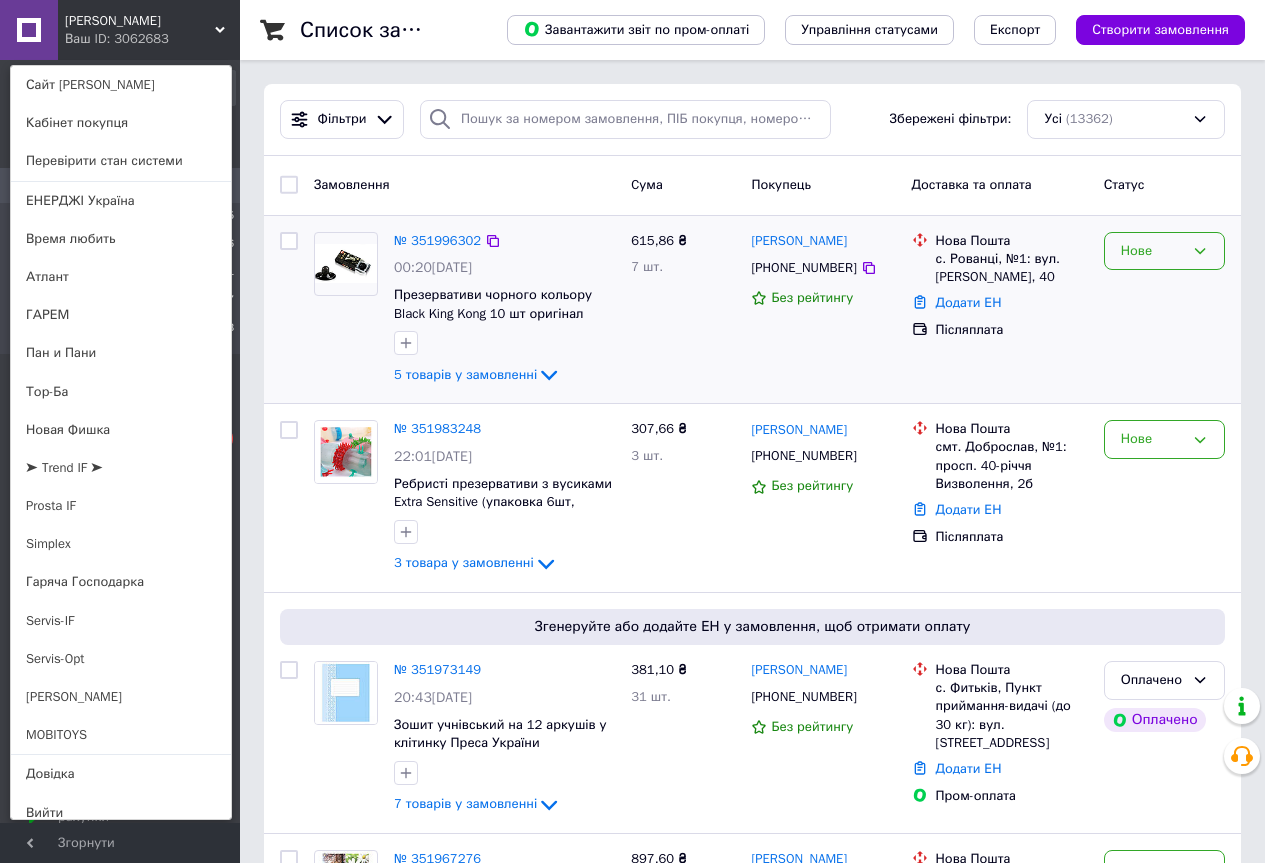 click on "Нове" at bounding box center (1152, 251) 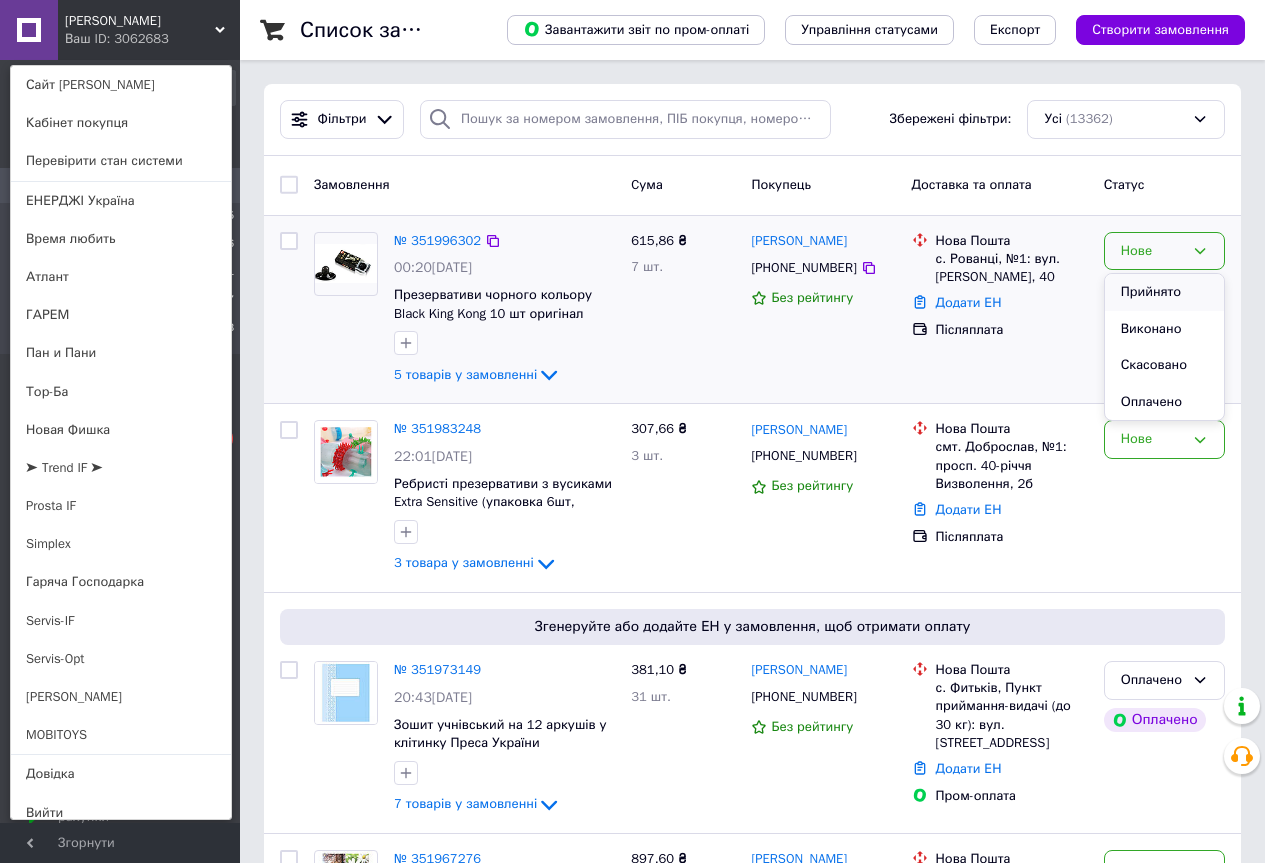 click on "Прийнято" at bounding box center (1164, 292) 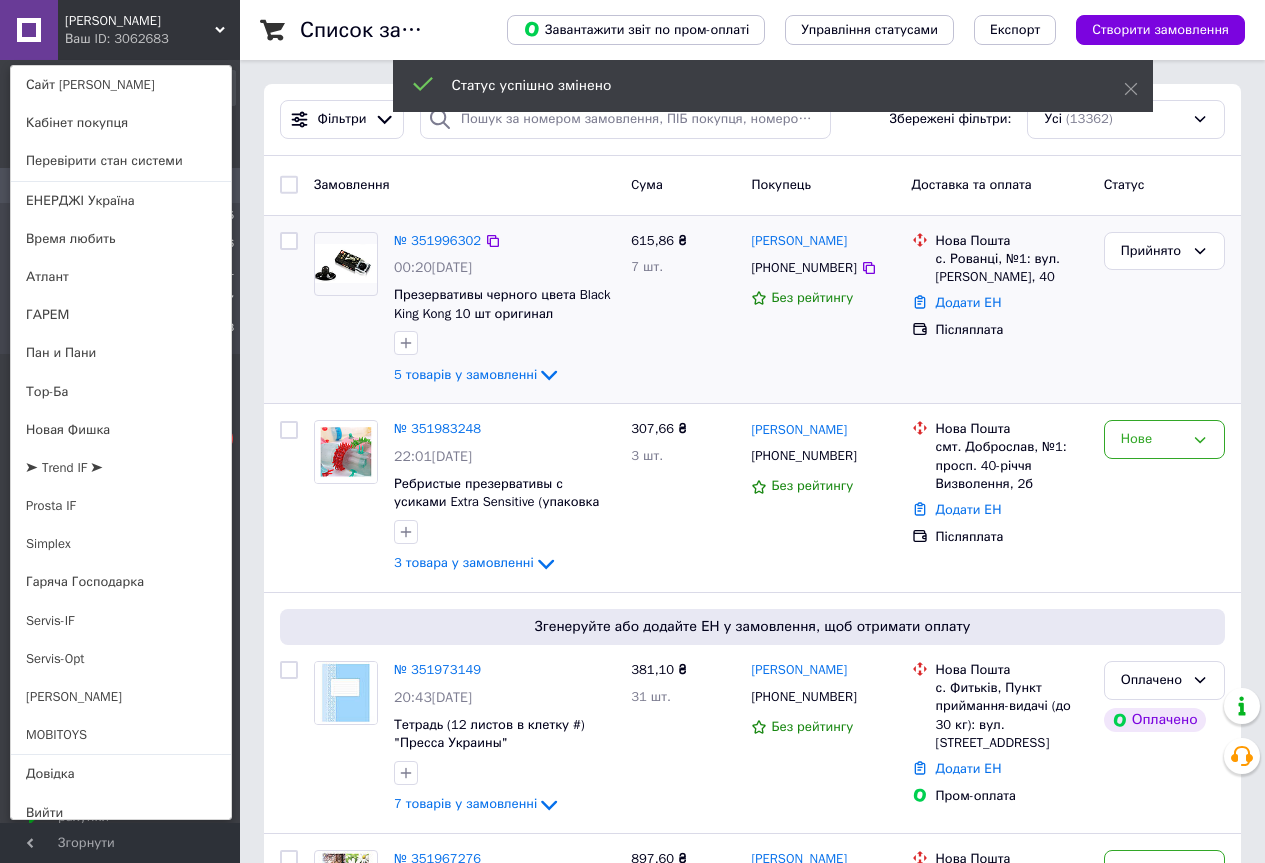 drag, startPoint x: 498, startPoint y: 111, endPoint x: 497, endPoint y: 123, distance: 12.0415945 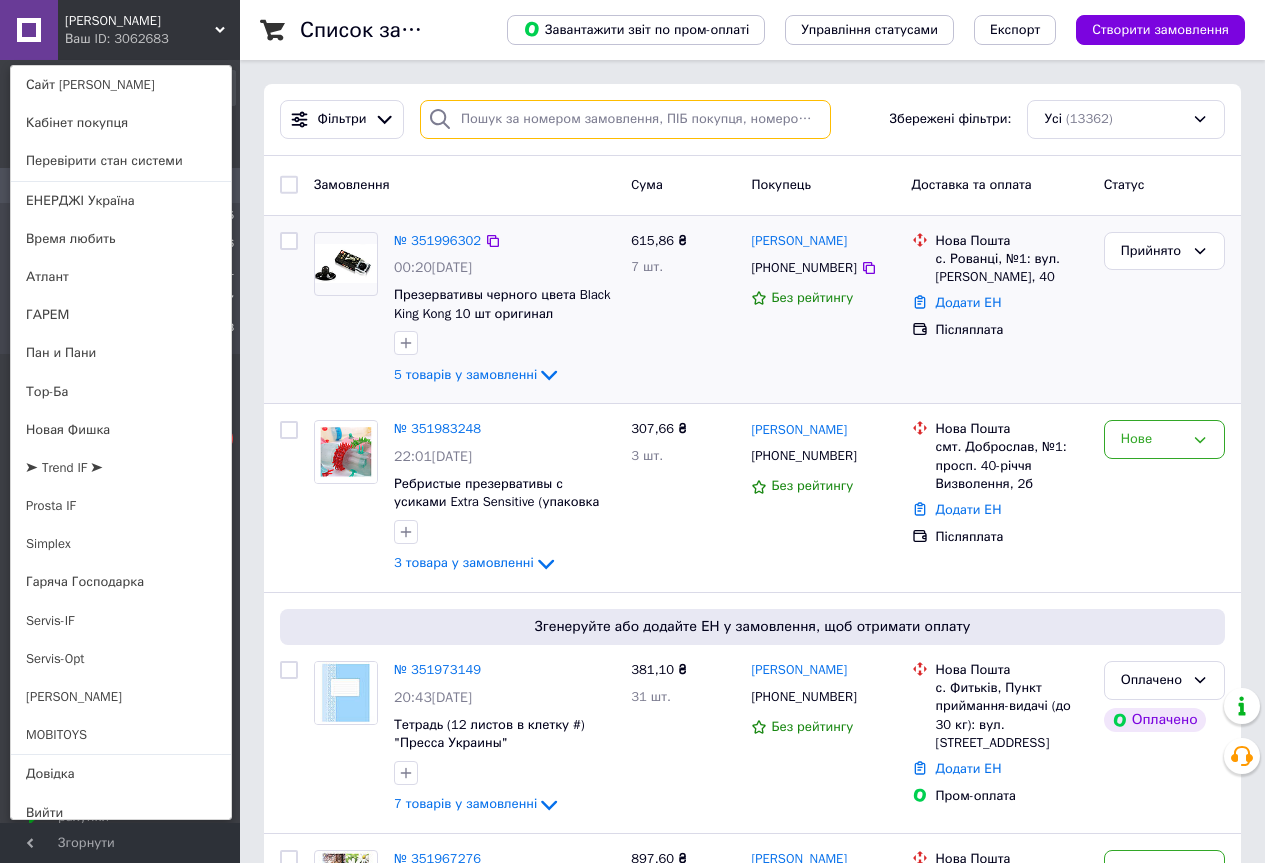 click at bounding box center (625, 119) 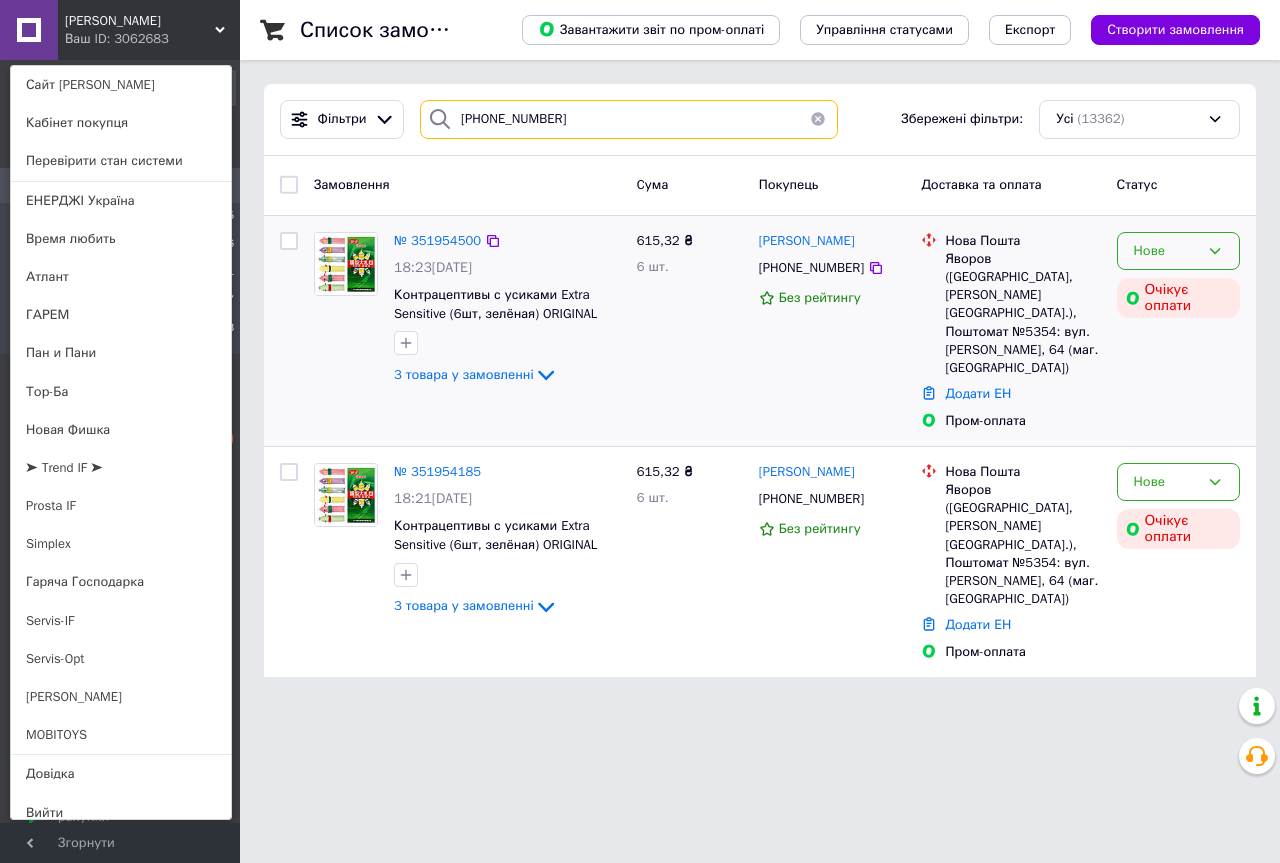 type on "380(98)6566874" 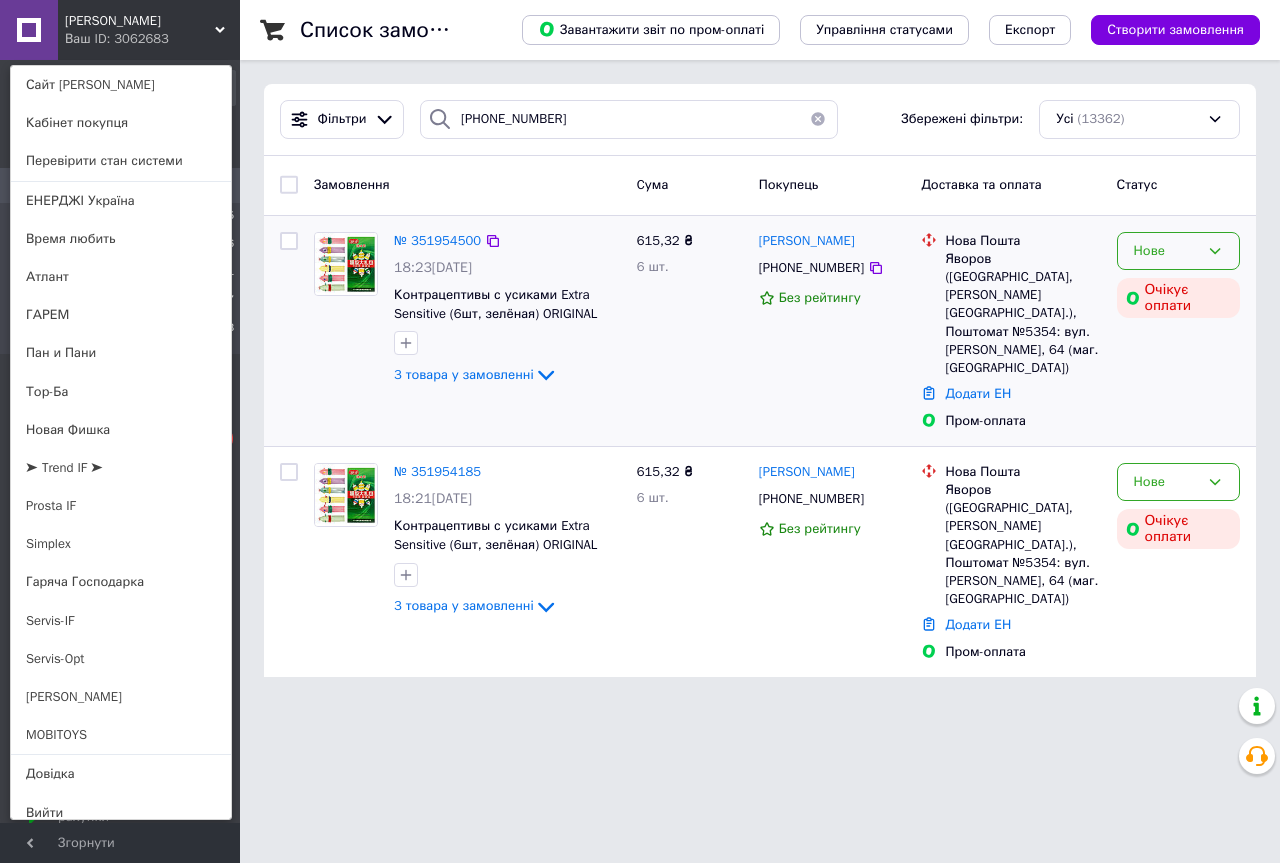 click on "Нове" at bounding box center (1178, 251) 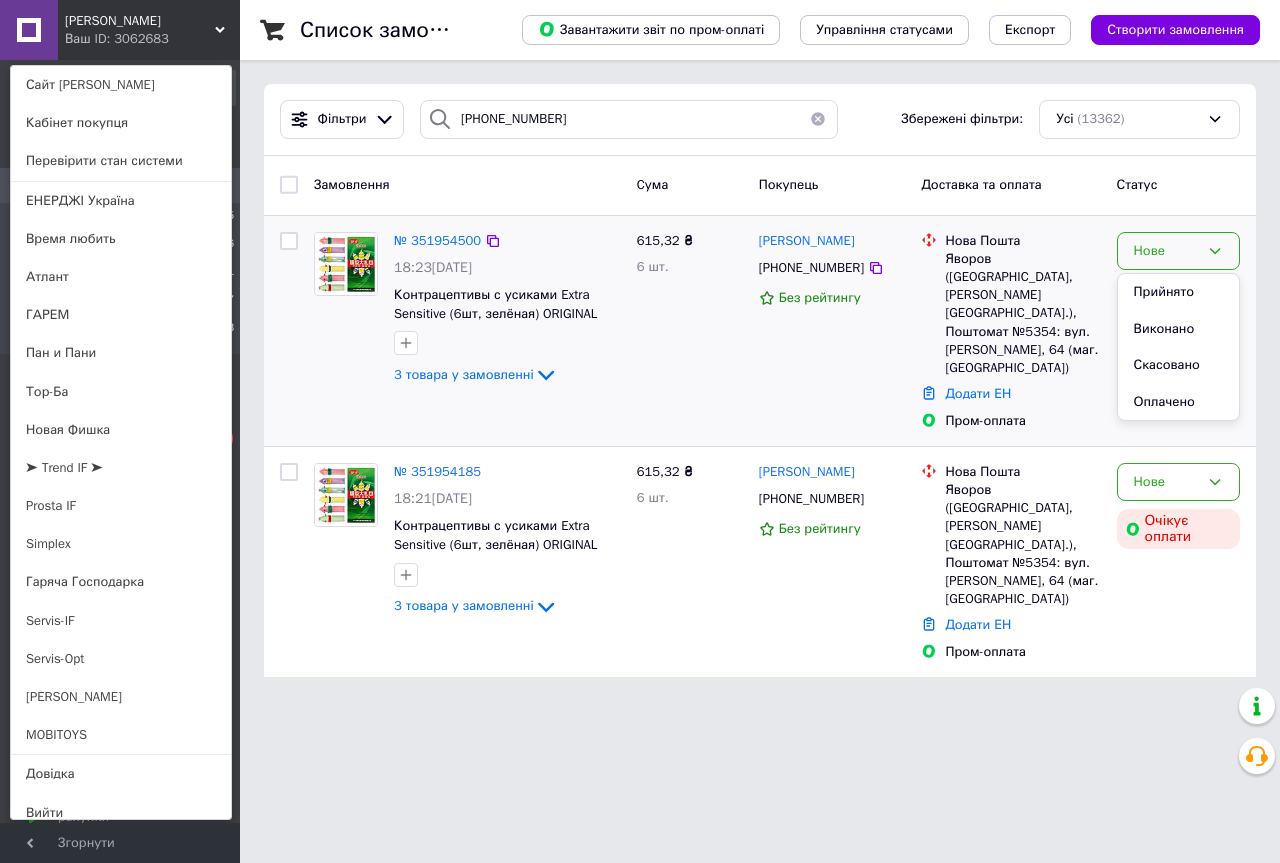 click on "Нове Прийнято Виконано Скасовано Оплачено" at bounding box center (1178, 251) 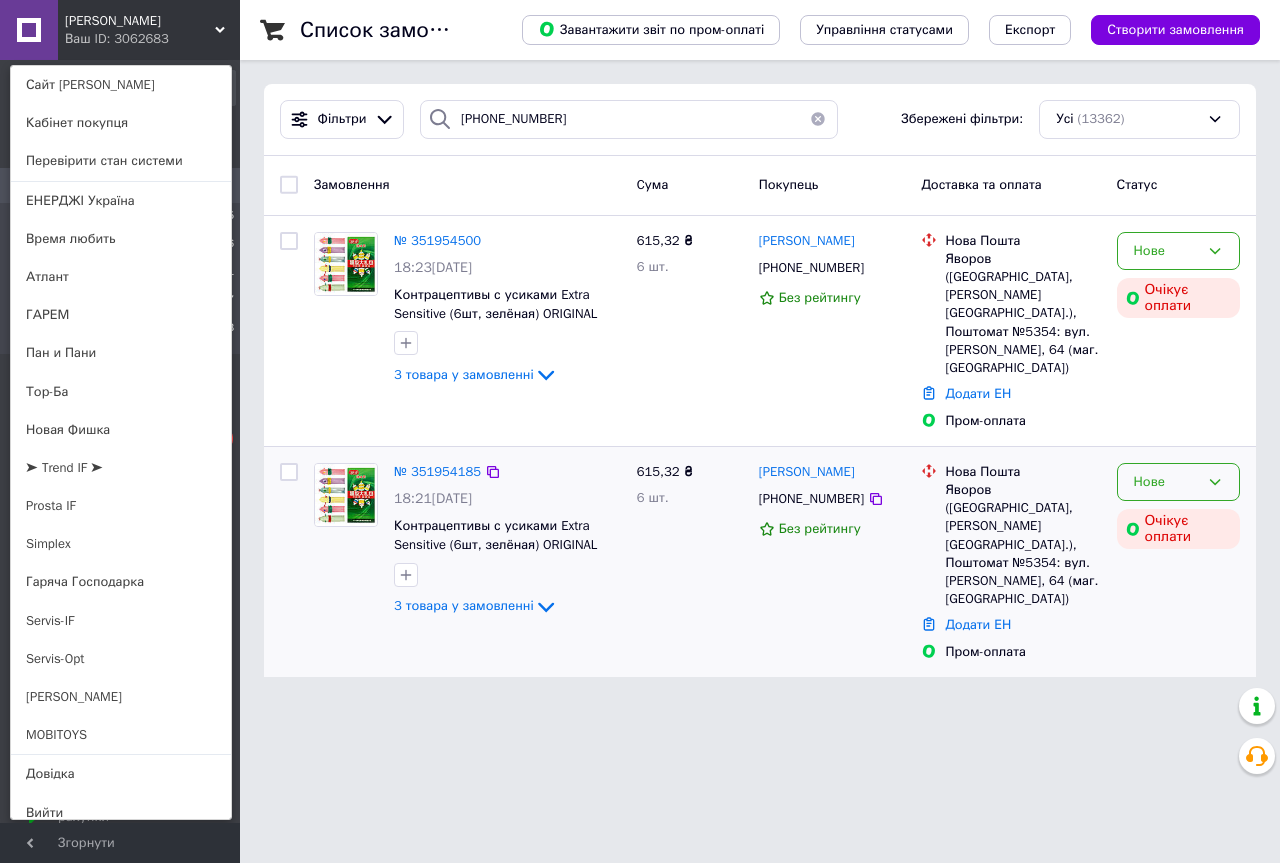 click on "Нове" at bounding box center (1166, 482) 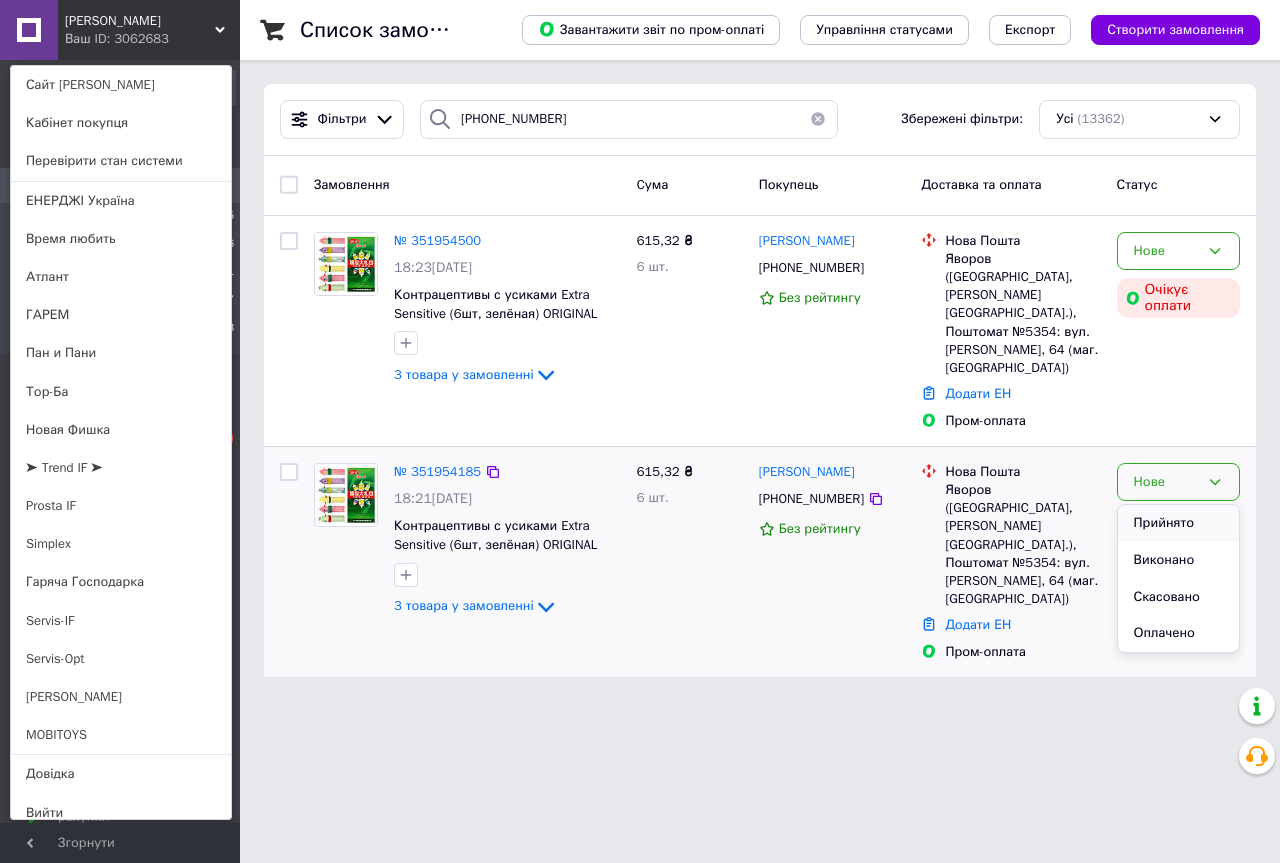 click on "Прийнято" at bounding box center [1178, 523] 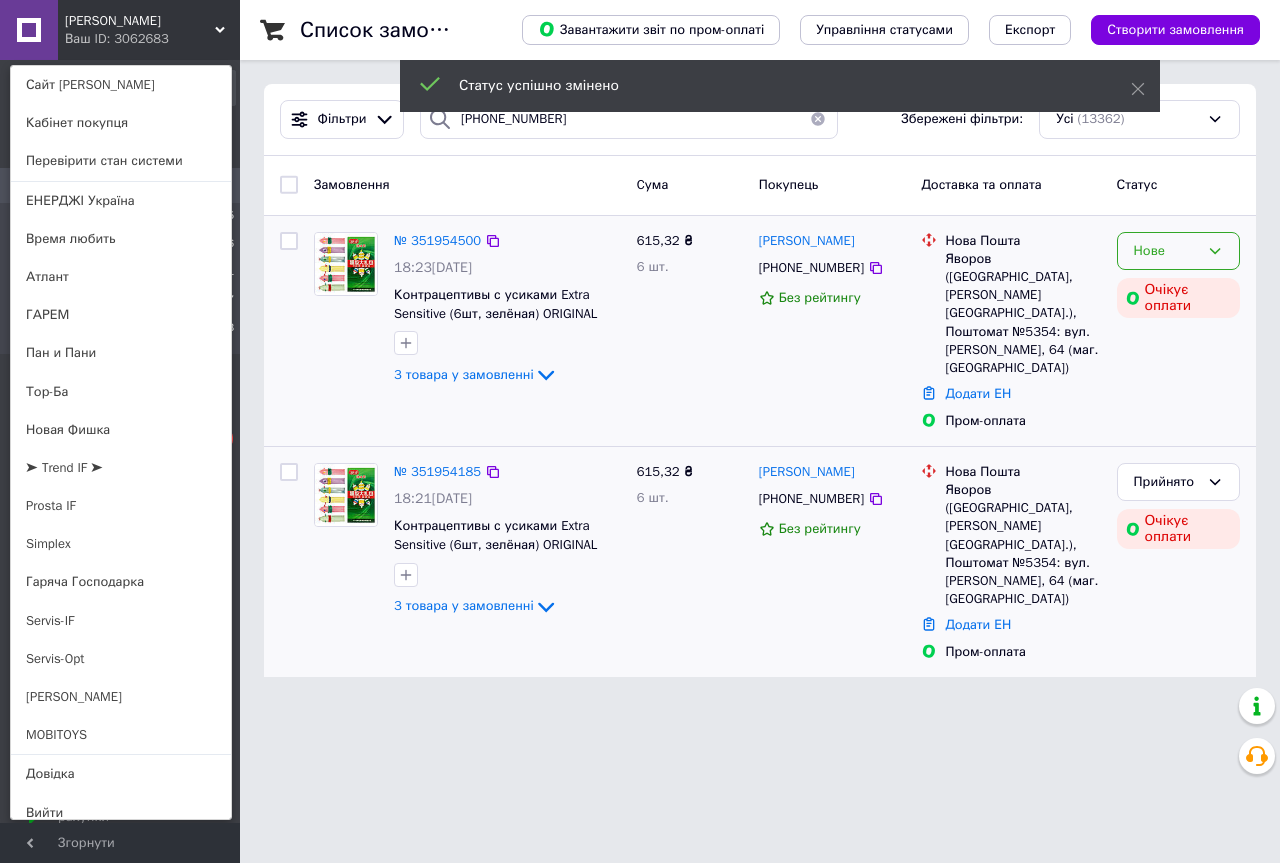 click on "Нове" at bounding box center [1178, 251] 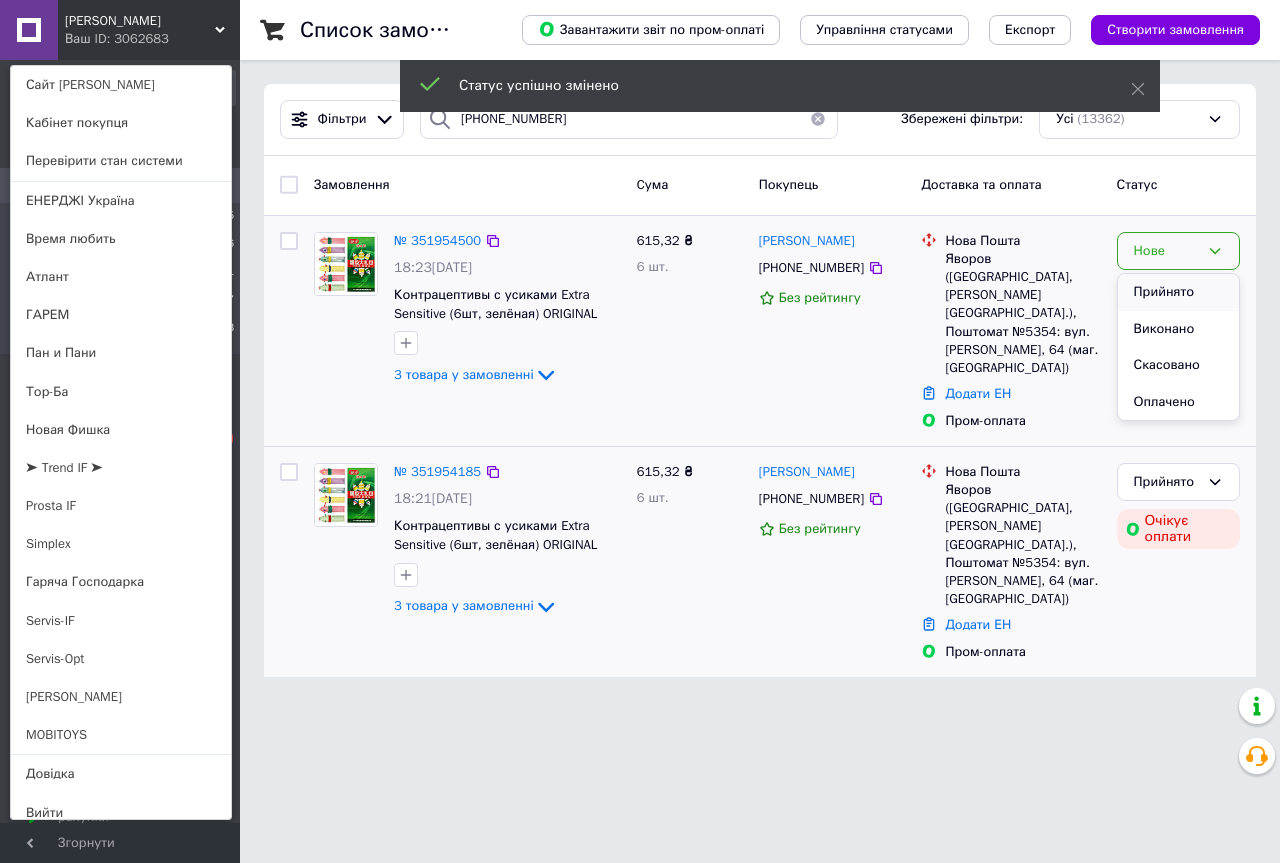 click on "Прийнято" at bounding box center [1178, 292] 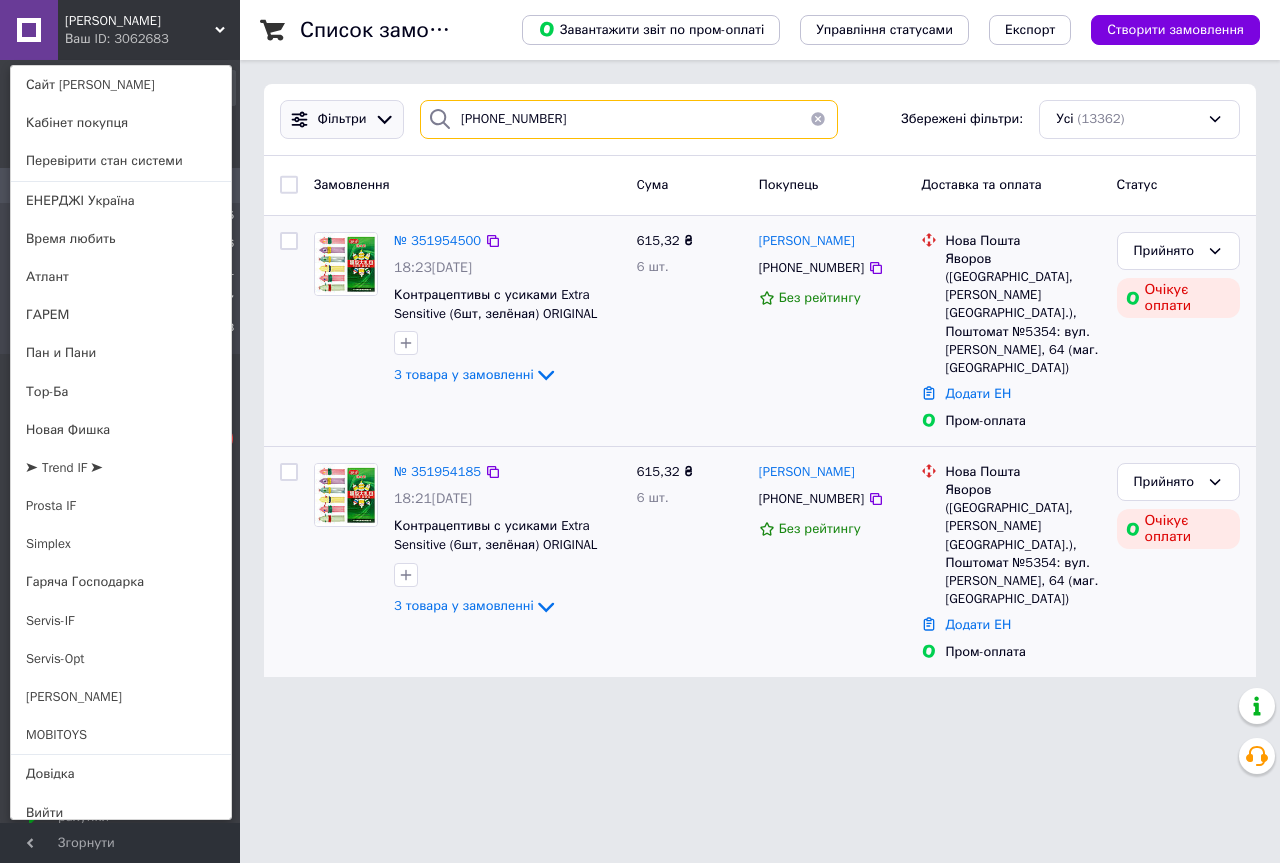drag, startPoint x: 561, startPoint y: 116, endPoint x: 302, endPoint y: 117, distance: 259.00192 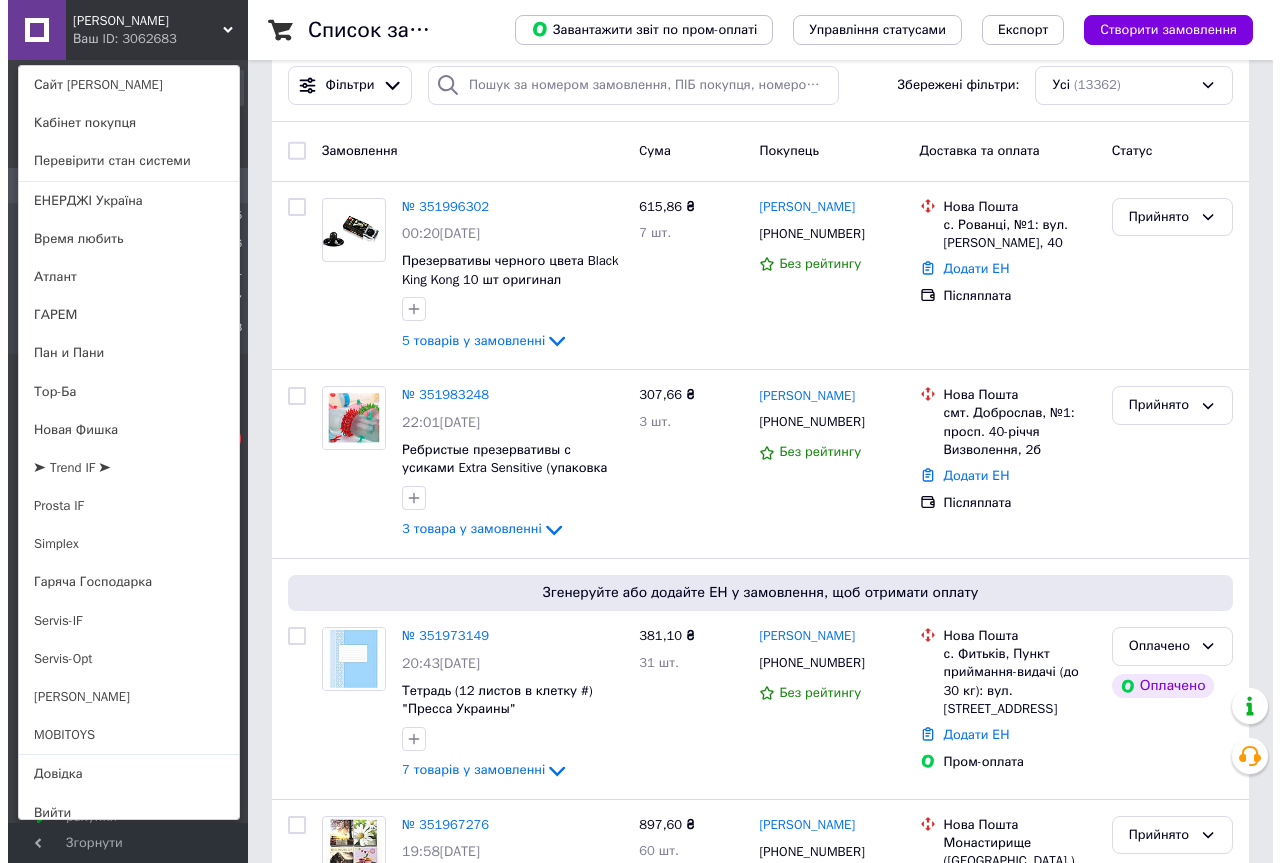 scroll, scrollTop: 0, scrollLeft: 0, axis: both 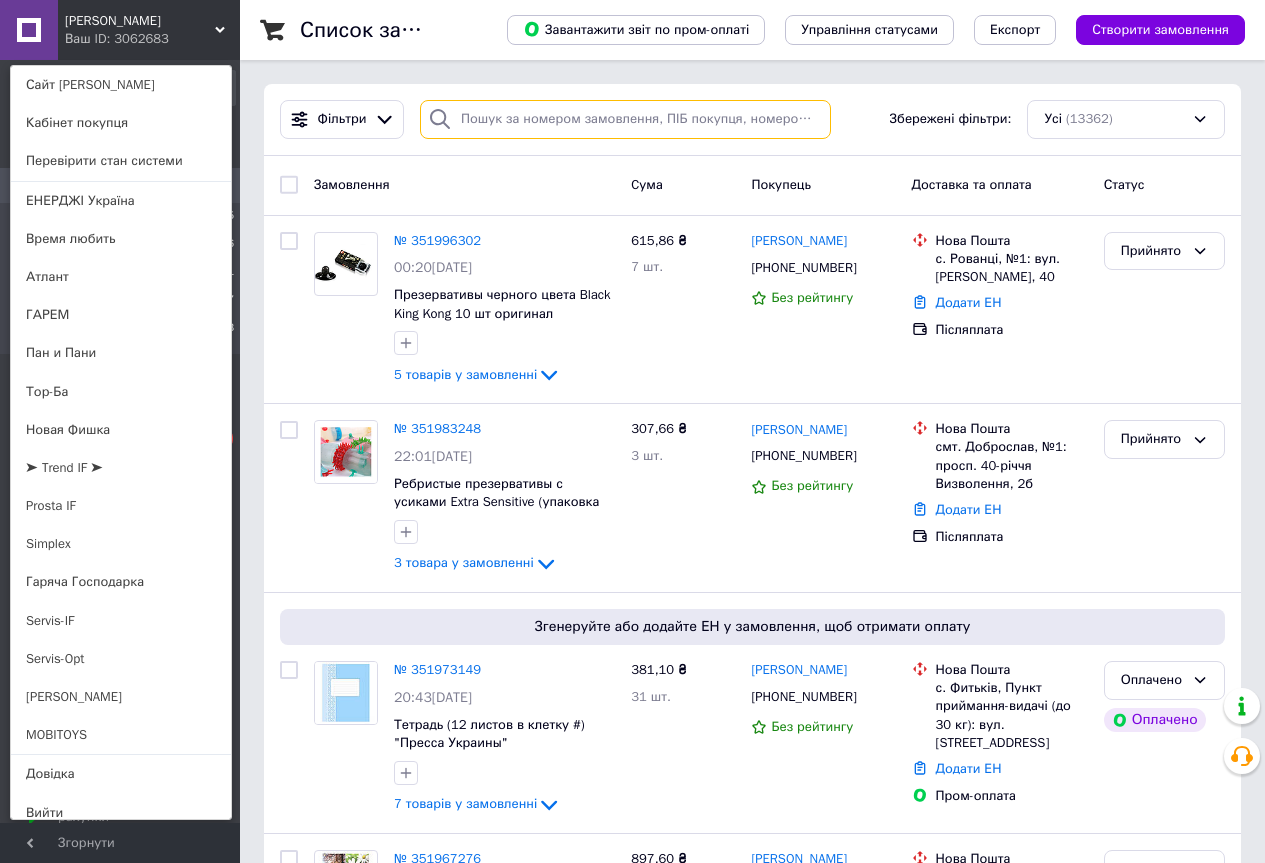click at bounding box center (625, 119) 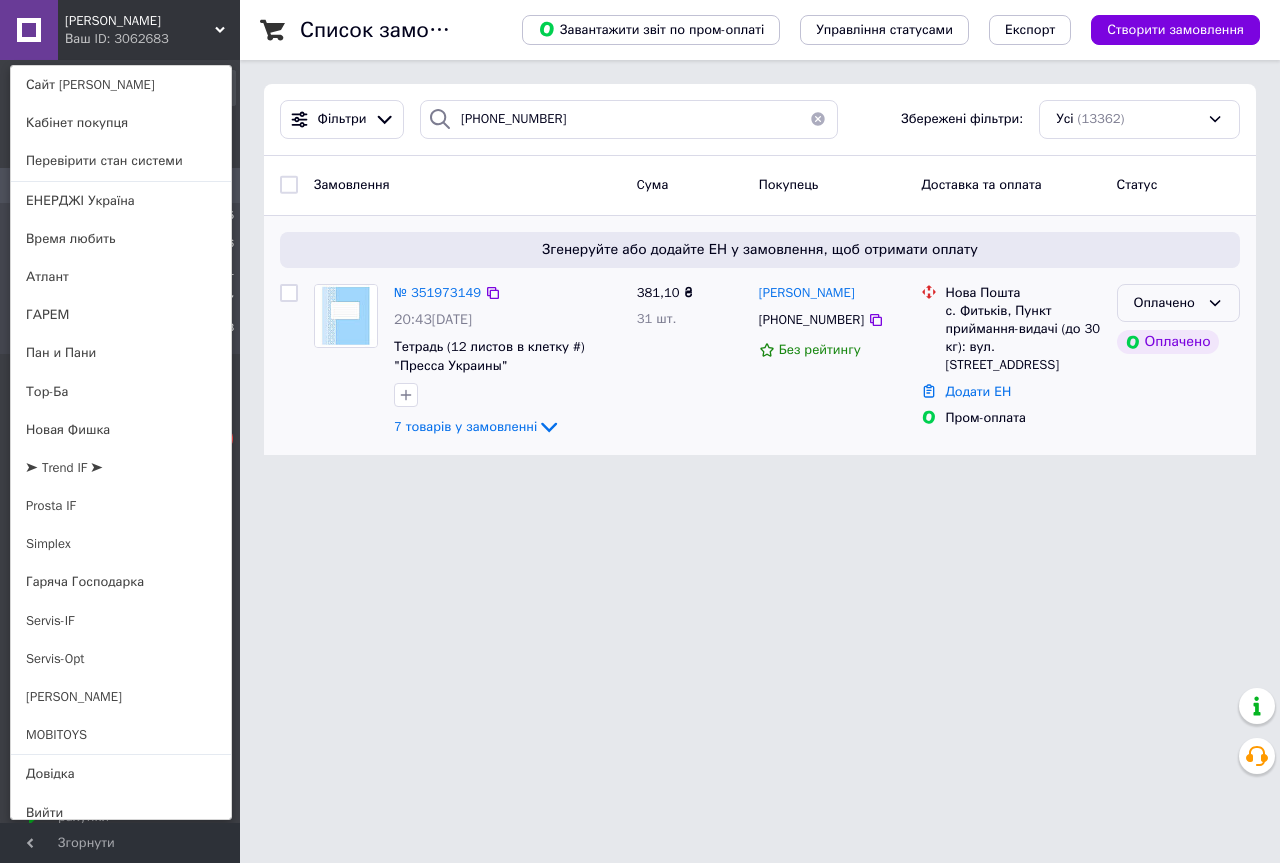 click on "Оплачено" at bounding box center [1178, 303] 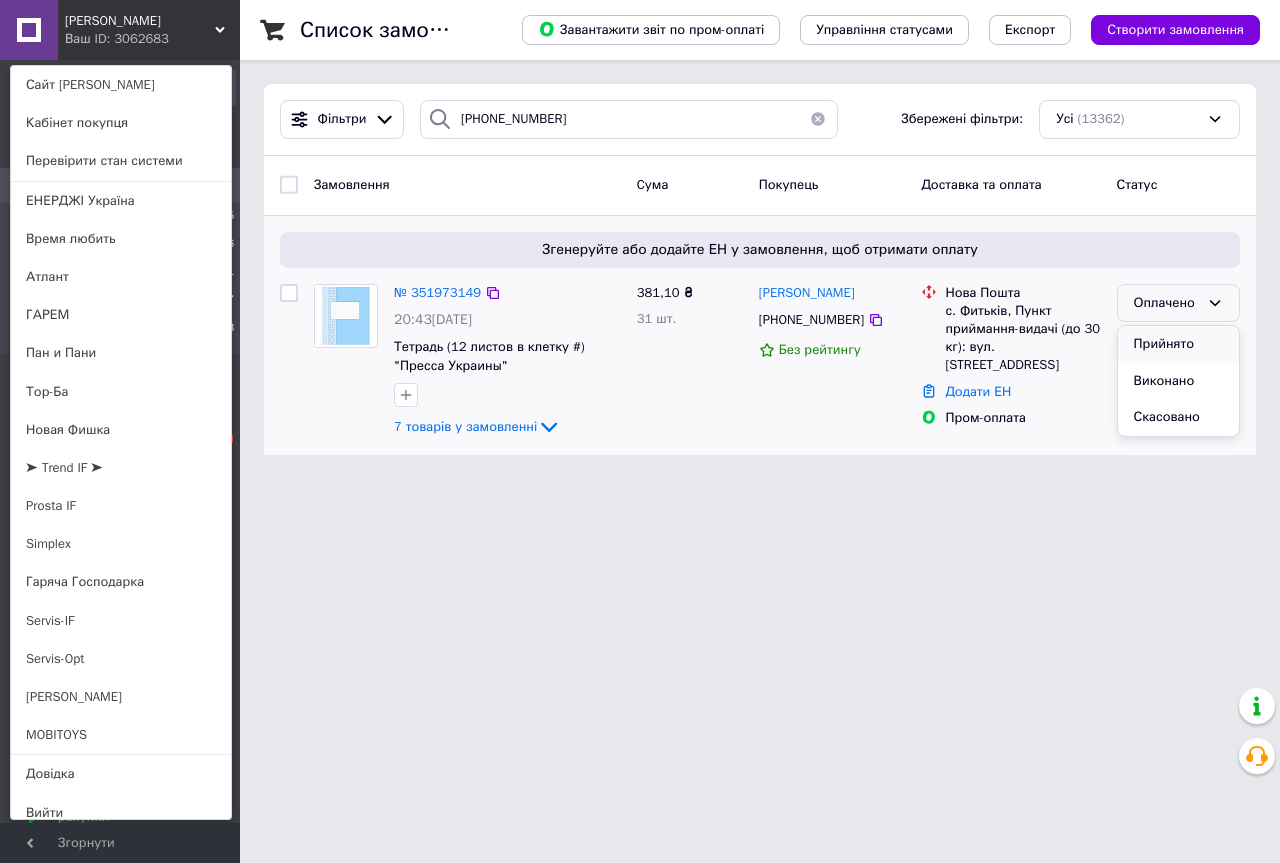 click on "Прийнято" at bounding box center [1178, 344] 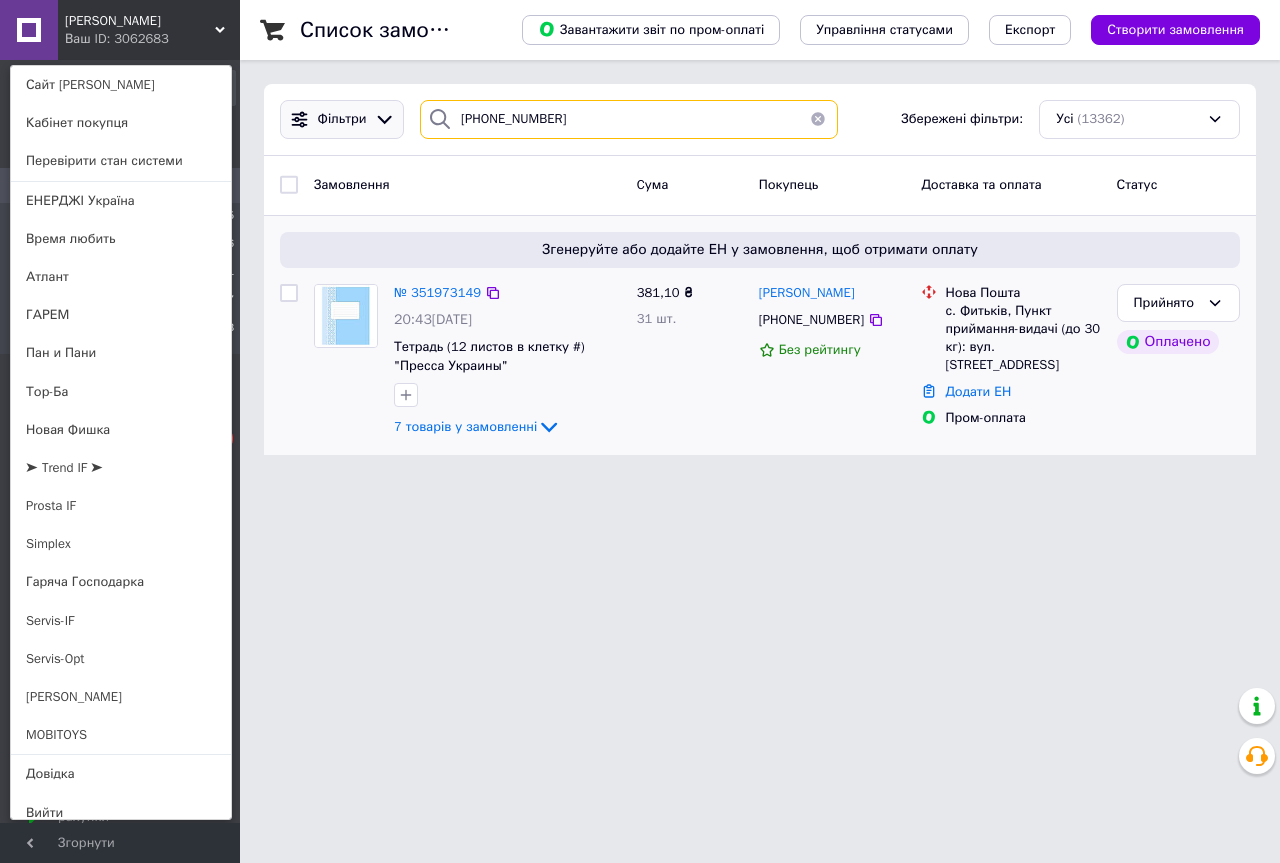 drag, startPoint x: 571, startPoint y: 127, endPoint x: 293, endPoint y: 125, distance: 278.0072 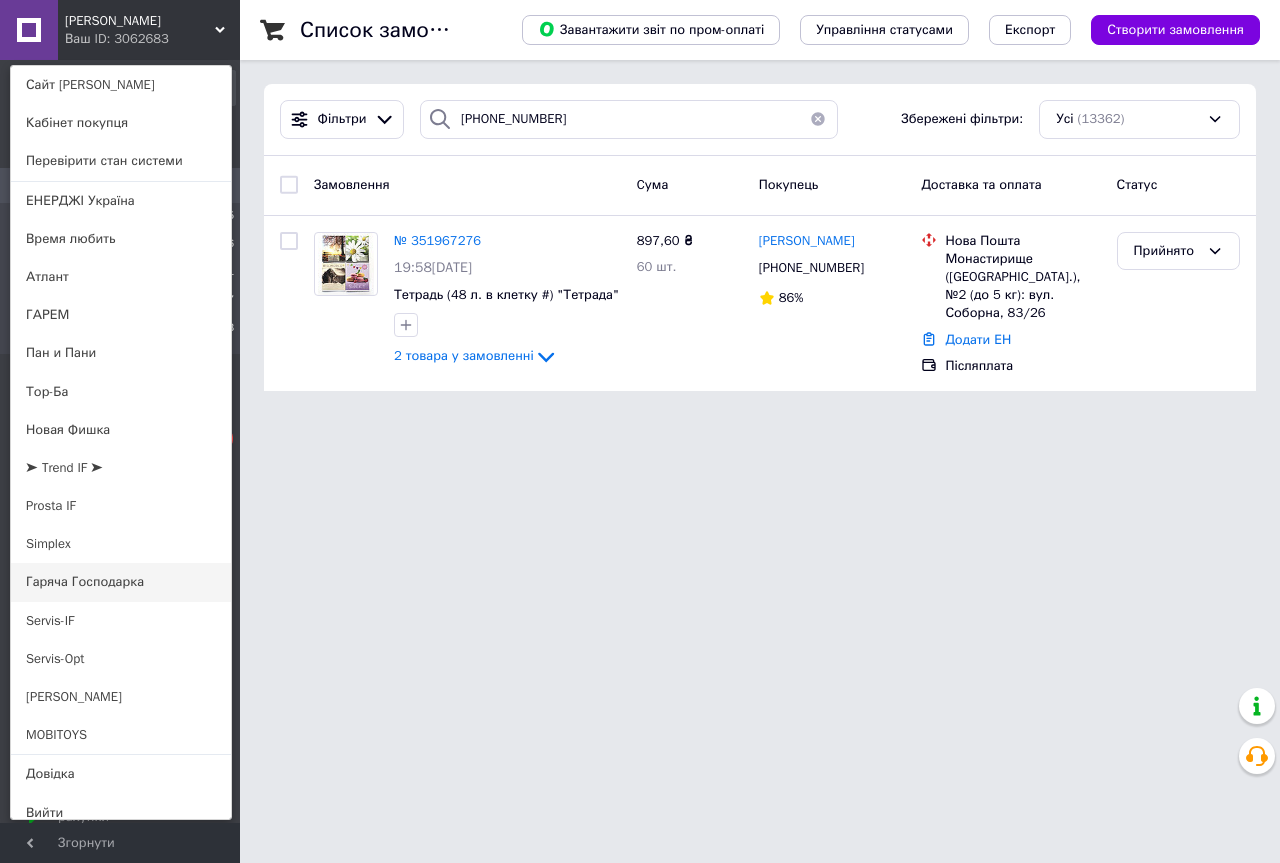 click on "Гаряча Господарка" at bounding box center (121, 582) 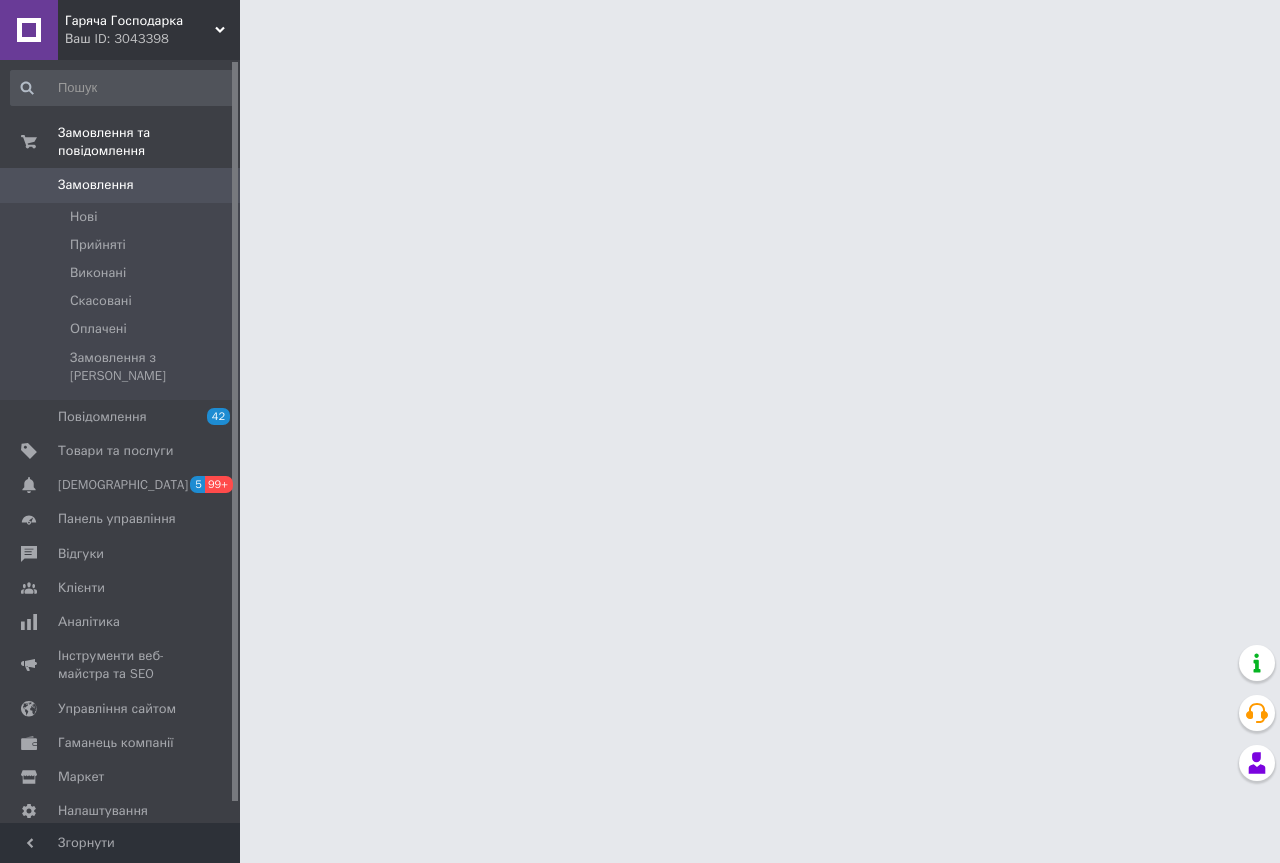 scroll, scrollTop: 0, scrollLeft: 0, axis: both 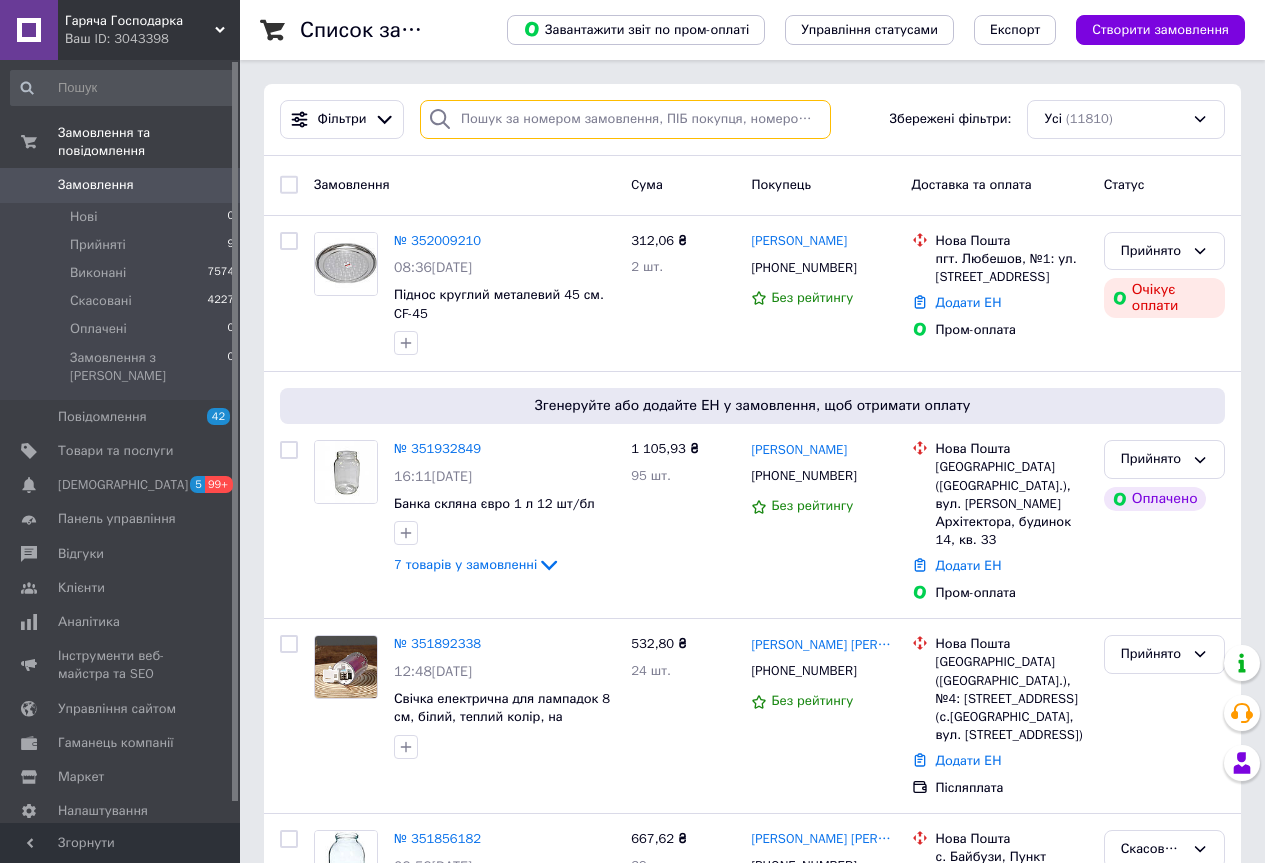 click at bounding box center [625, 119] 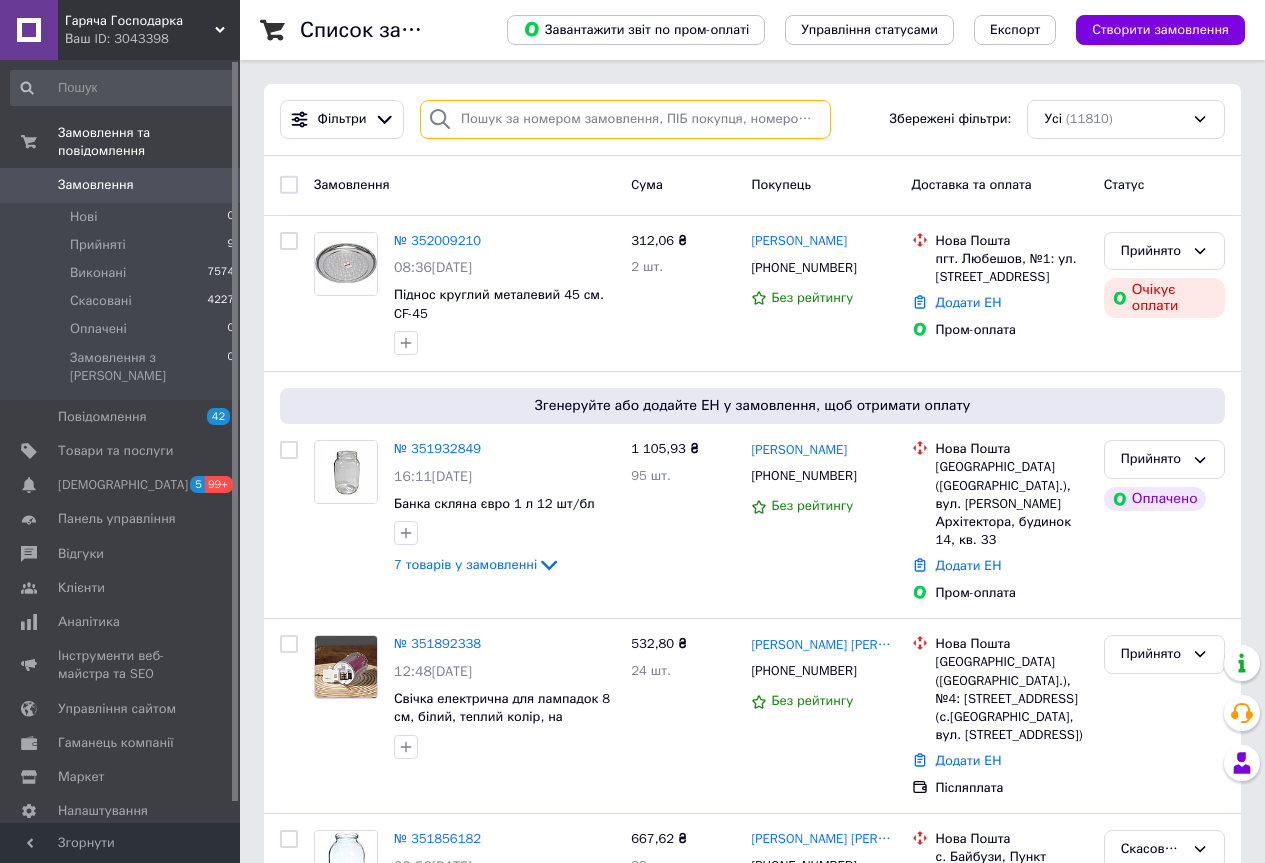 paste on "380(95)2091462" 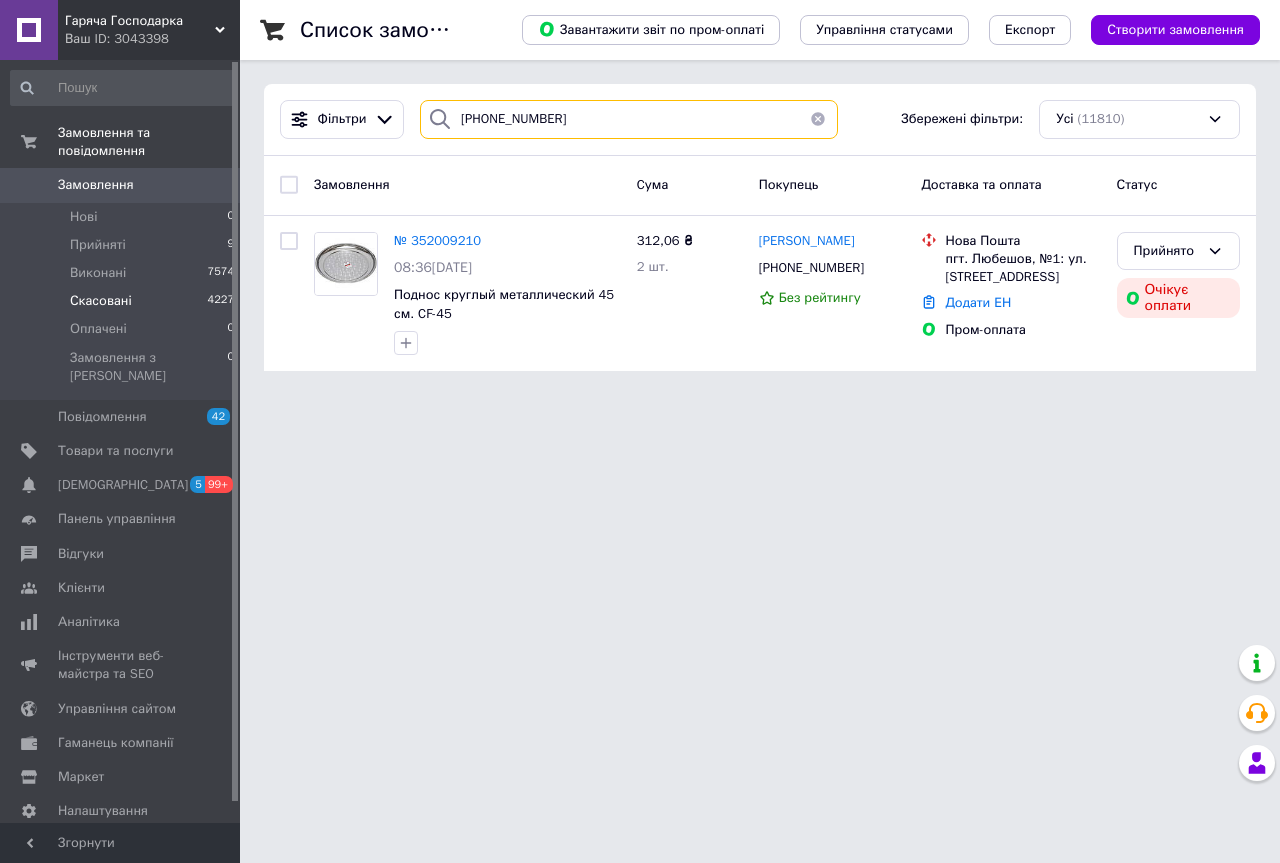 type on "380(95)2091462" 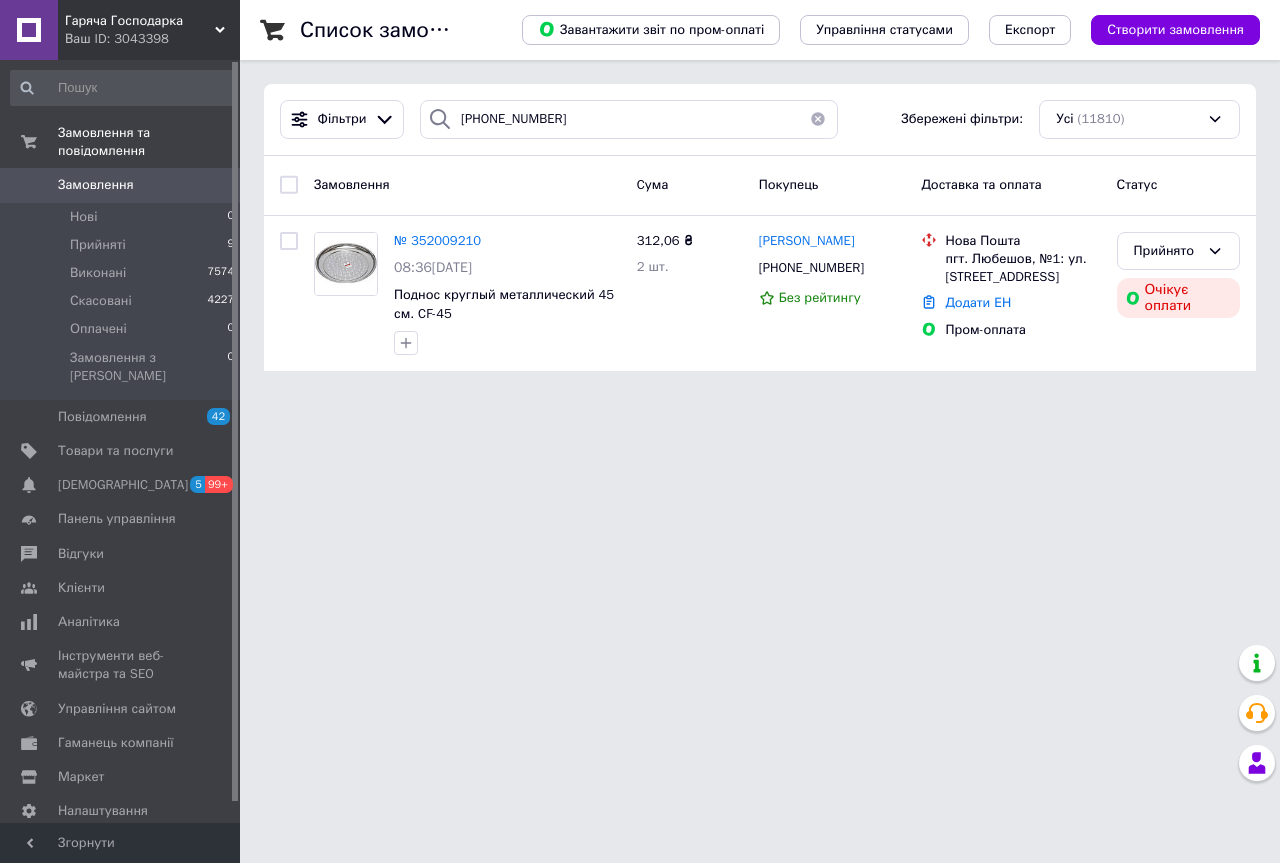 click on "Гаряча Господарка" at bounding box center (140, 21) 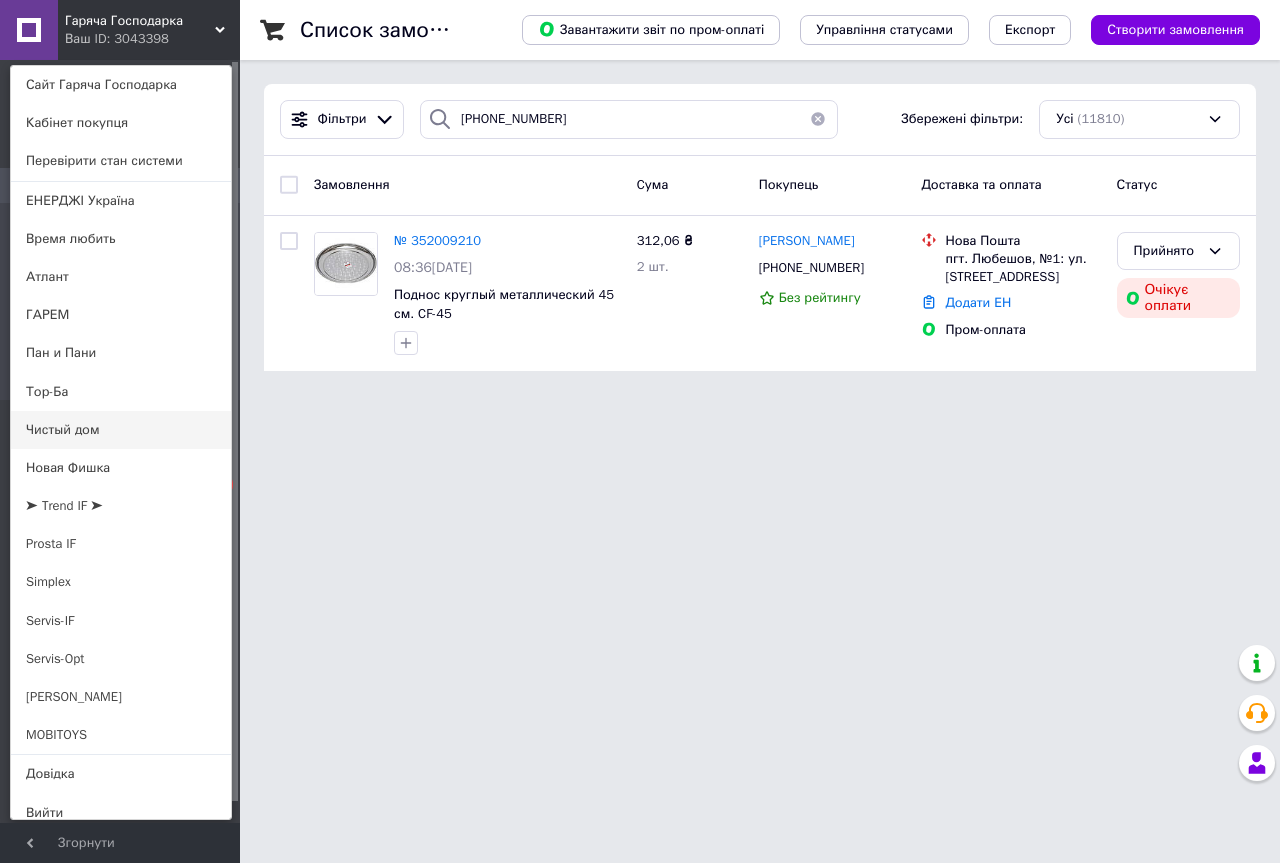 click on "Чистый дом" at bounding box center [121, 430] 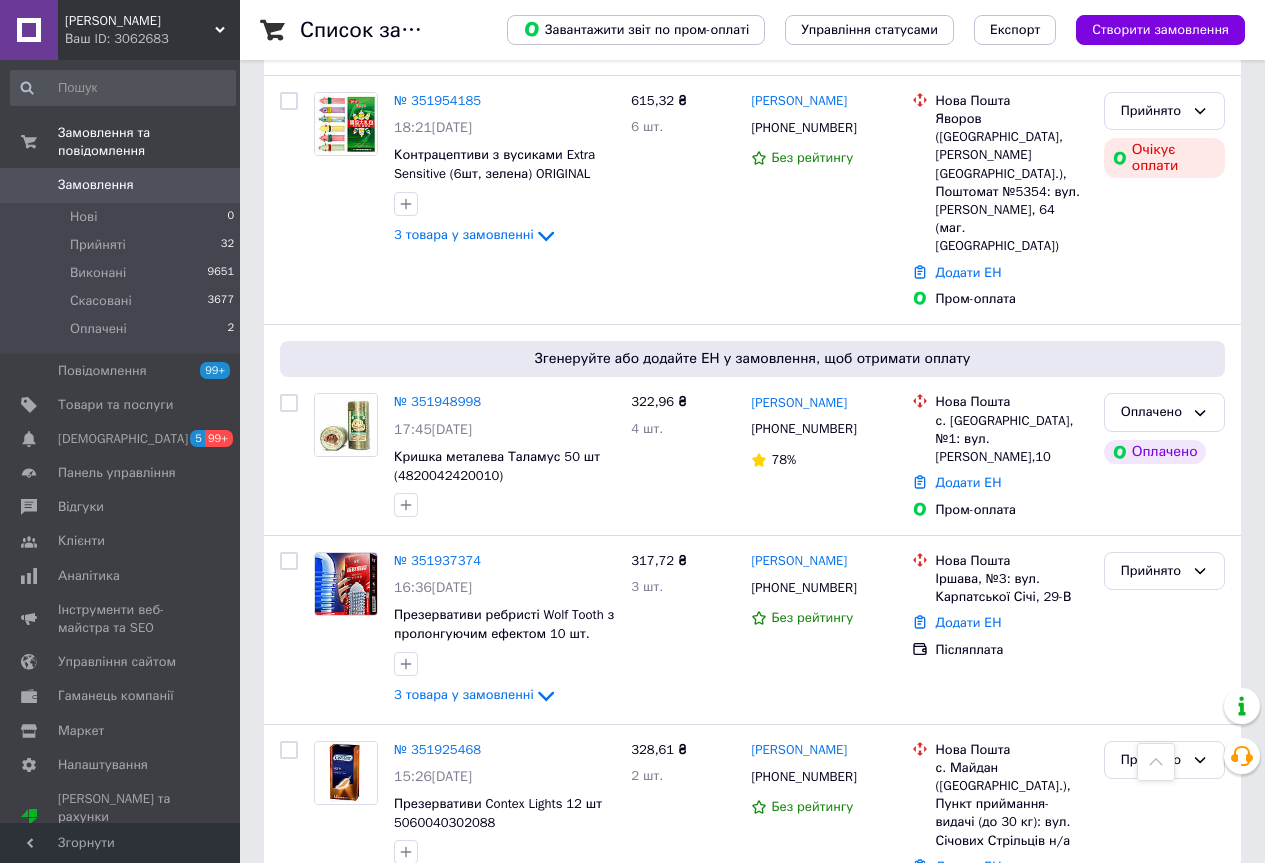 scroll, scrollTop: 1200, scrollLeft: 0, axis: vertical 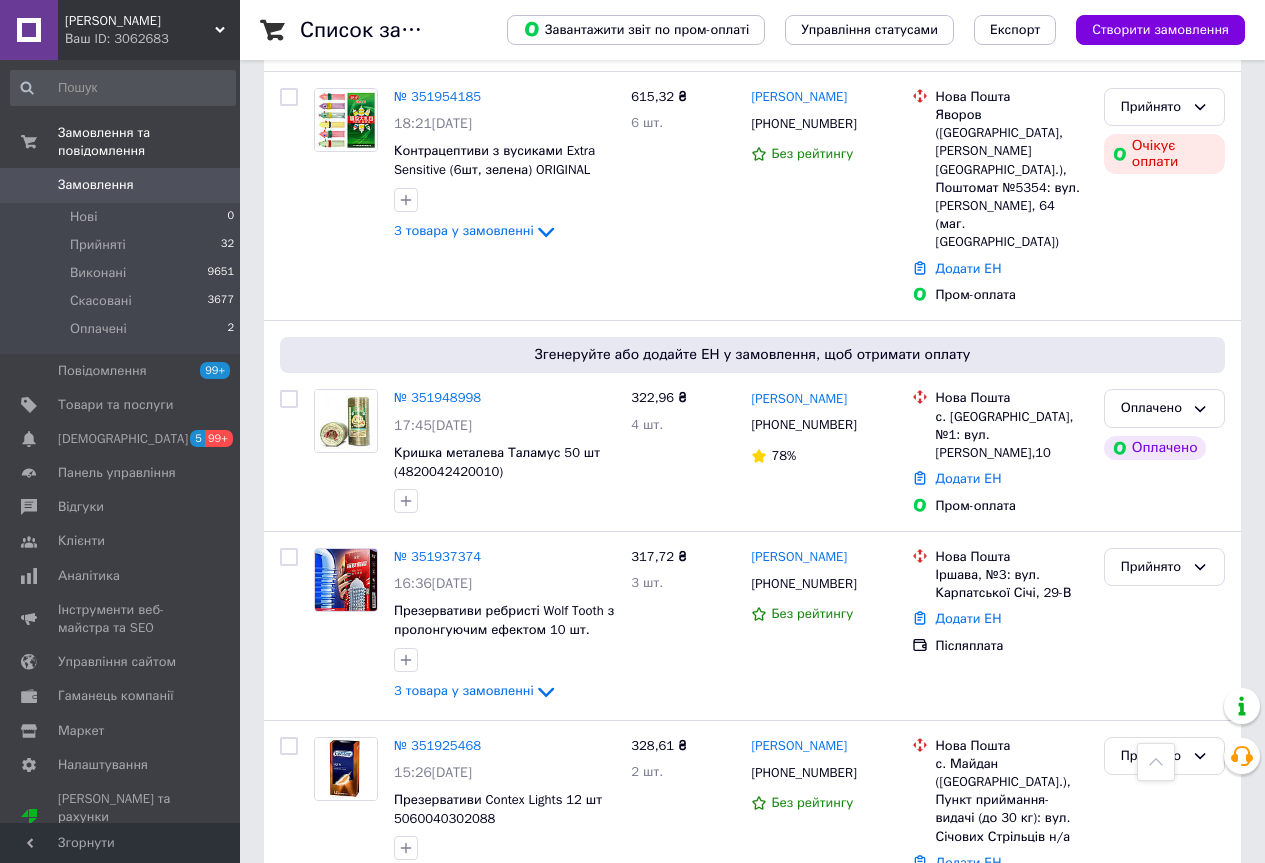 click 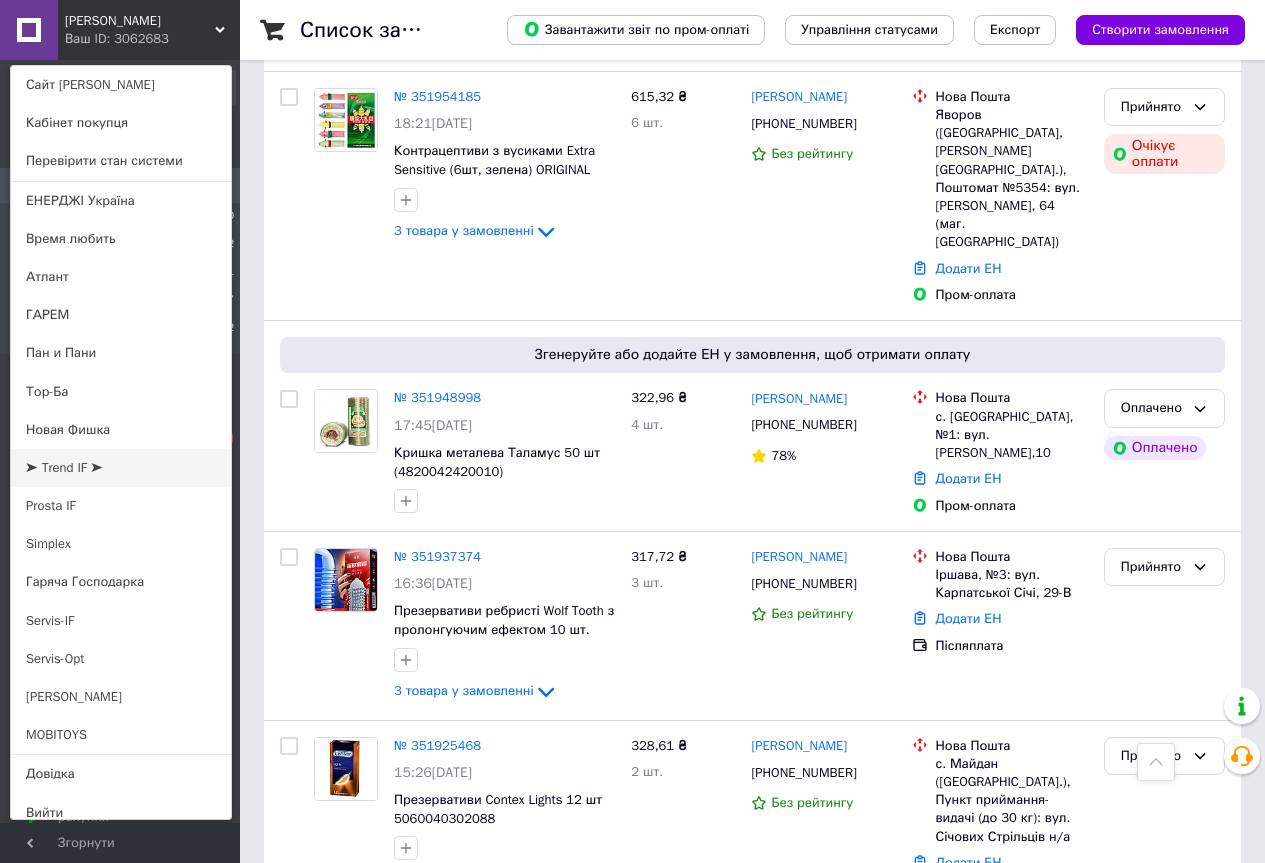 click on "➤ Trend IF ➤" at bounding box center (121, 468) 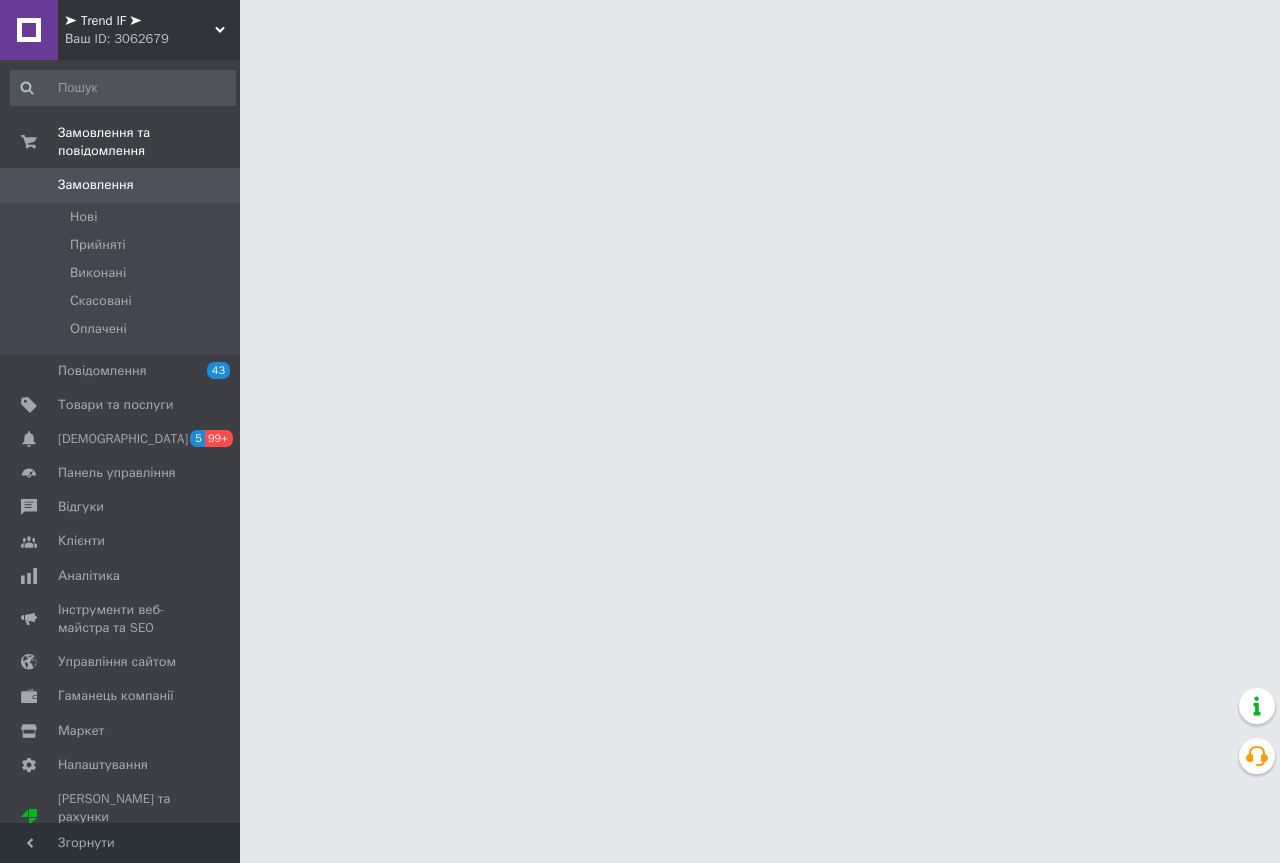 scroll, scrollTop: 0, scrollLeft: 0, axis: both 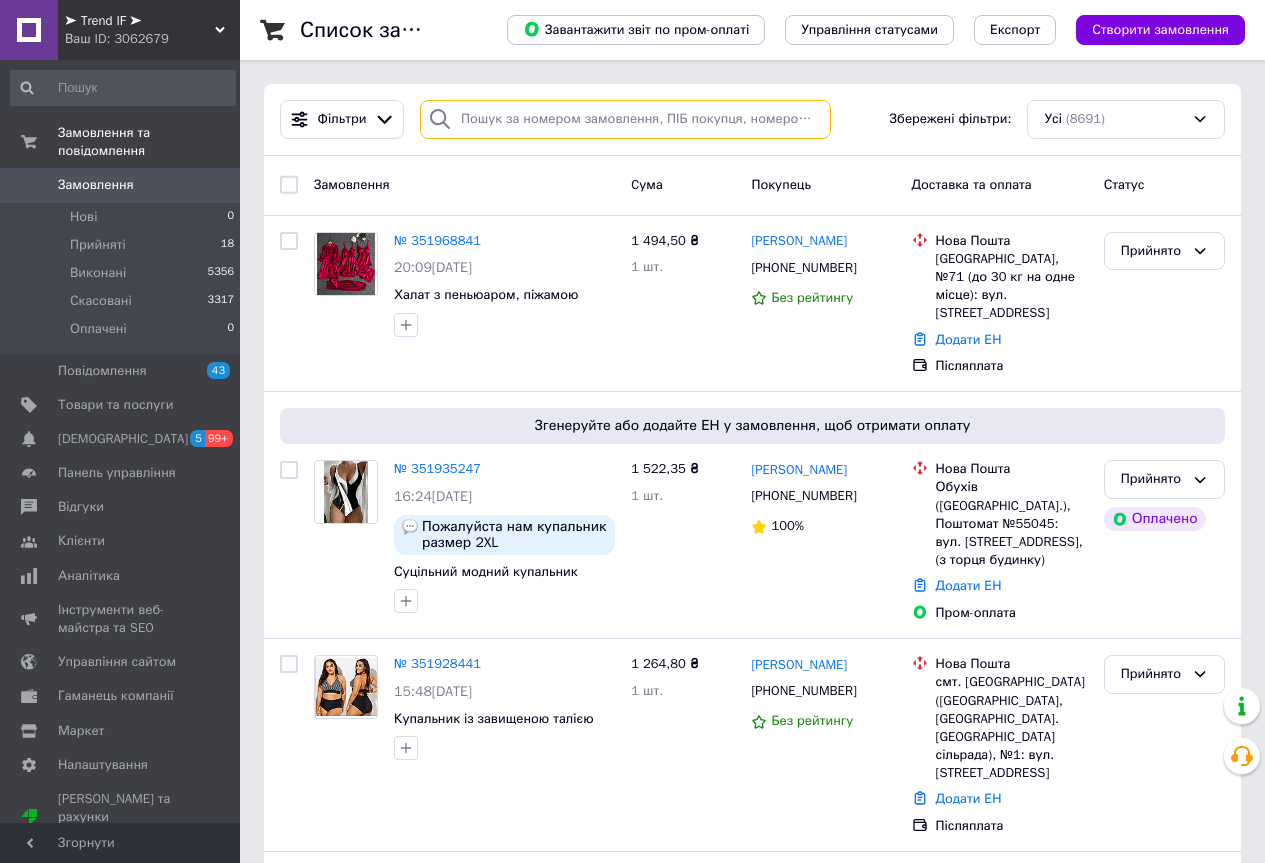 click at bounding box center [625, 119] 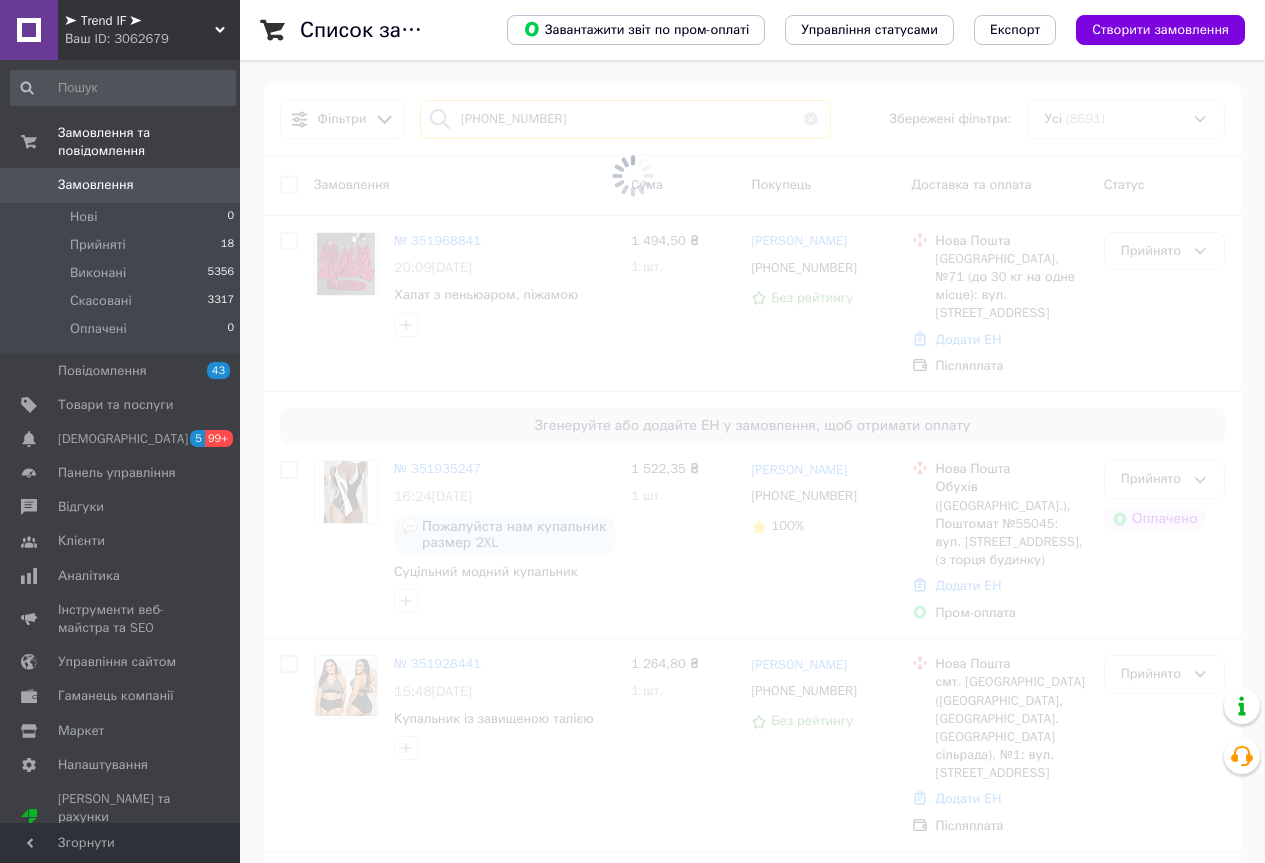 type on "380(67)3708324" 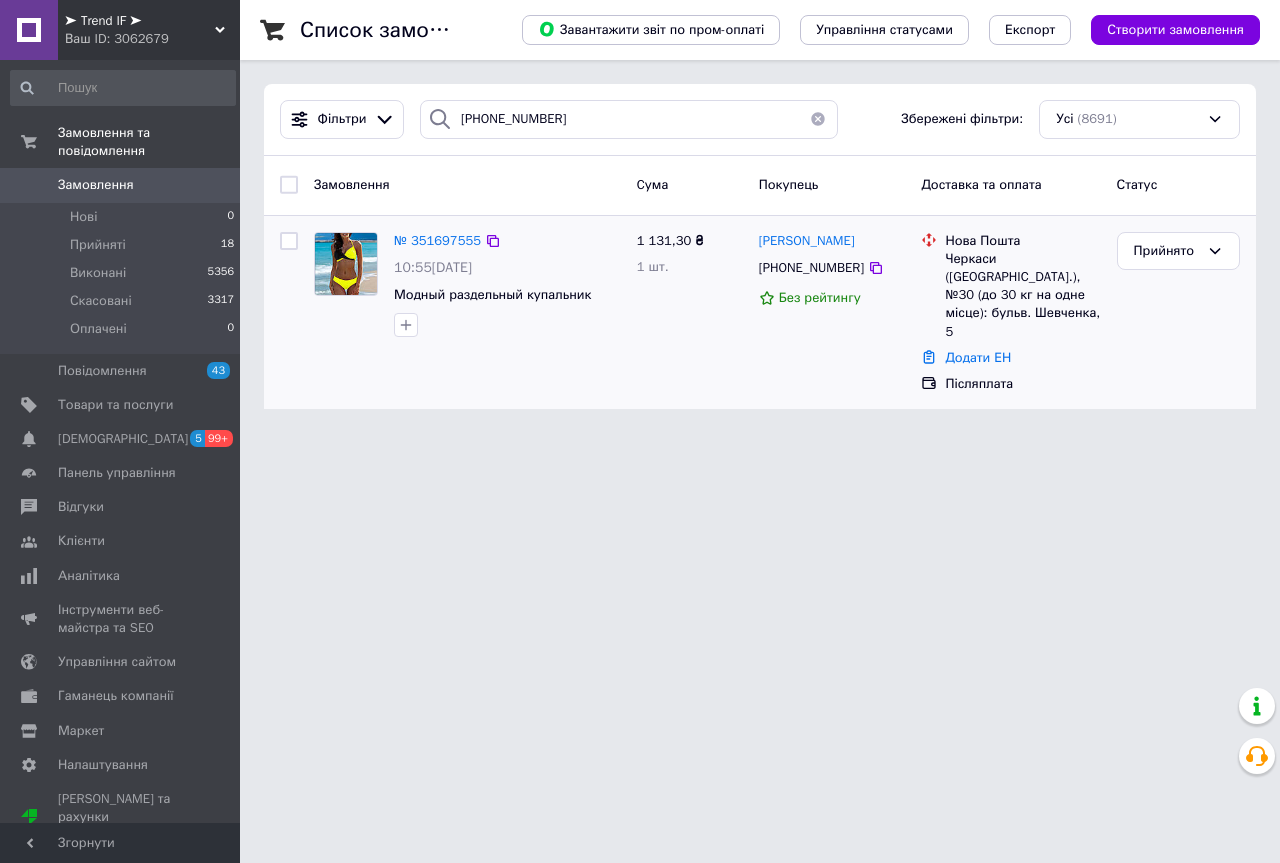 click on "Додати ЕН" at bounding box center (978, 357) 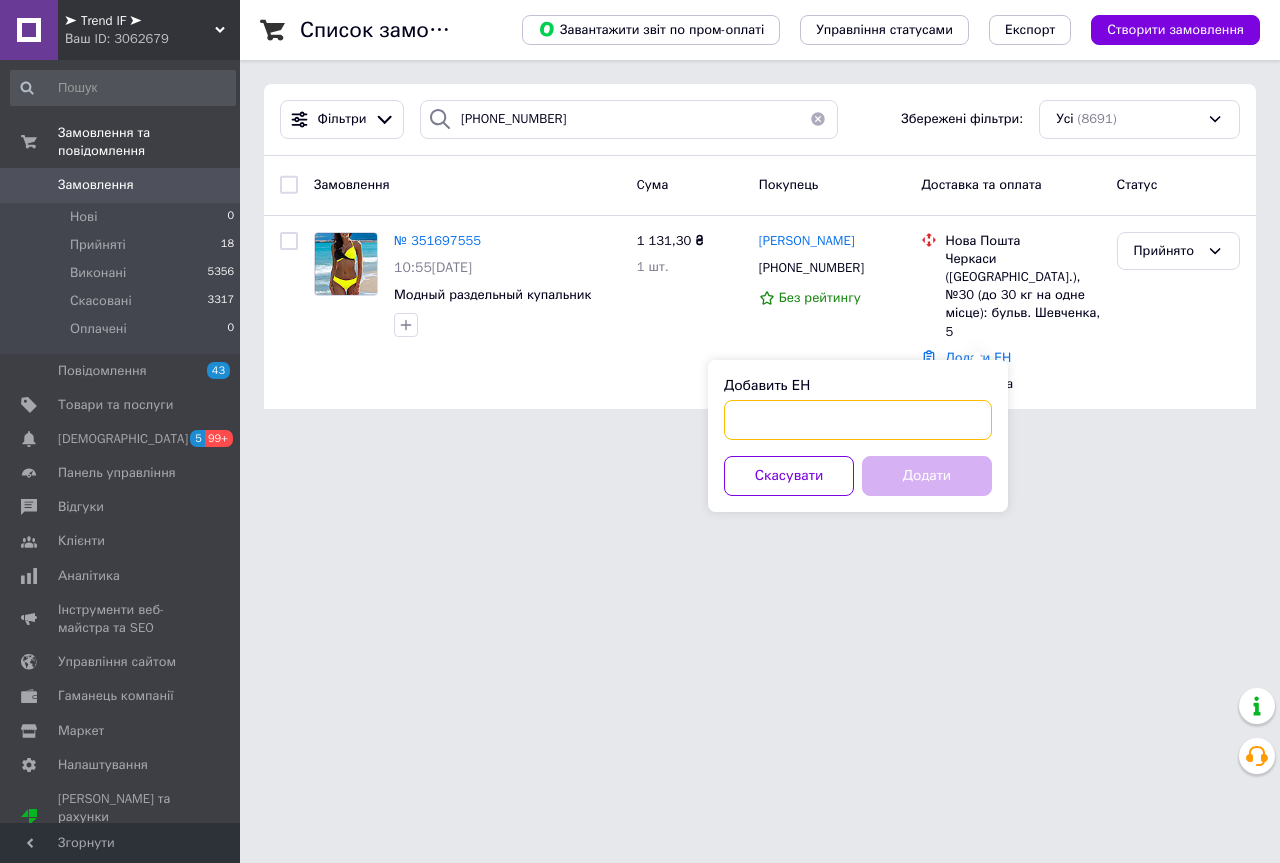 click on "Добавить ЕН" at bounding box center (858, 420) 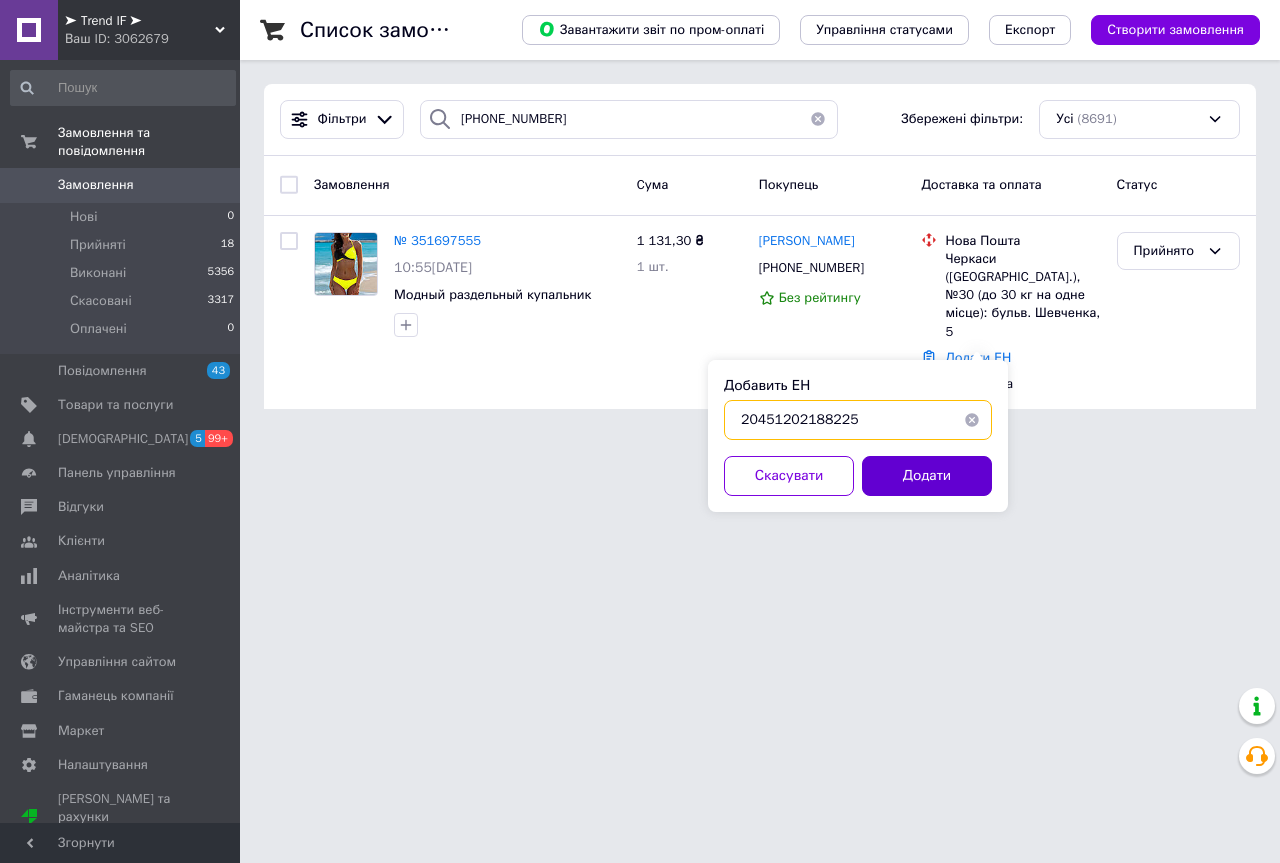 type on "20451202188225" 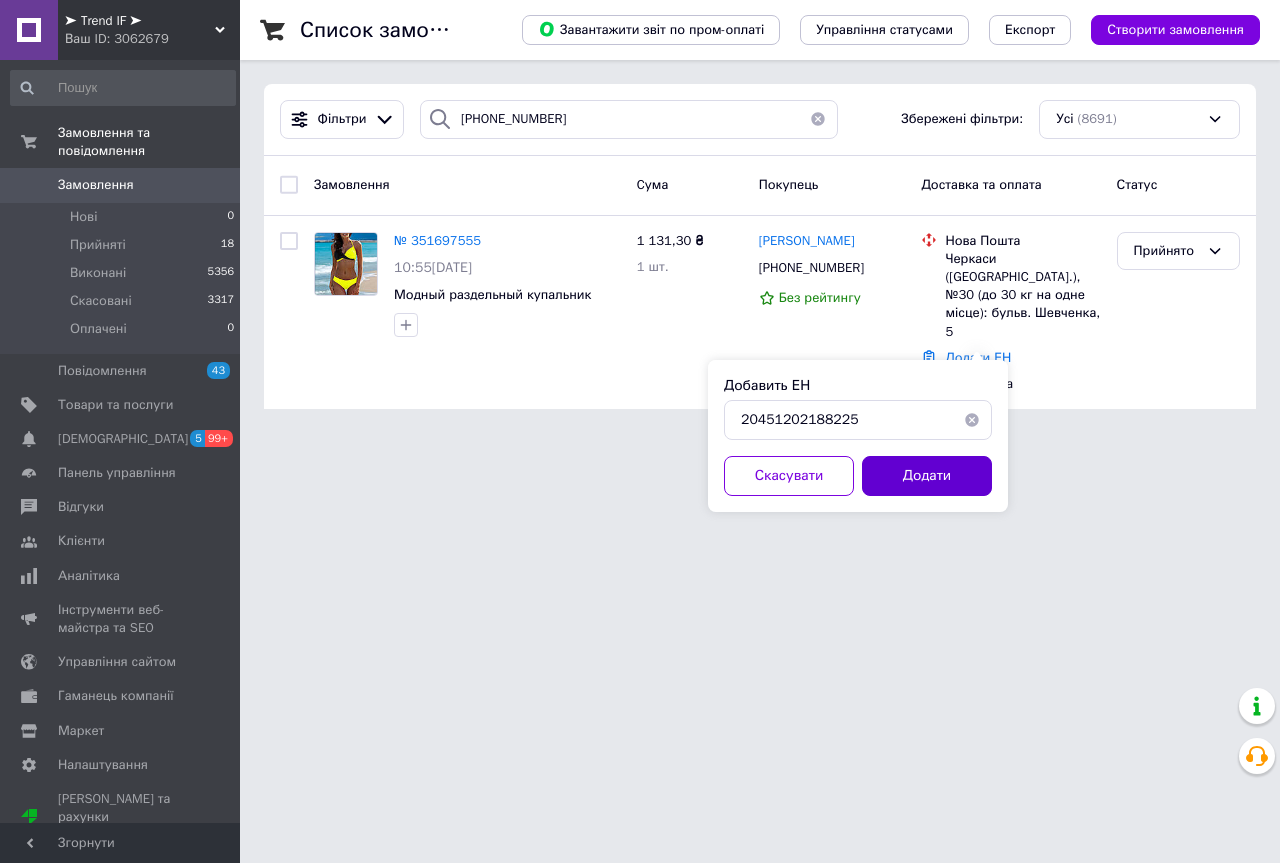 click on "Додати" at bounding box center [927, 476] 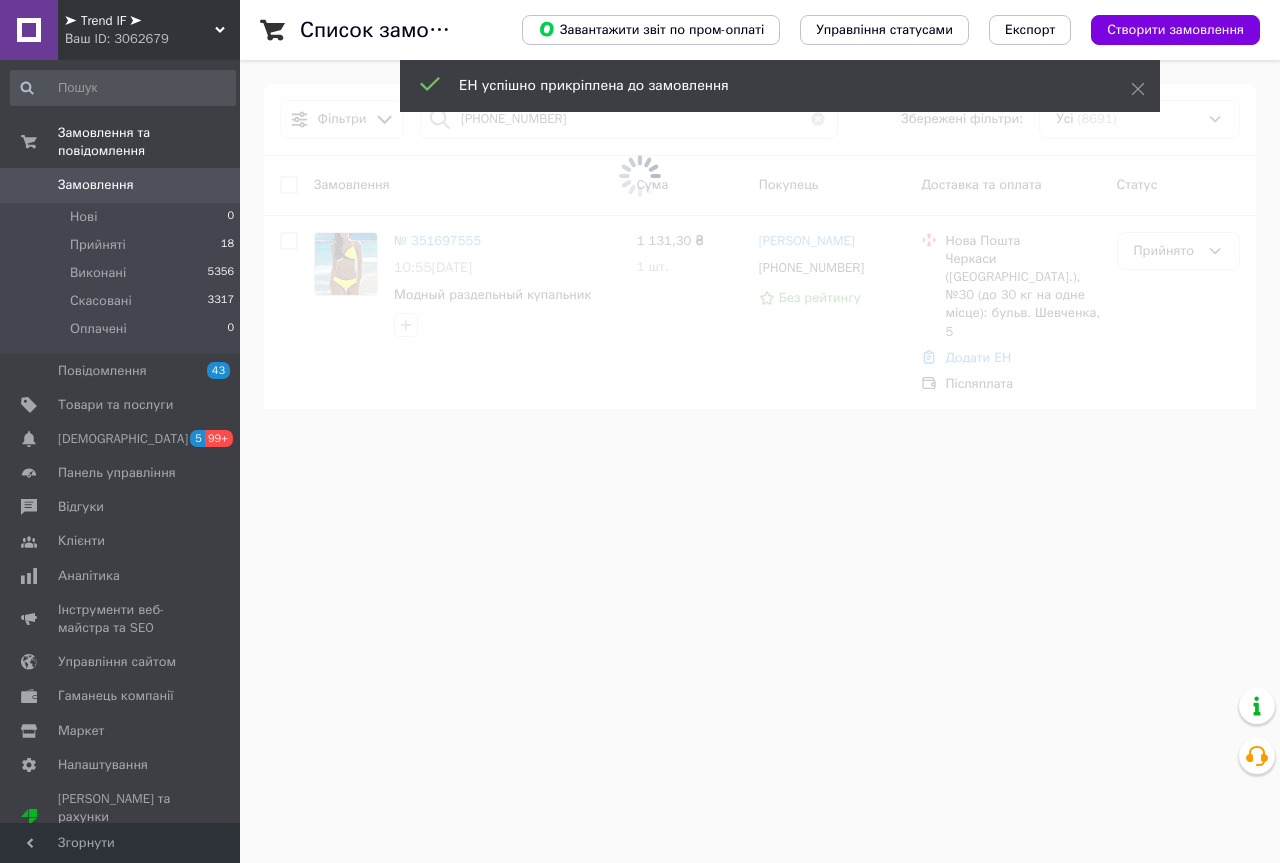 click at bounding box center [640, 176] 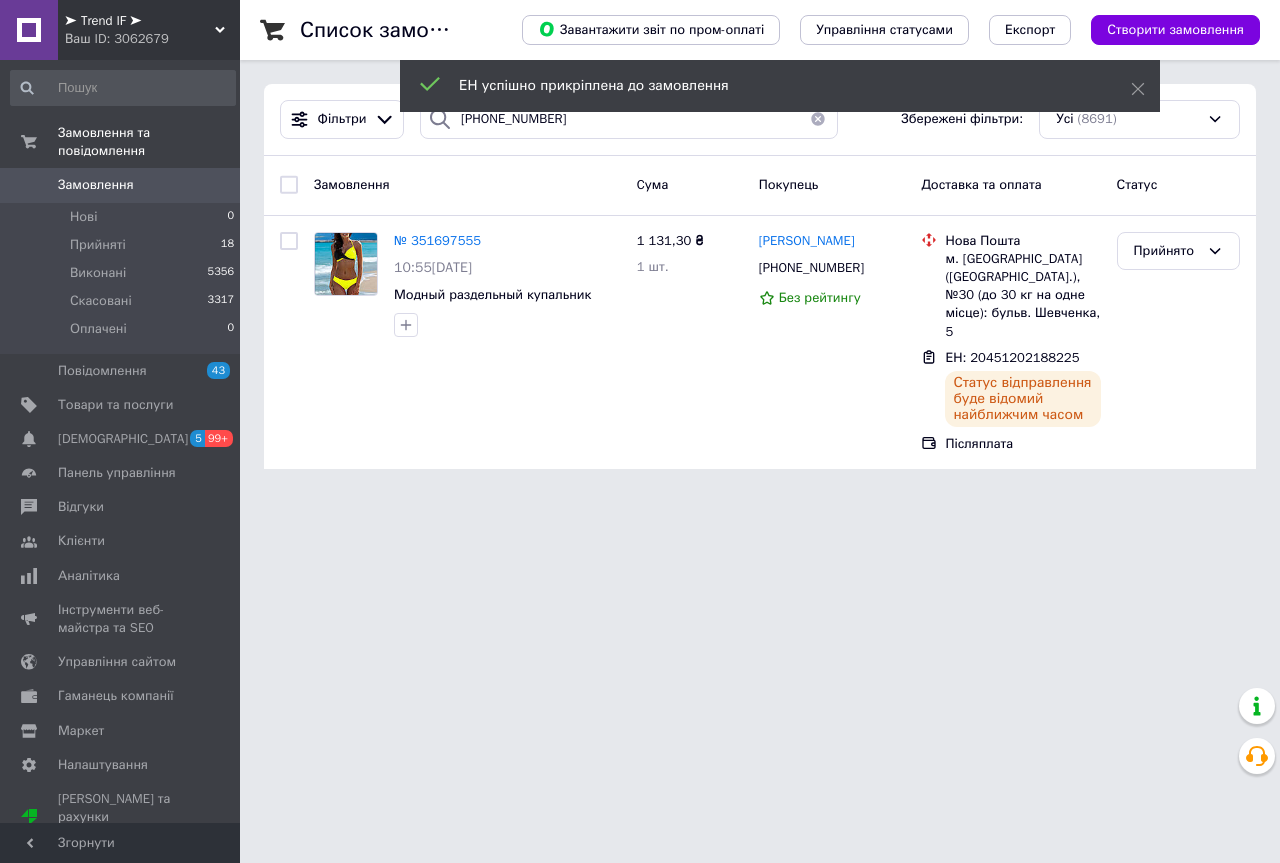 click on "Прийнято" at bounding box center [1178, 343] 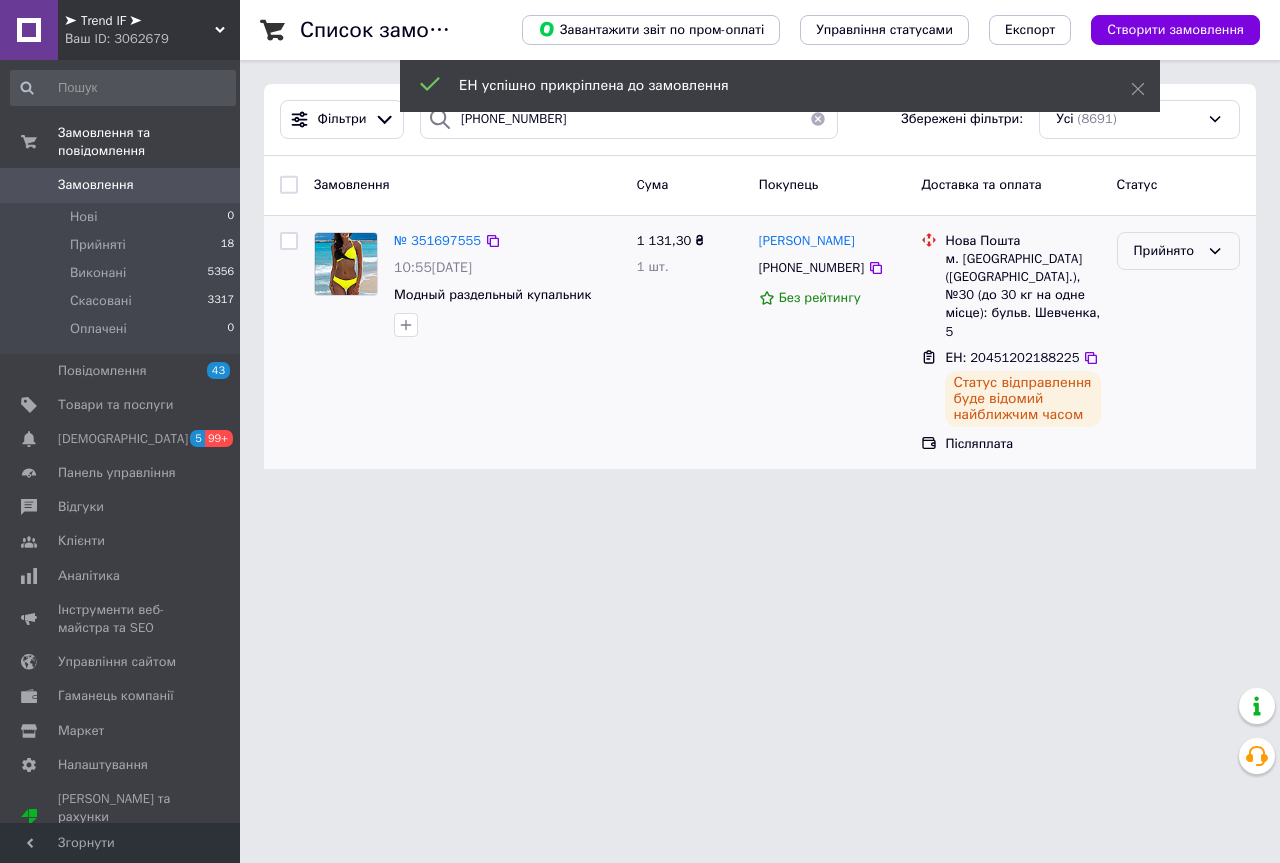 click on "Прийнято" at bounding box center [1166, 251] 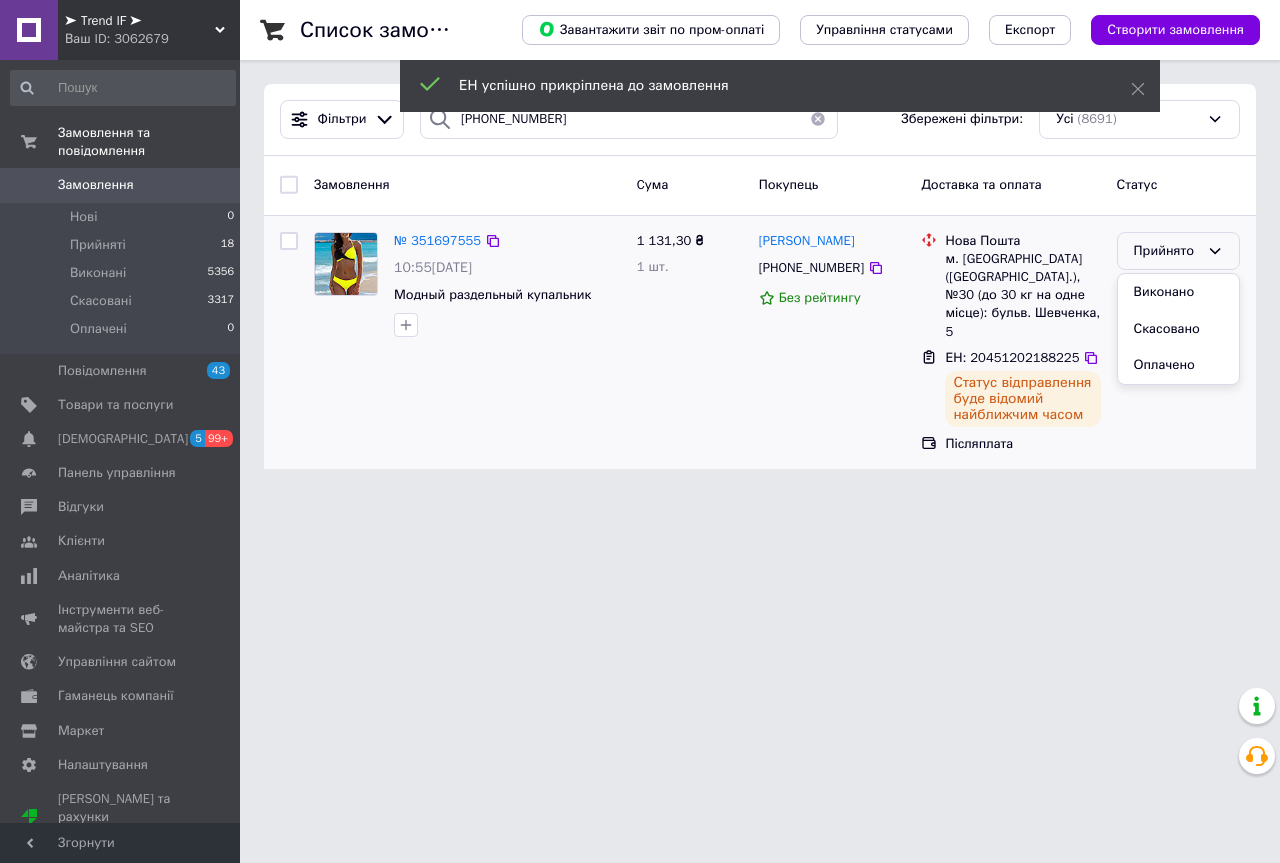 click on "Виконано" at bounding box center (1178, 292) 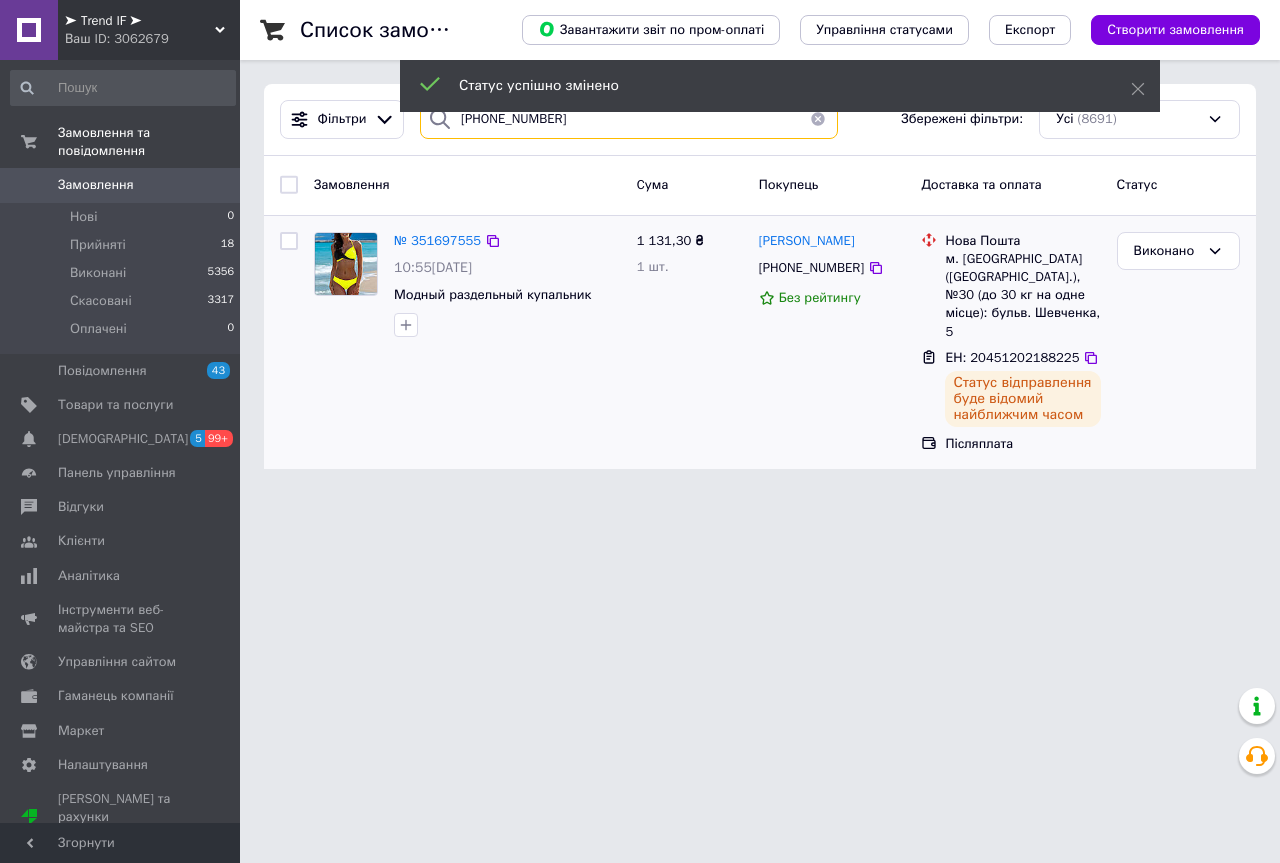 drag, startPoint x: 388, startPoint y: 127, endPoint x: 233, endPoint y: 126, distance: 155.00322 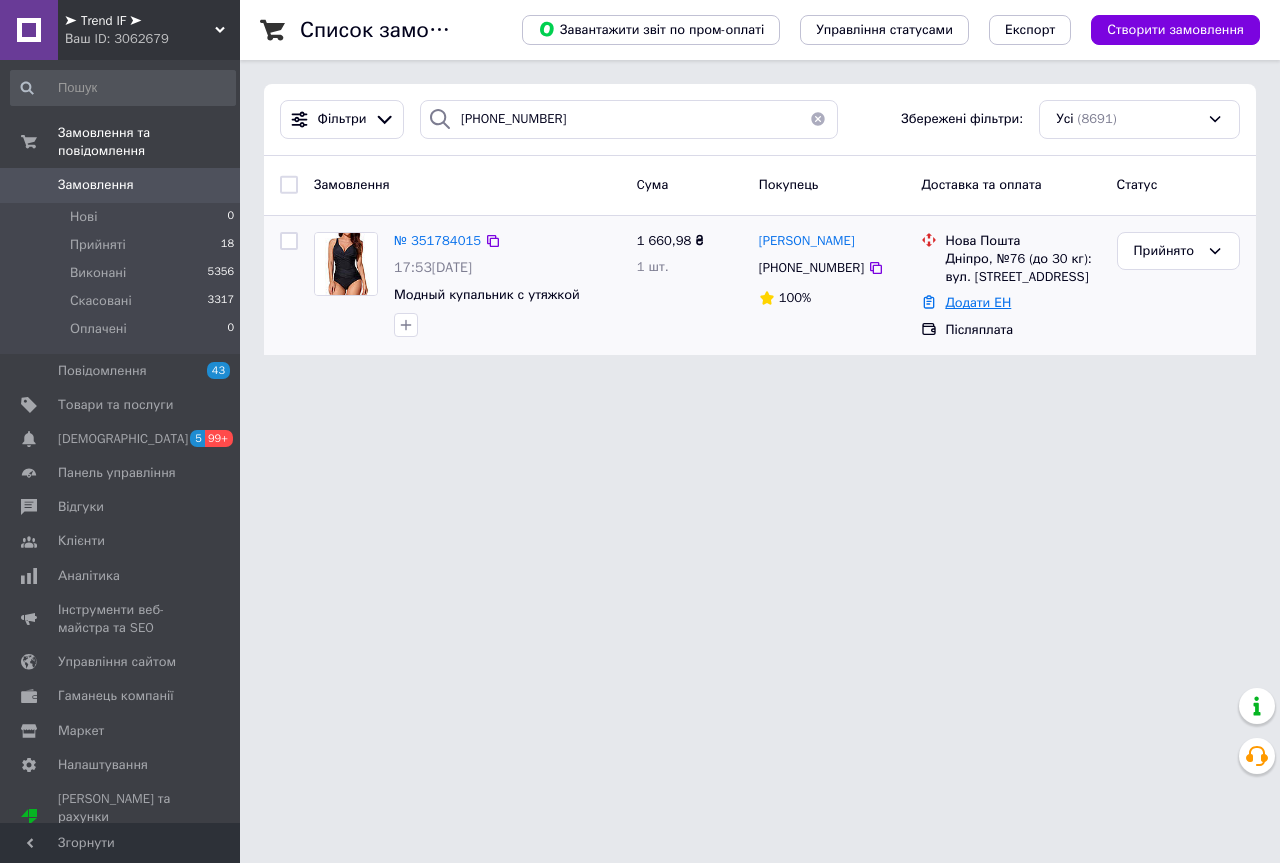 drag, startPoint x: 964, startPoint y: 303, endPoint x: 957, endPoint y: 313, distance: 12.206555 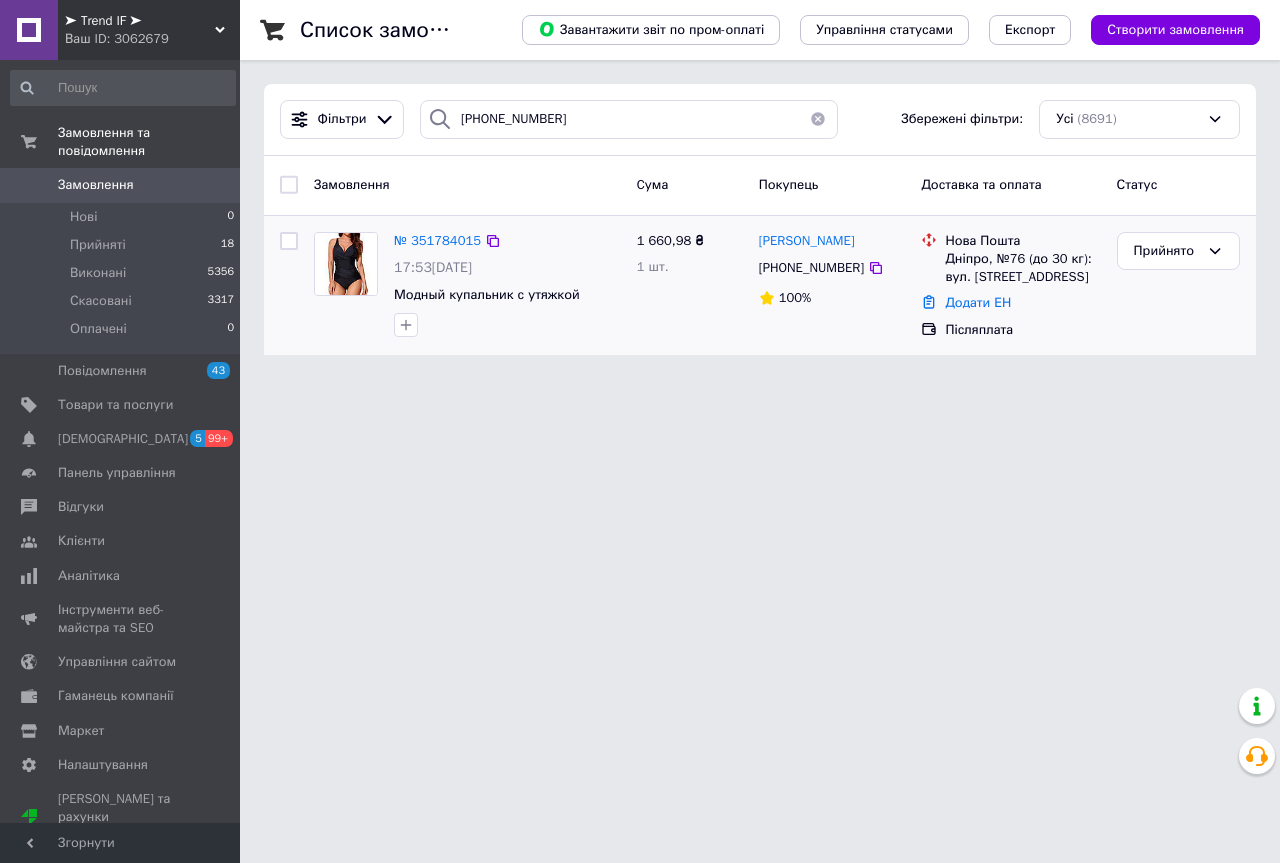 click on "Додати ЕН" at bounding box center [978, 302] 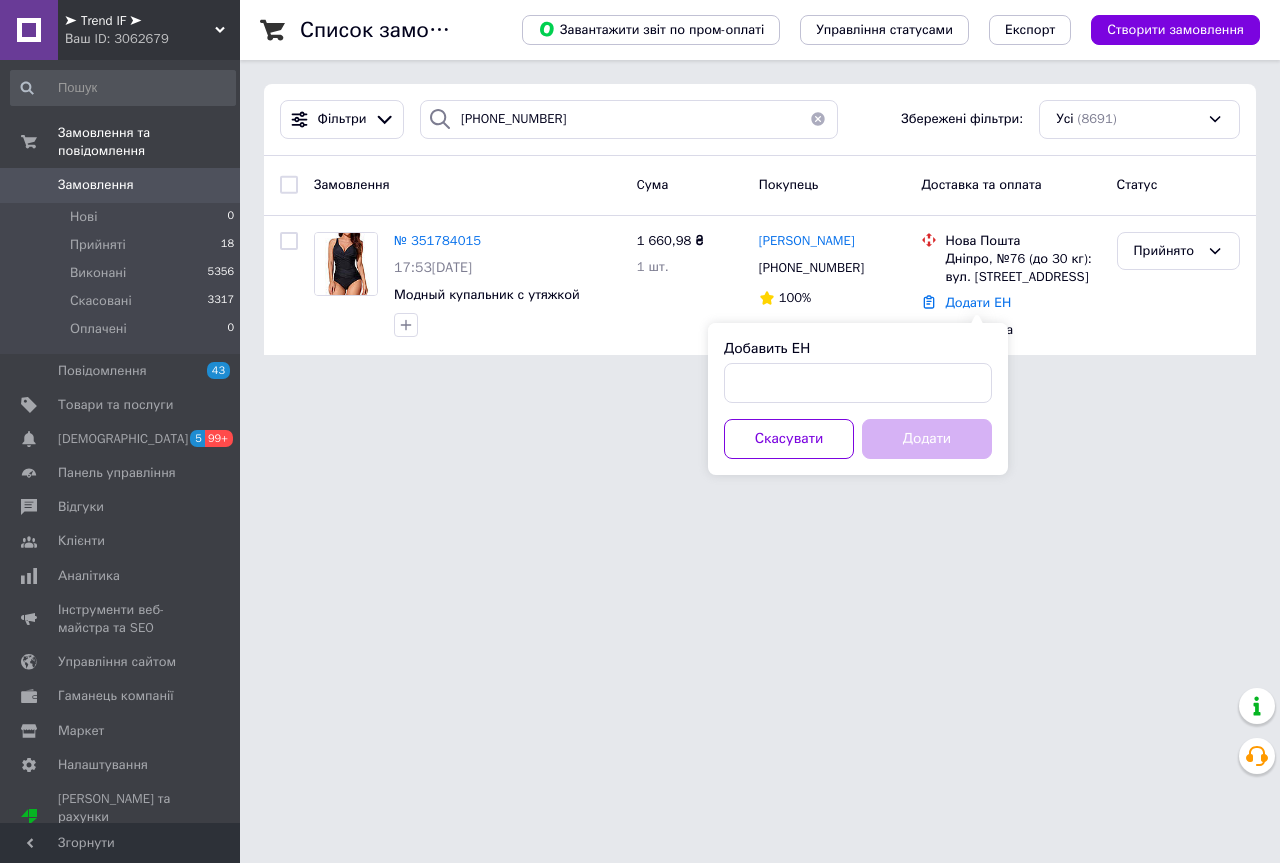 drag, startPoint x: 805, startPoint y: 412, endPoint x: 810, endPoint y: 382, distance: 30.413813 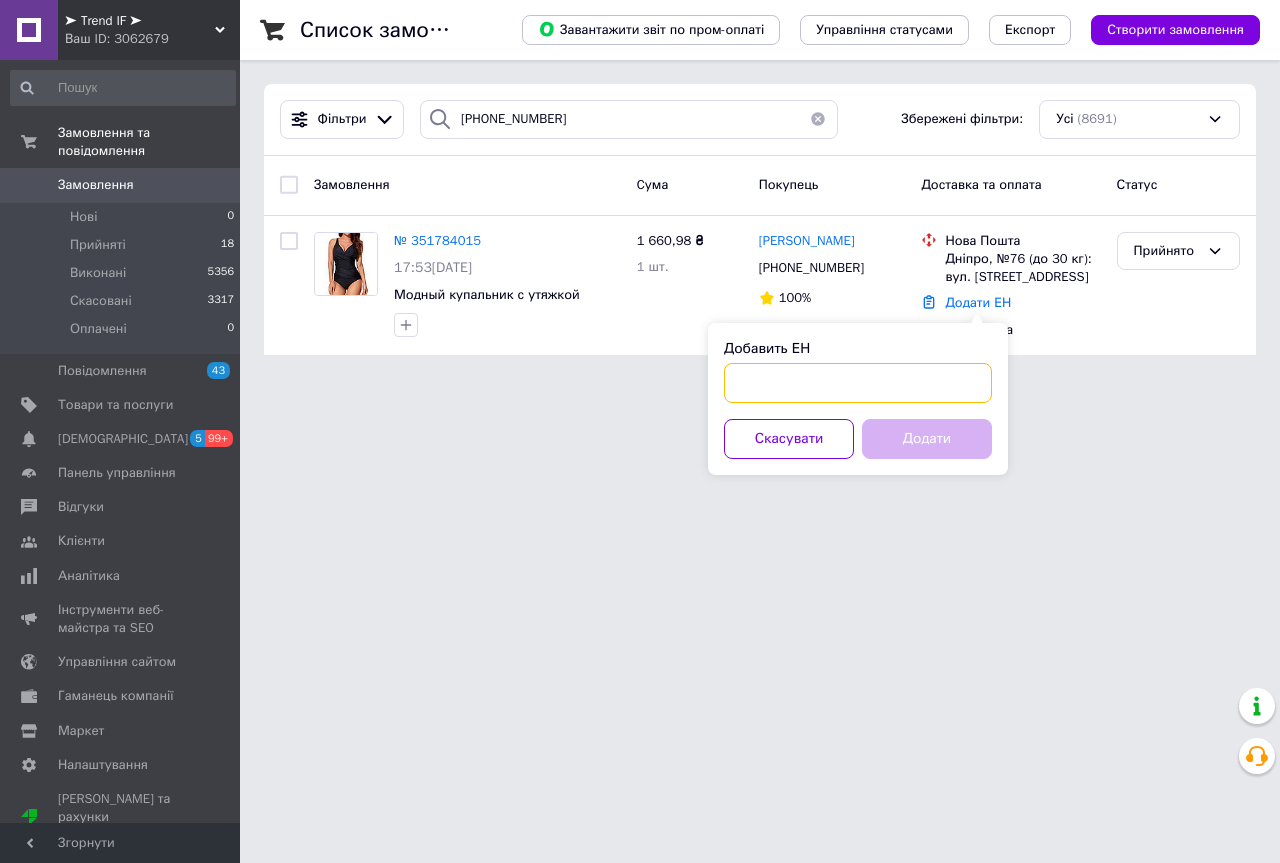 click on "Добавить ЕН" at bounding box center [858, 383] 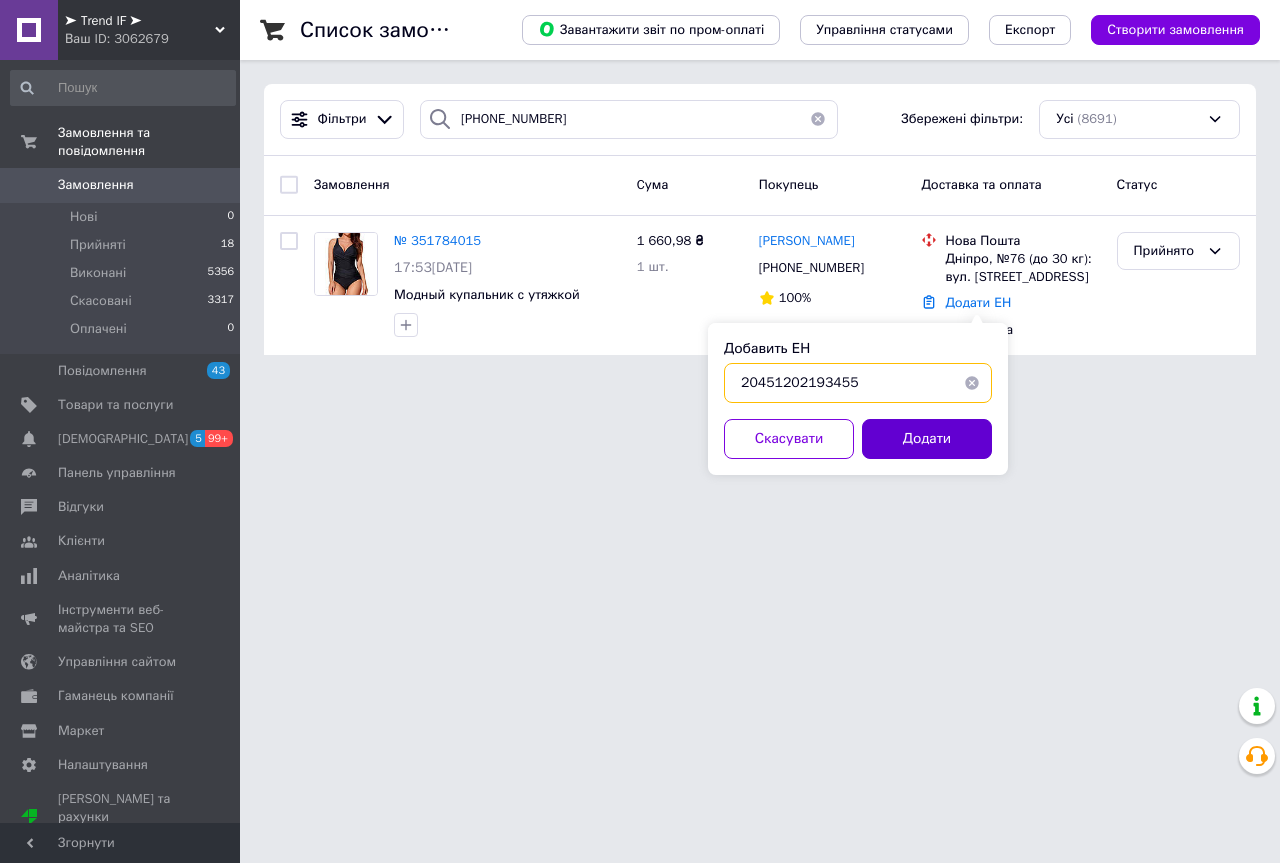 type on "20451202193455" 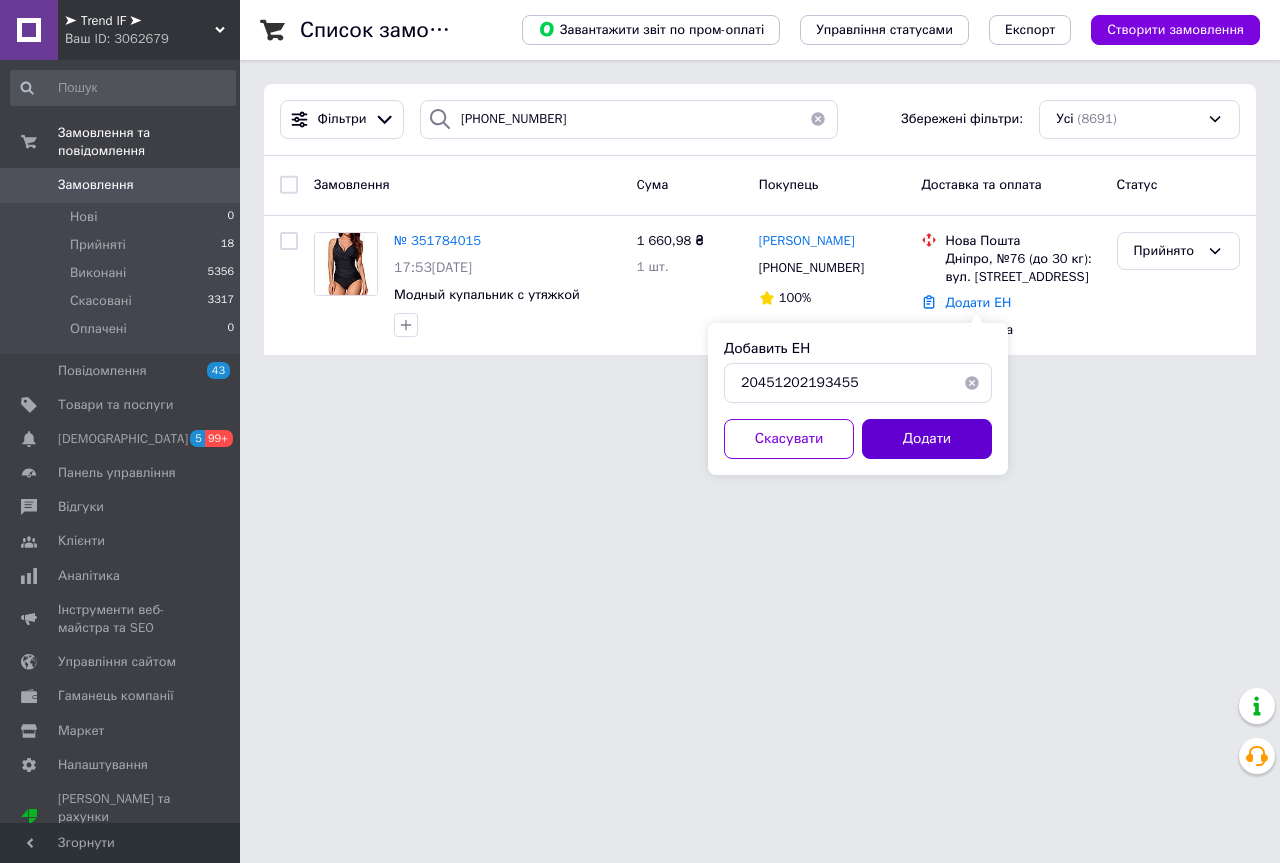 click on "Додати" at bounding box center [927, 439] 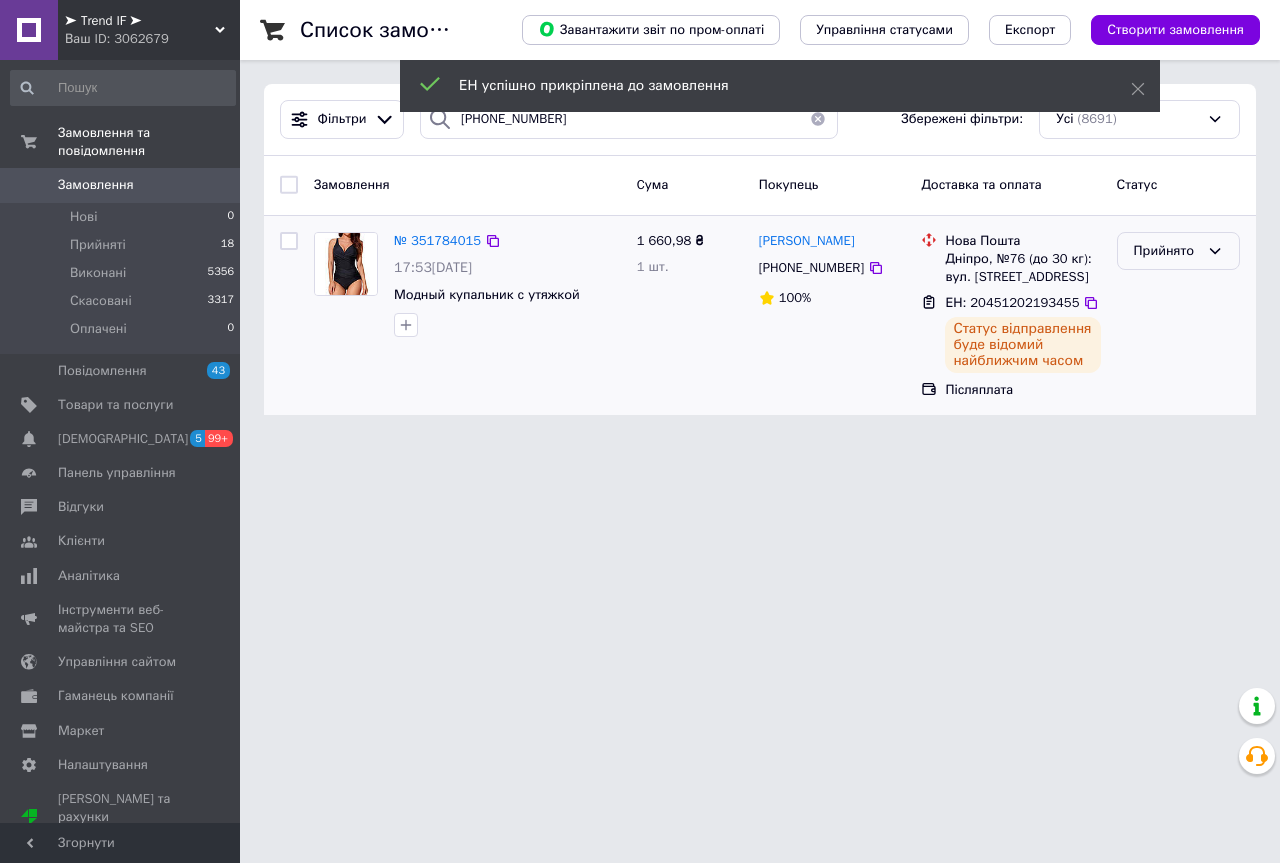 click on "Прийнято" at bounding box center (1178, 251) 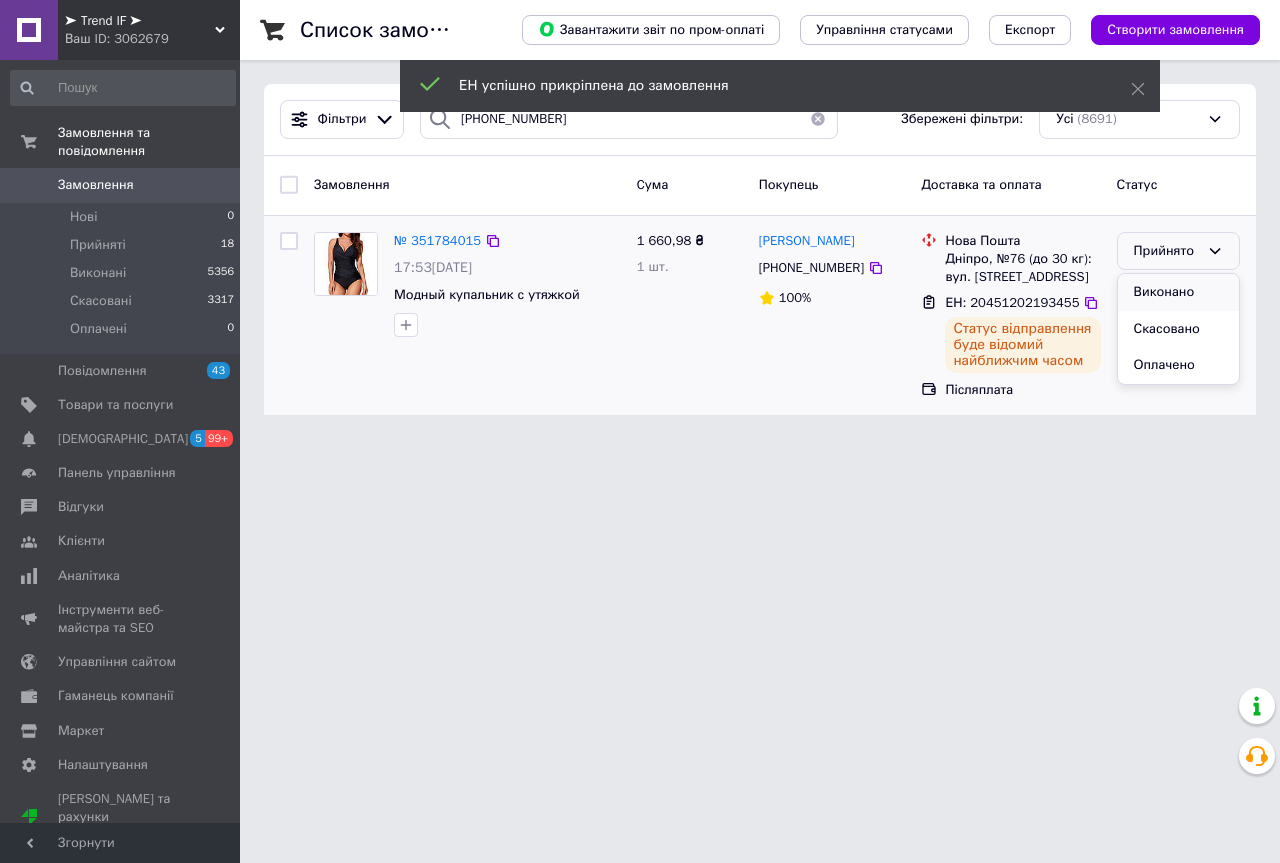 click on "Виконано" at bounding box center (1178, 292) 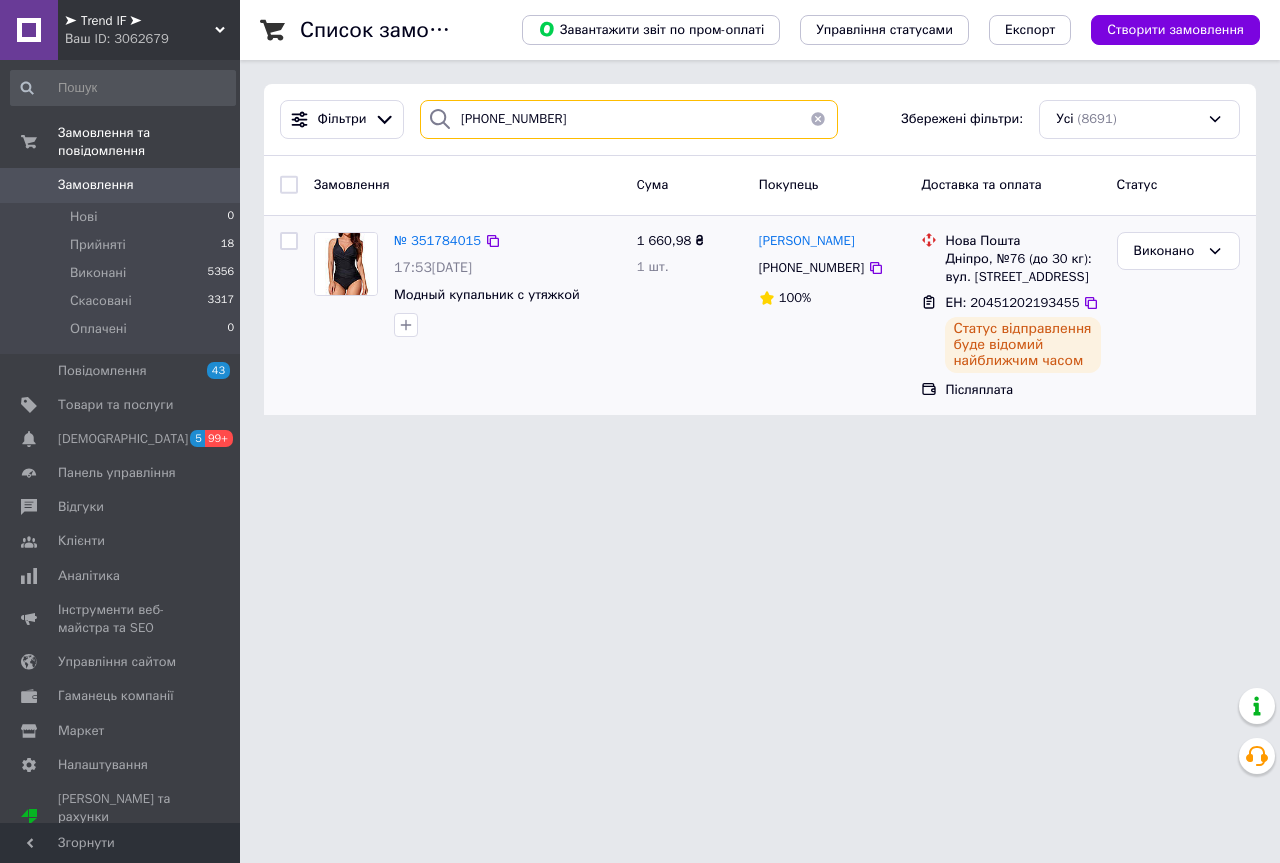 drag, startPoint x: 565, startPoint y: 109, endPoint x: 415, endPoint y: 119, distance: 150.33296 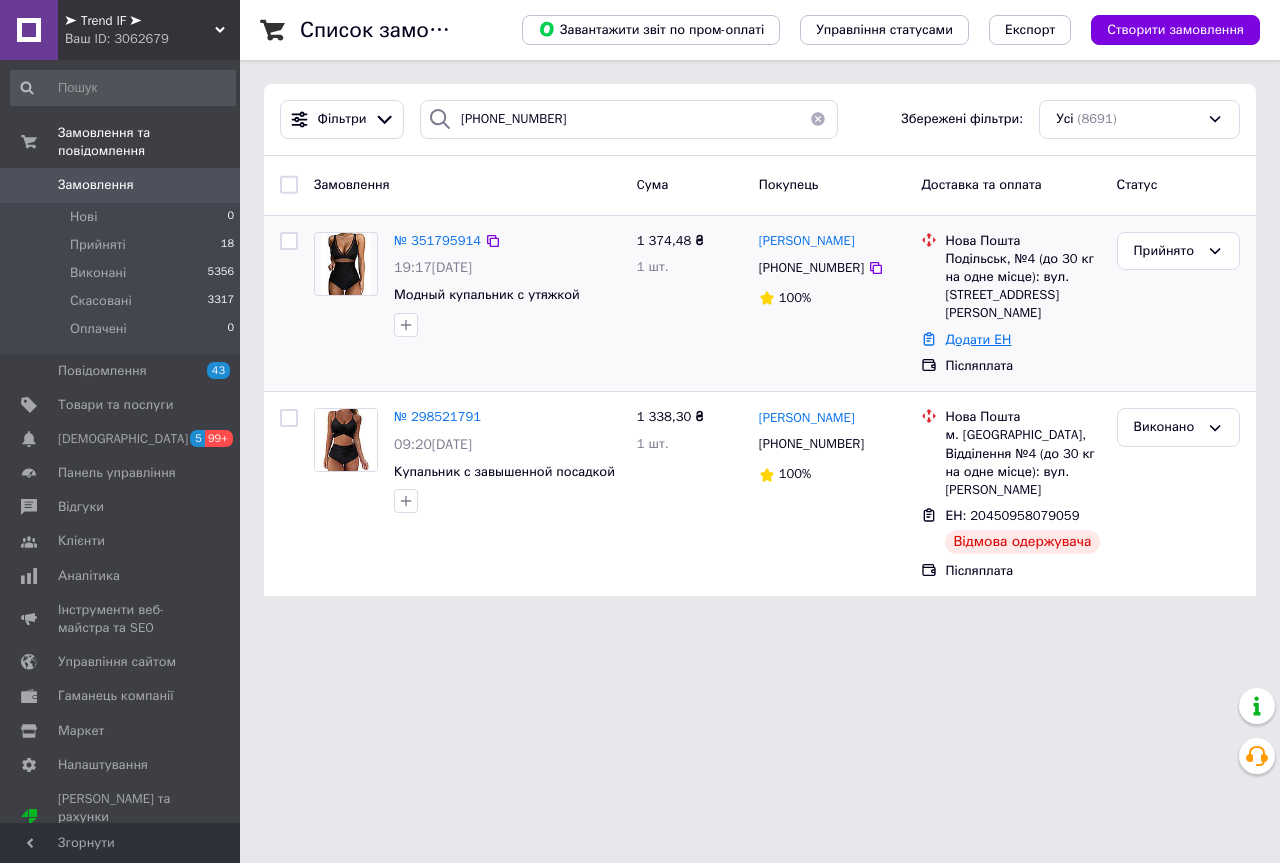 click on "Додати ЕН" at bounding box center (978, 339) 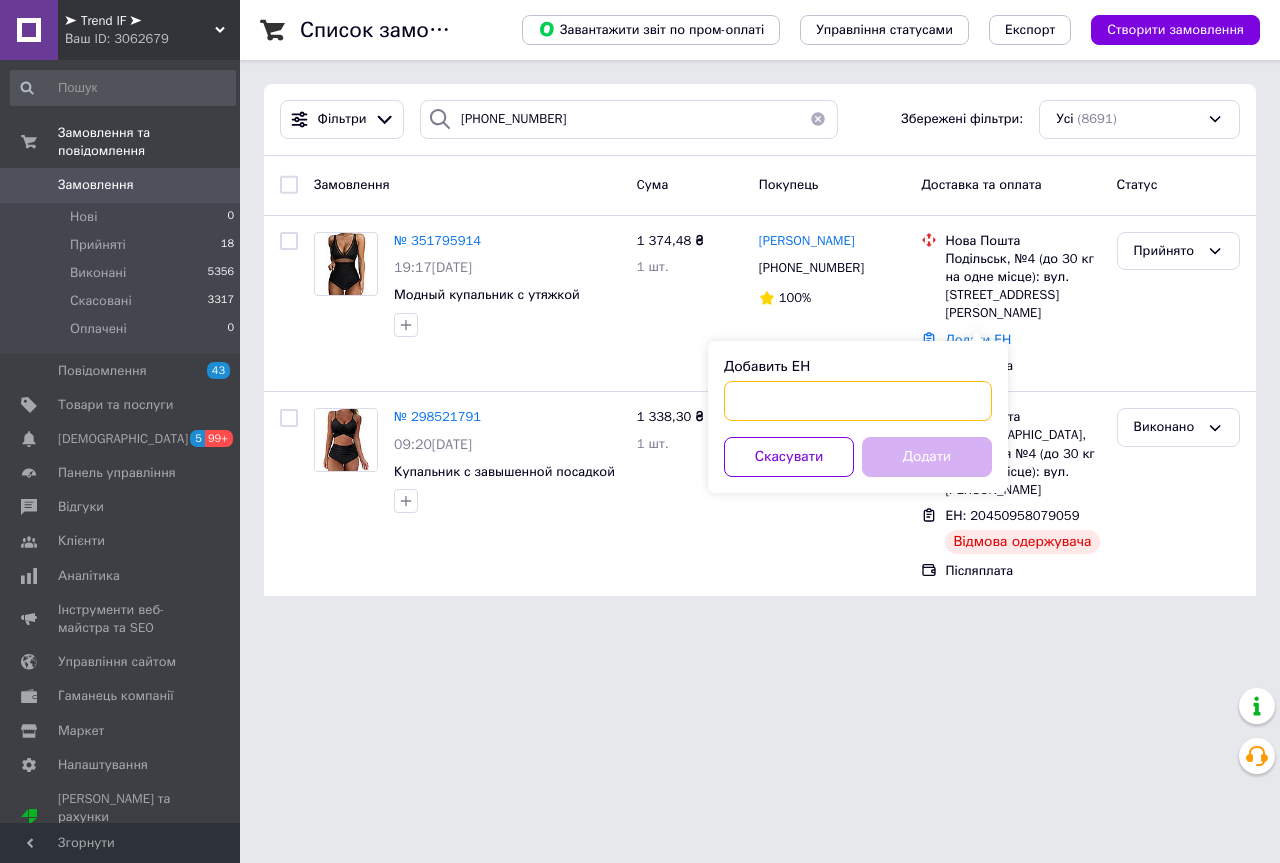 click on "Добавить ЕН" at bounding box center [858, 401] 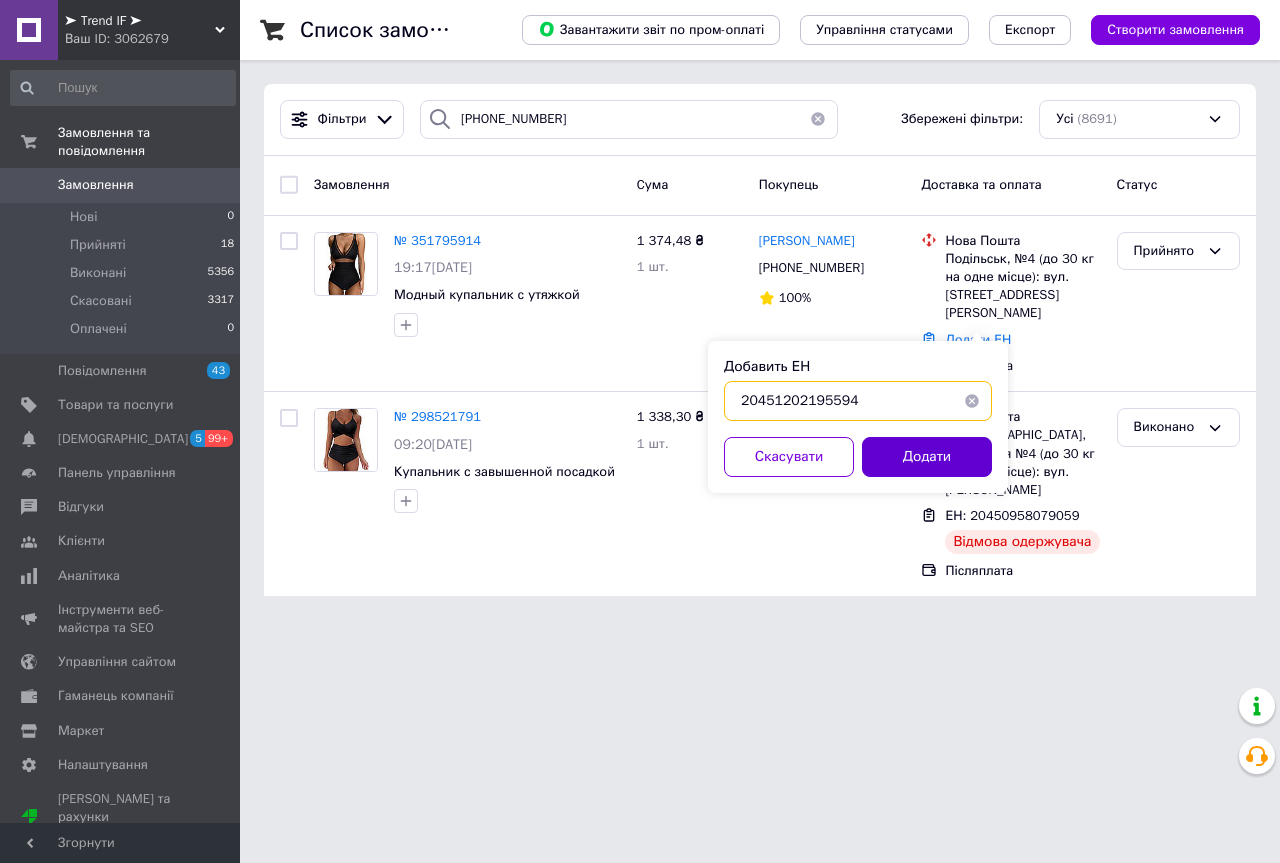 type on "20451202195594" 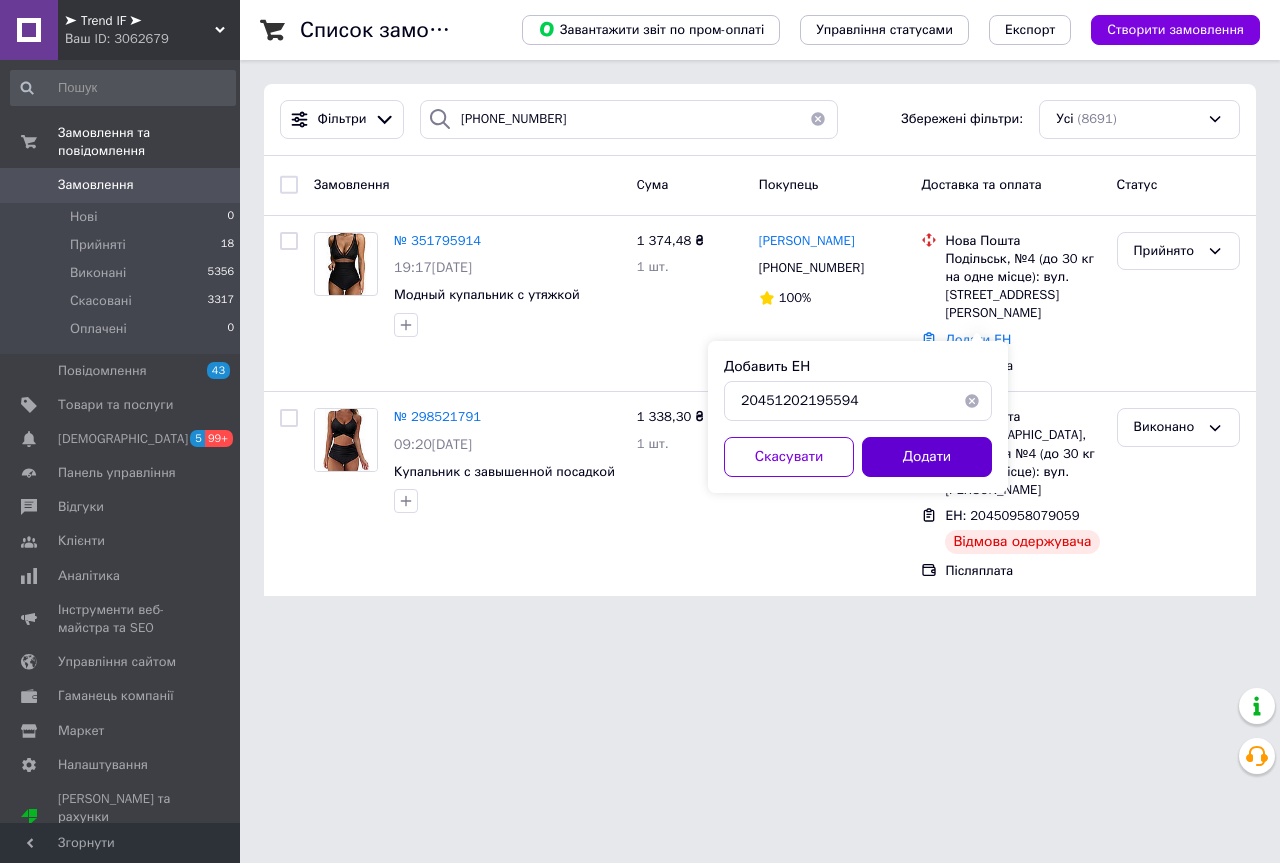 click on "Додати" at bounding box center [927, 457] 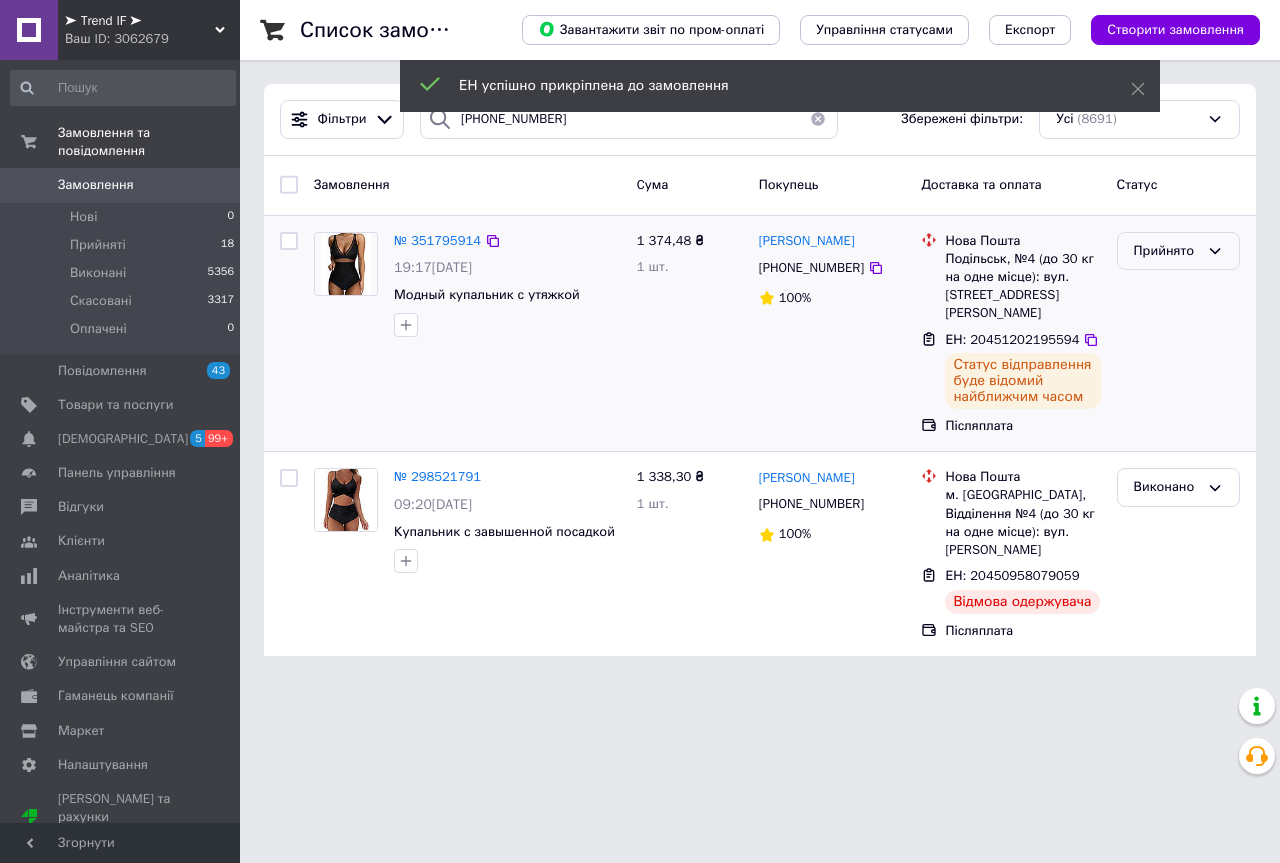 click on "Прийнято" at bounding box center [1178, 251] 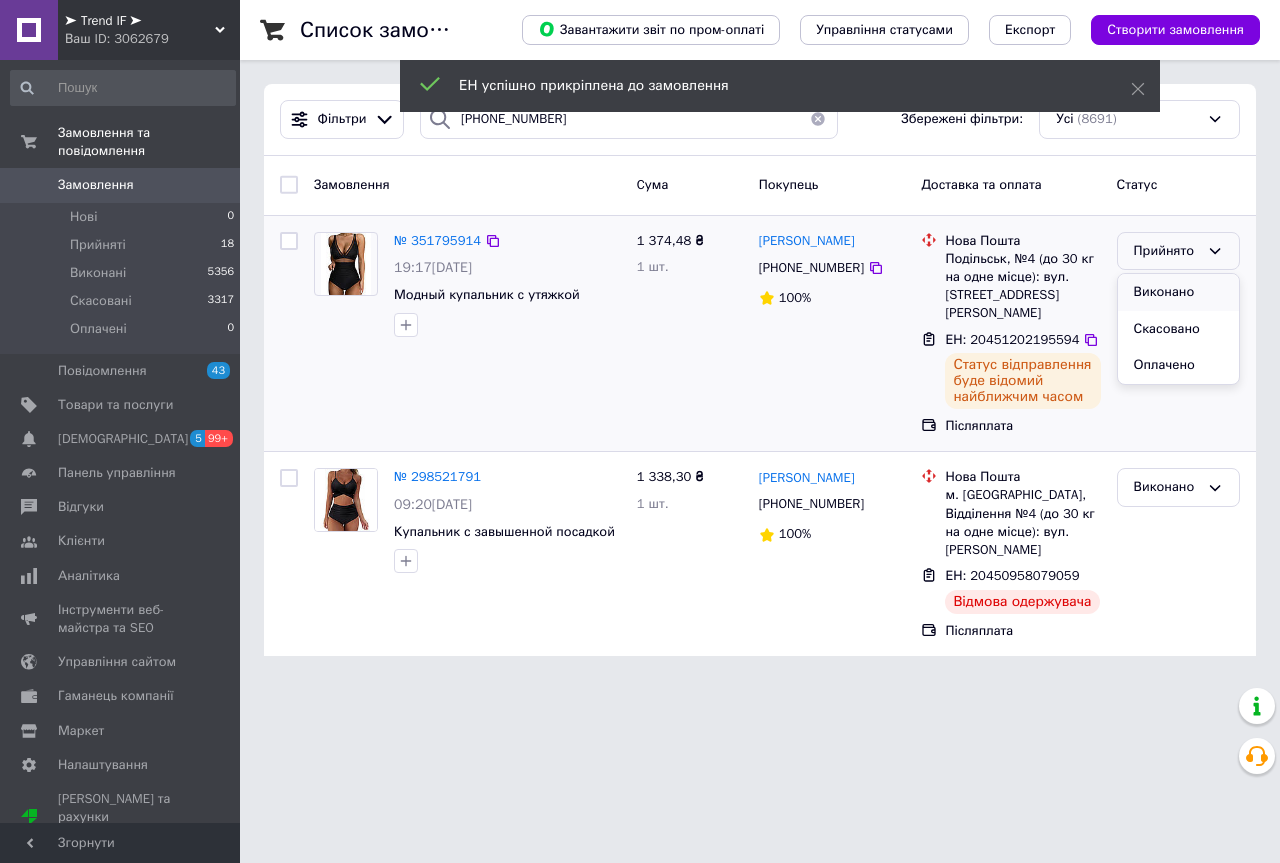 click on "Виконано" at bounding box center (1178, 292) 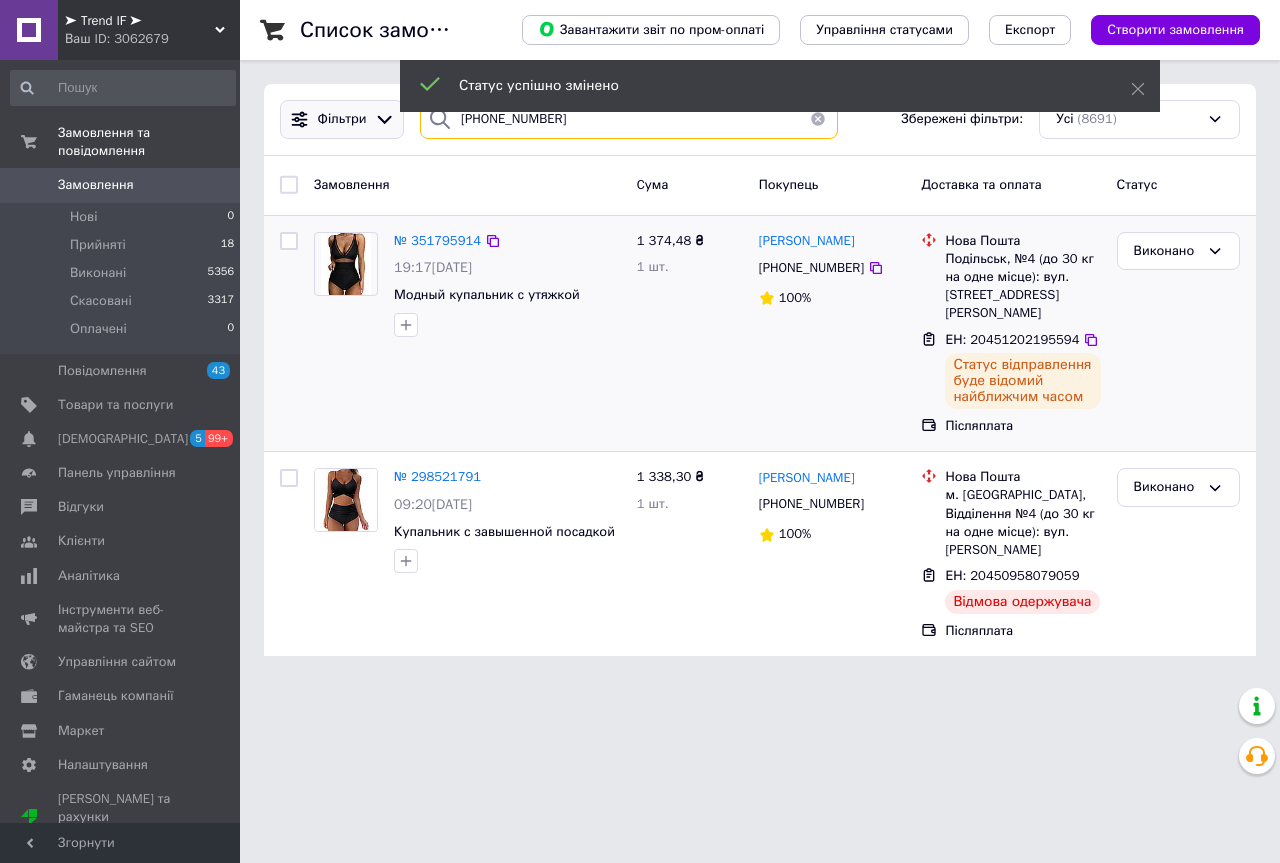 drag, startPoint x: 575, startPoint y: 124, endPoint x: 312, endPoint y: 129, distance: 263.04752 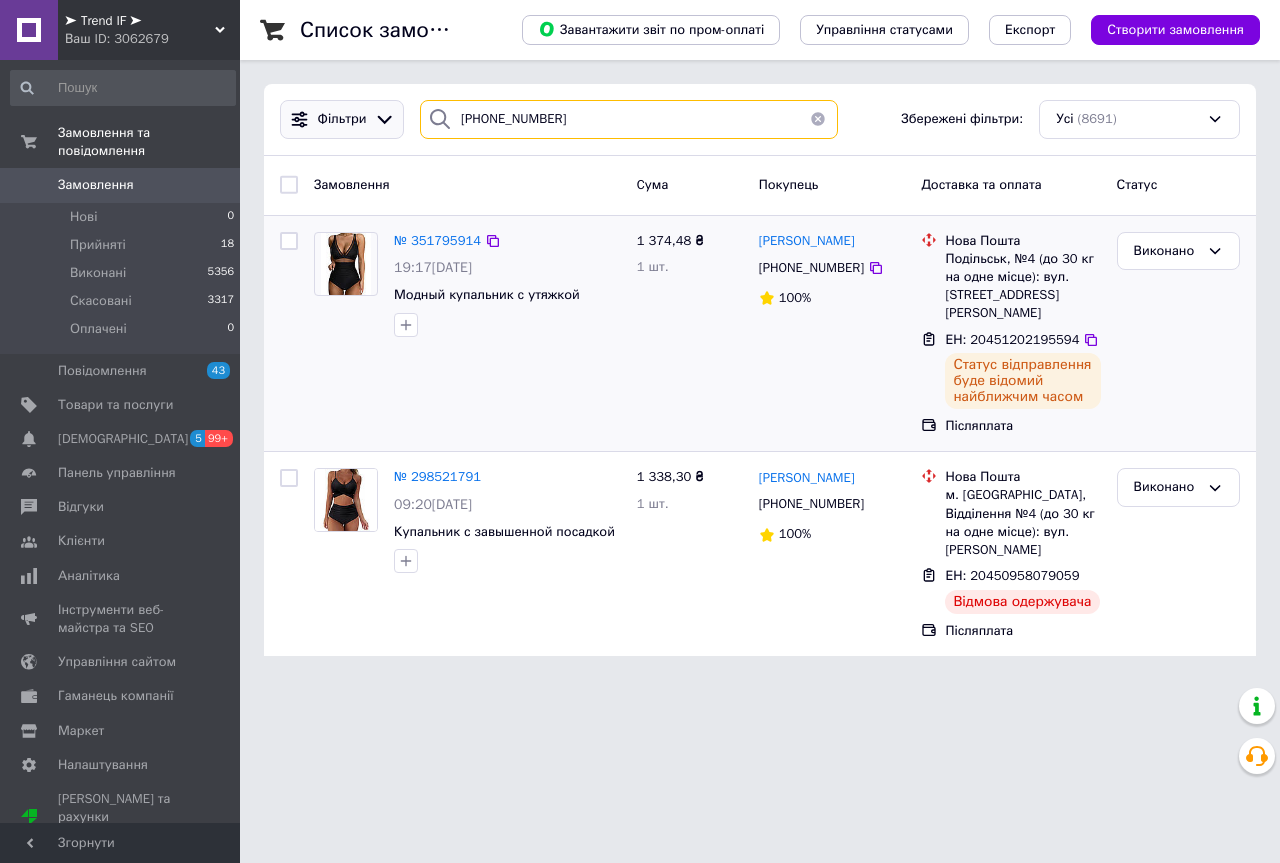 paste on "99)1450549" 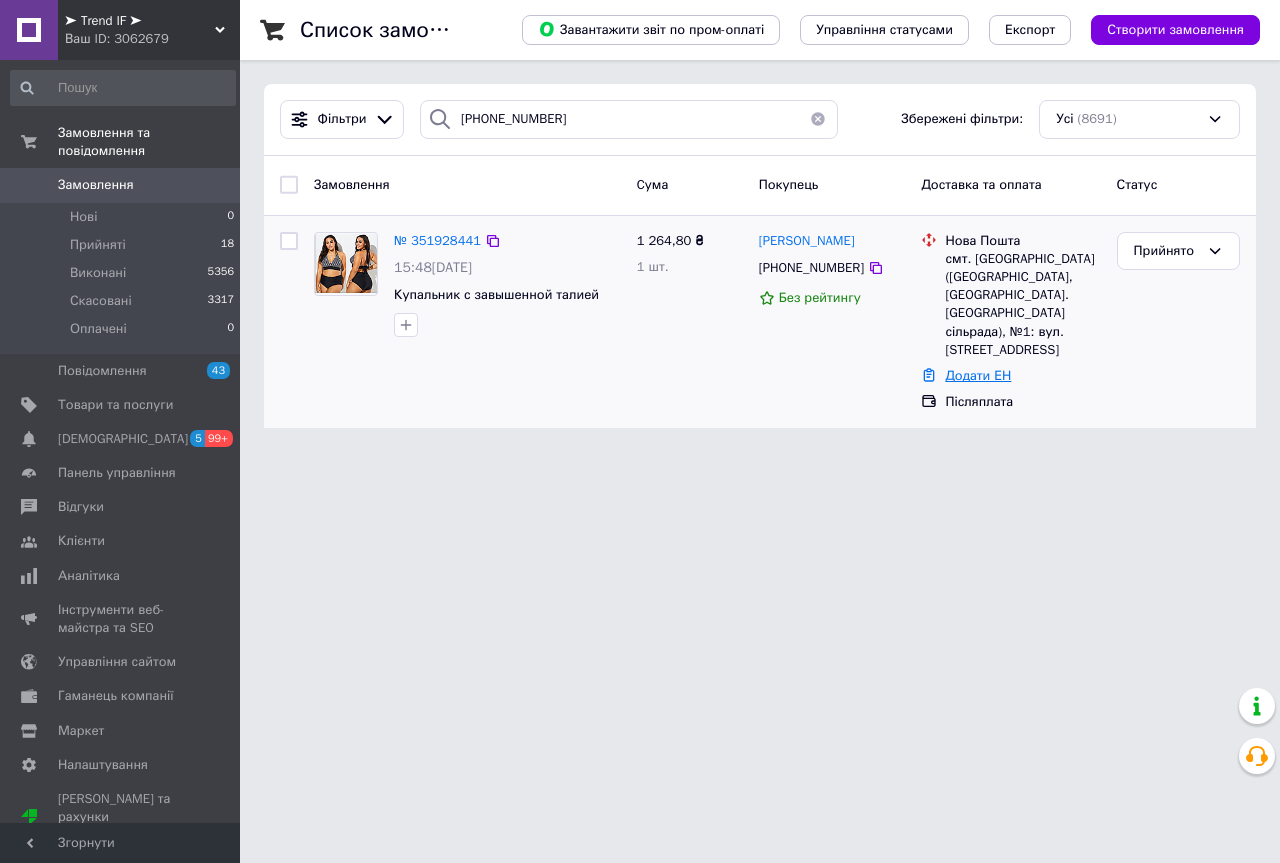 click on "Додати ЕН" at bounding box center [978, 375] 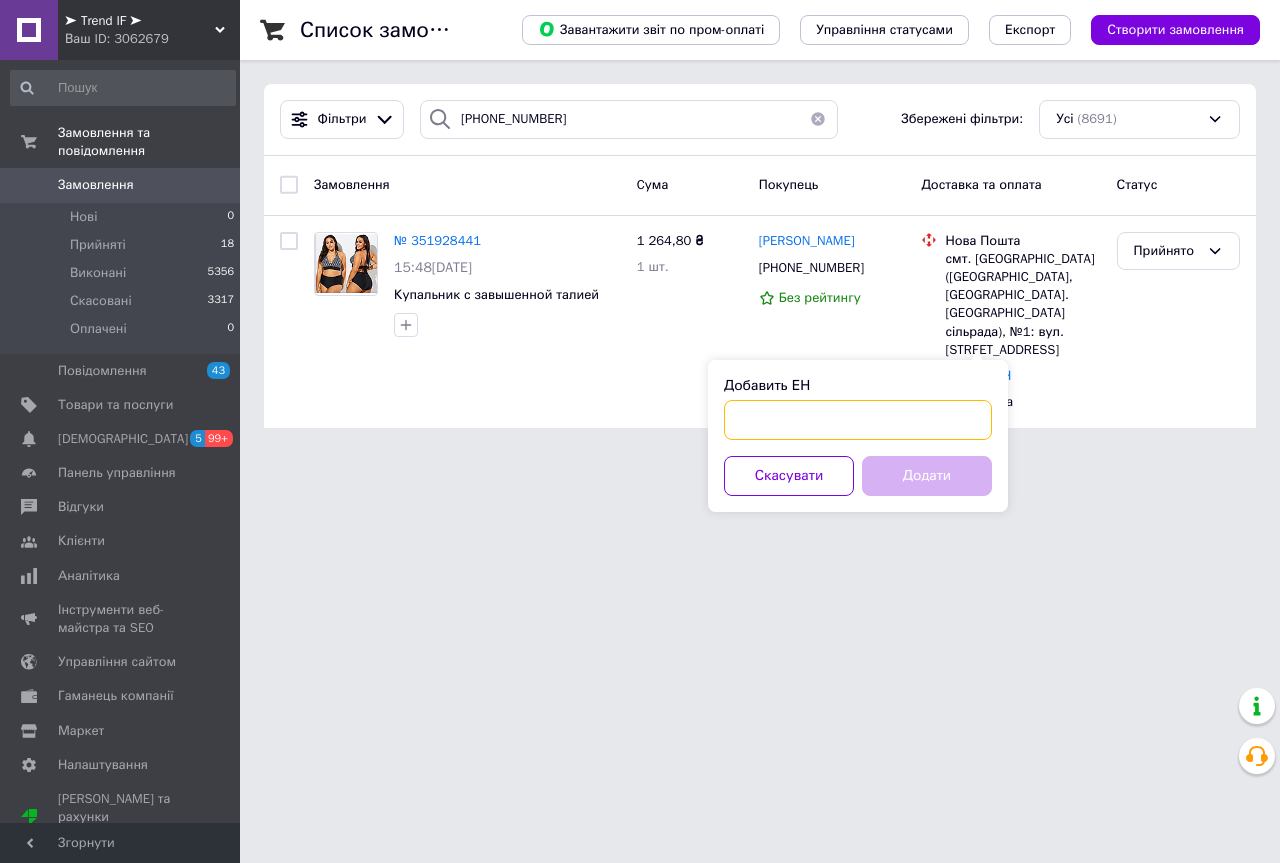 click on "Добавить ЕН" at bounding box center [858, 420] 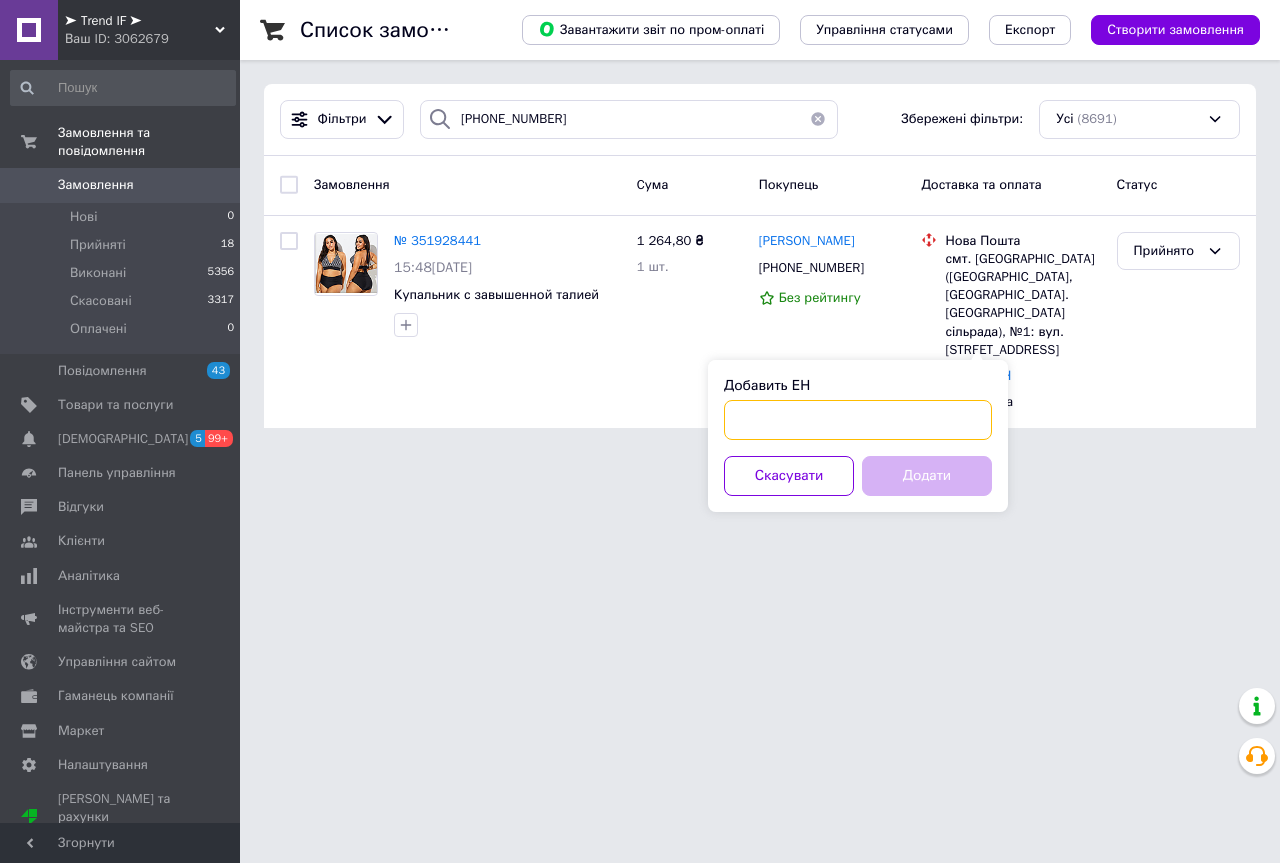 paste on "20451202650508" 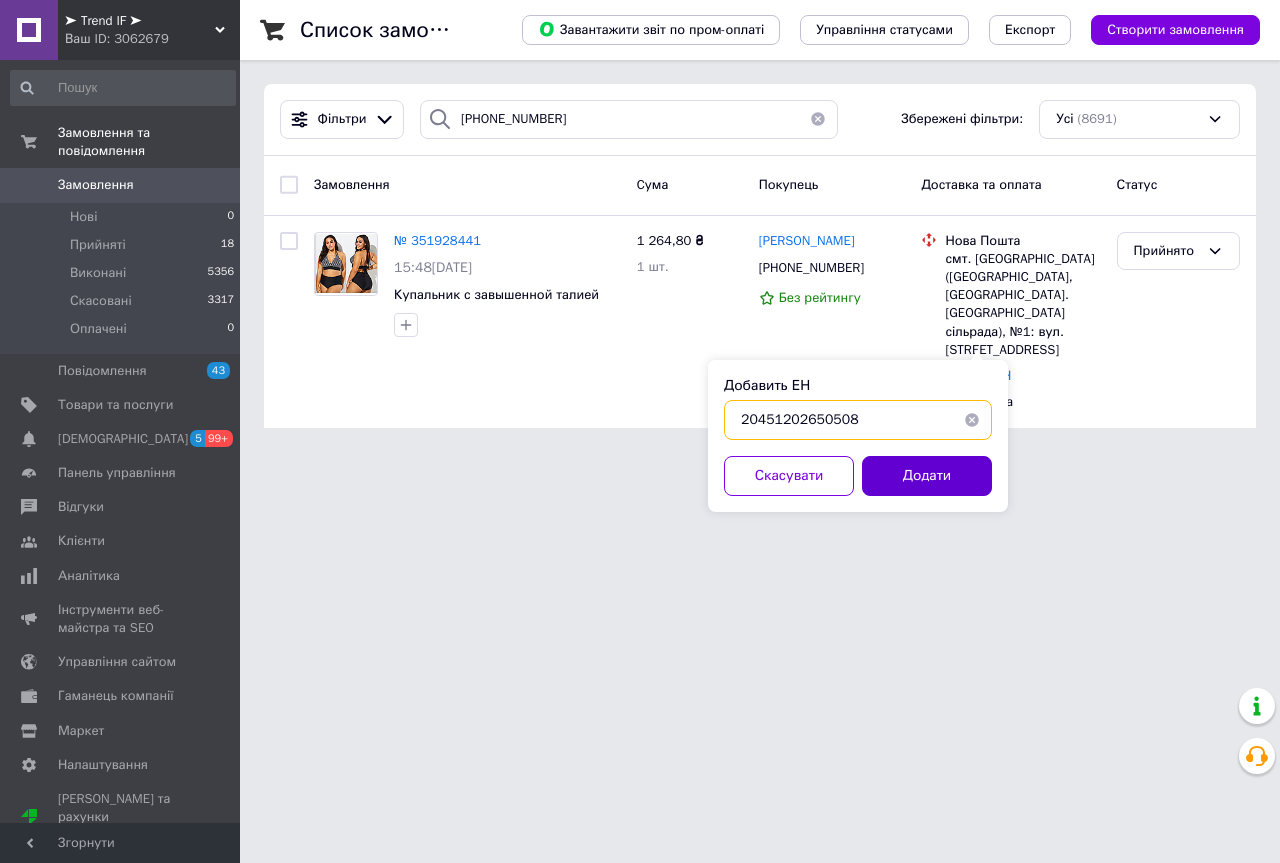 type on "20451202650508" 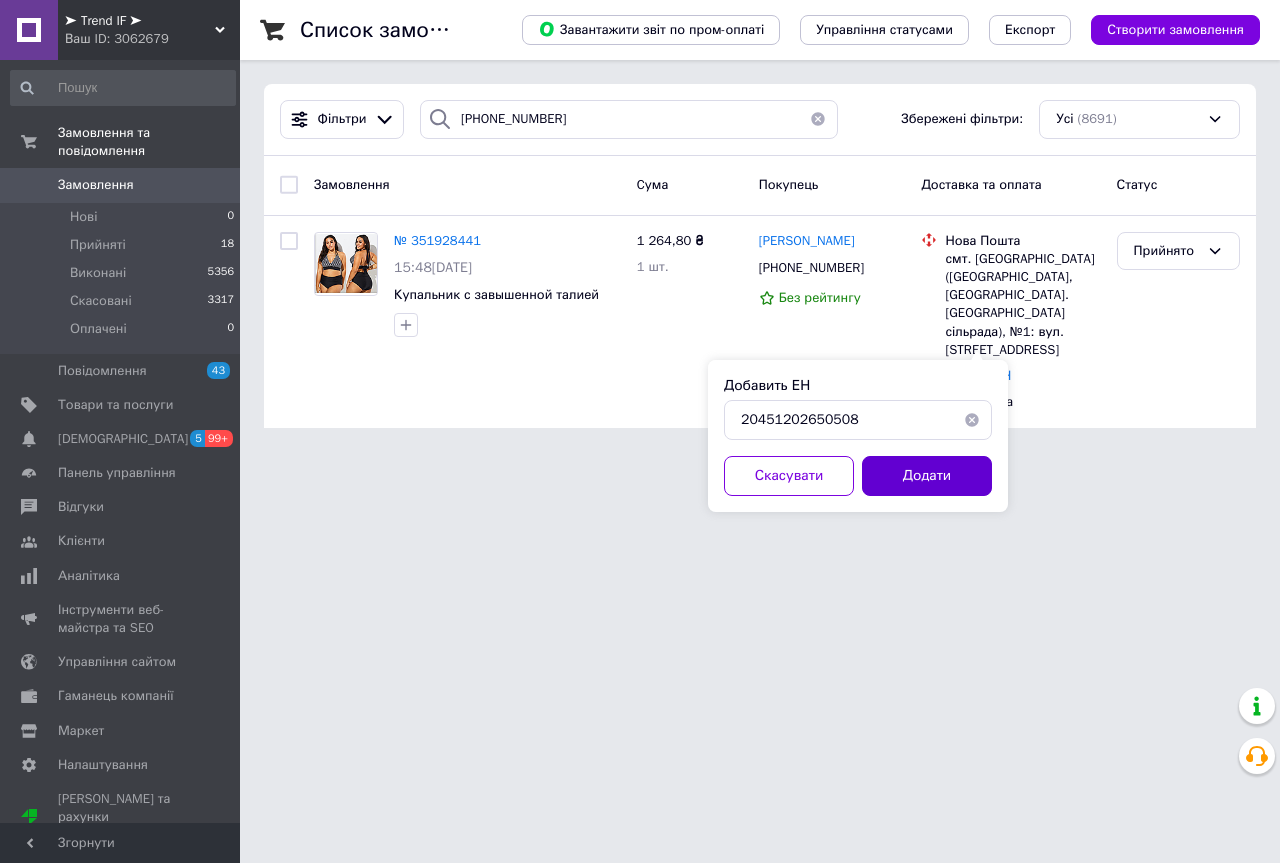 click on "Додати" at bounding box center (927, 476) 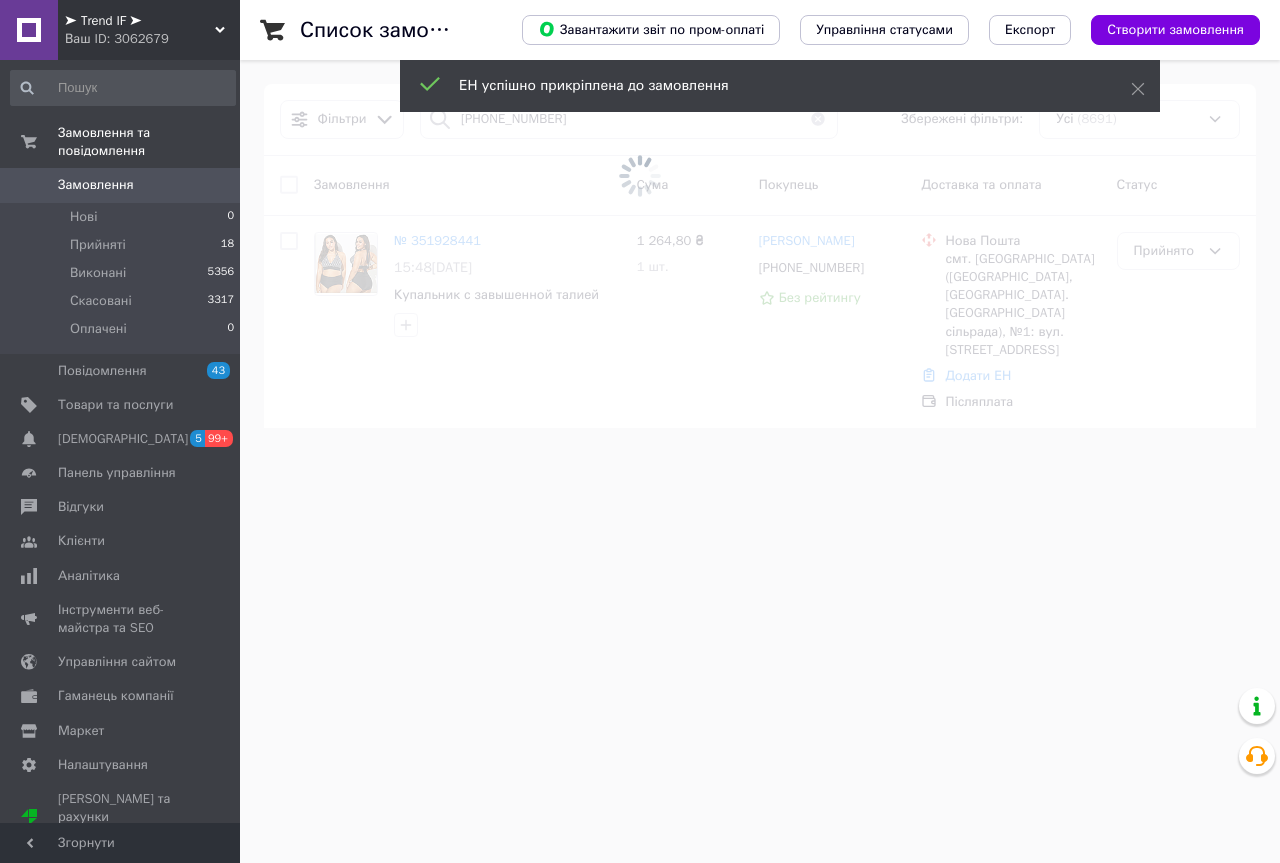 click at bounding box center [640, 176] 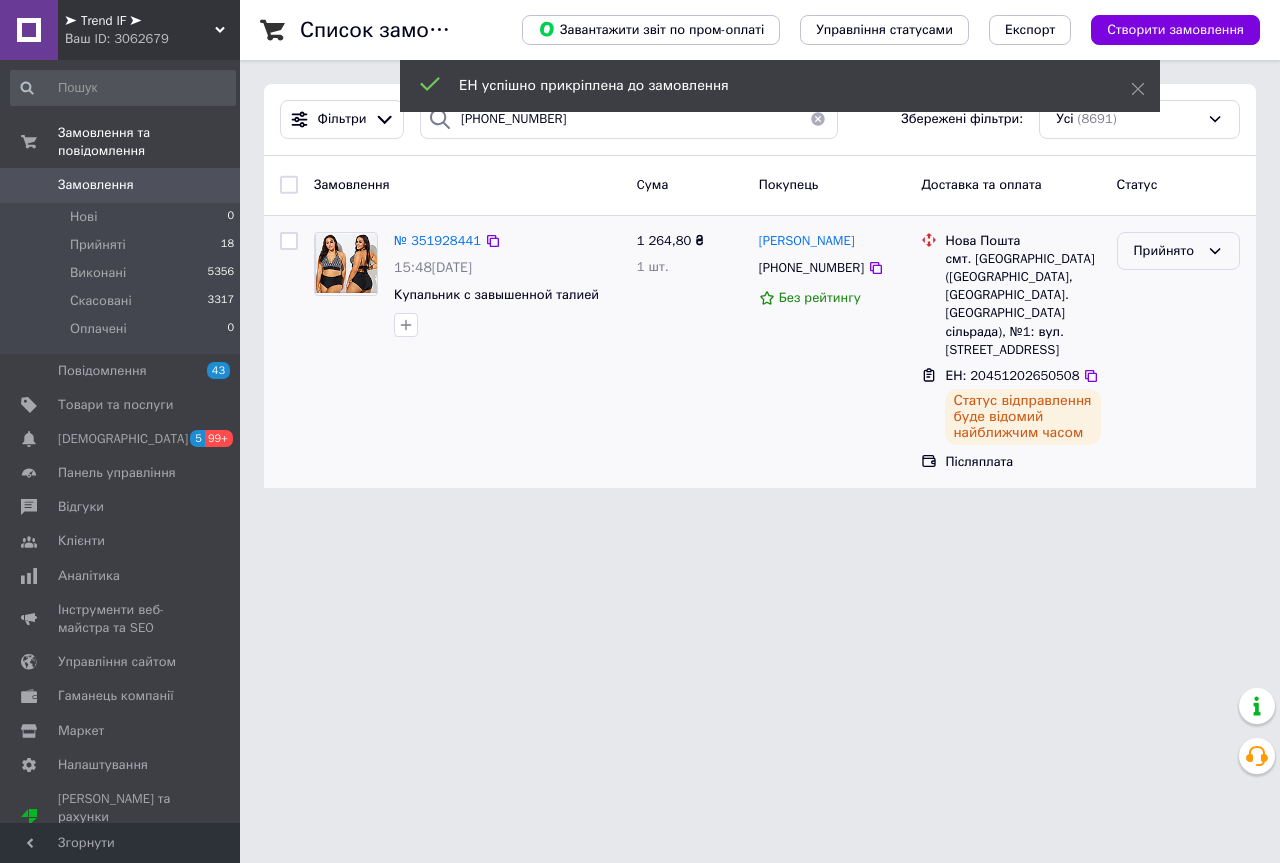 click on "Прийнято" at bounding box center [1178, 251] 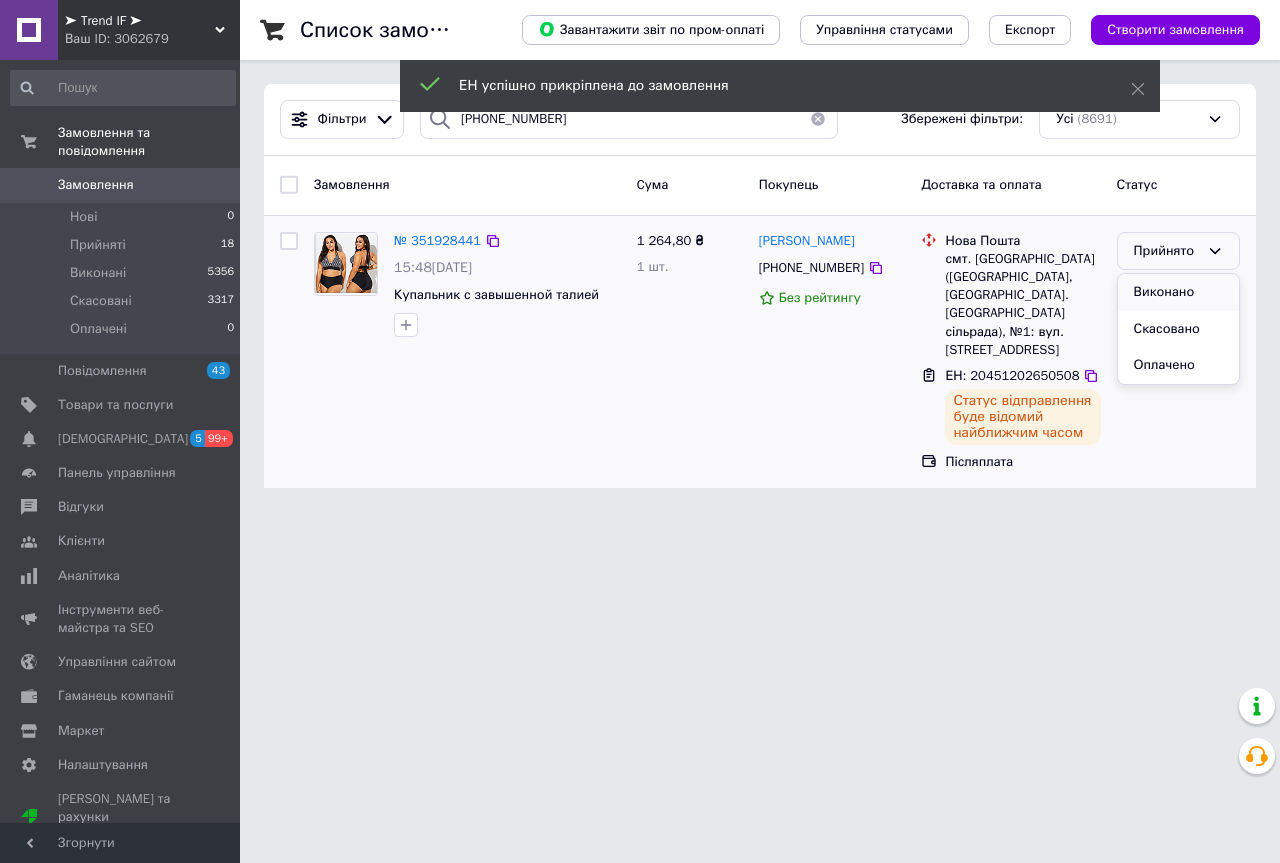 click on "Виконано" at bounding box center (1178, 292) 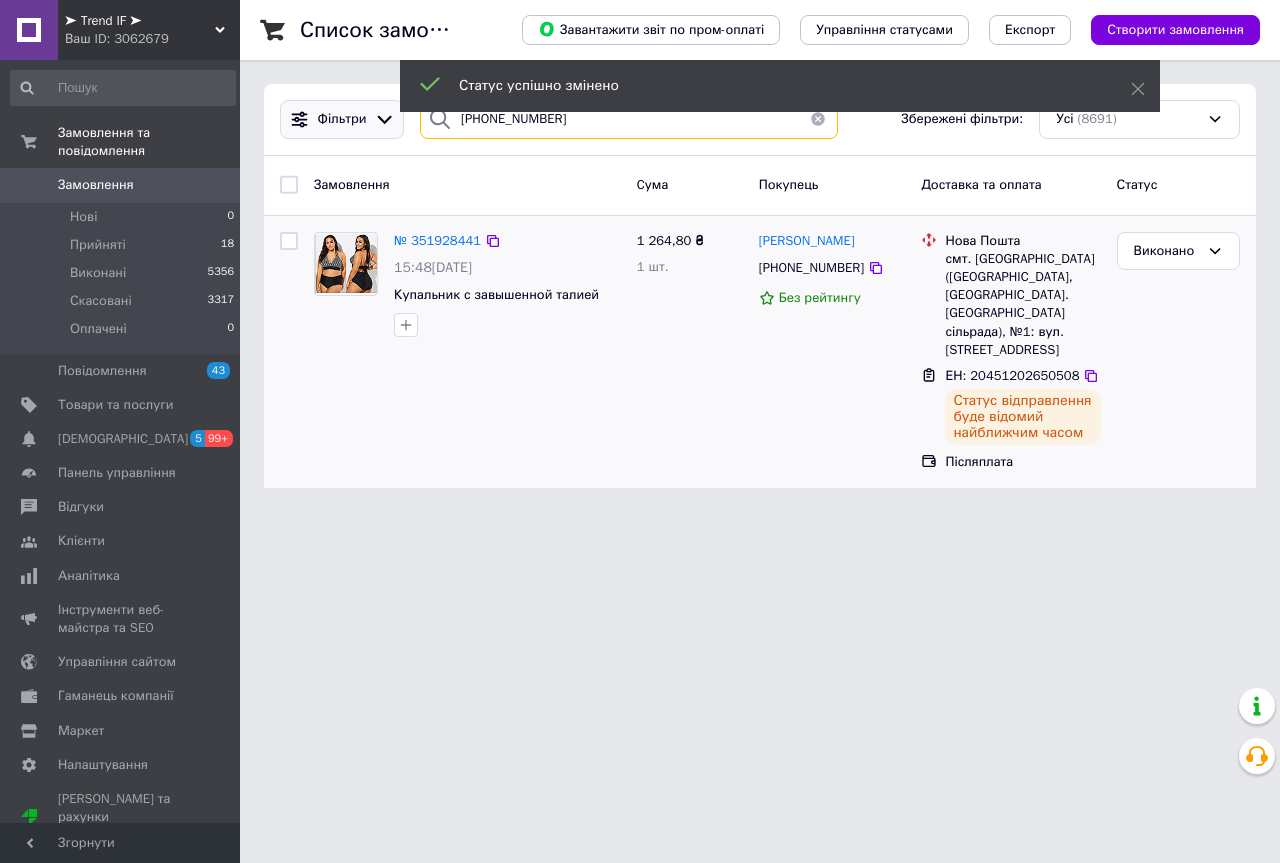 drag, startPoint x: 502, startPoint y: 132, endPoint x: 346, endPoint y: 126, distance: 156.11534 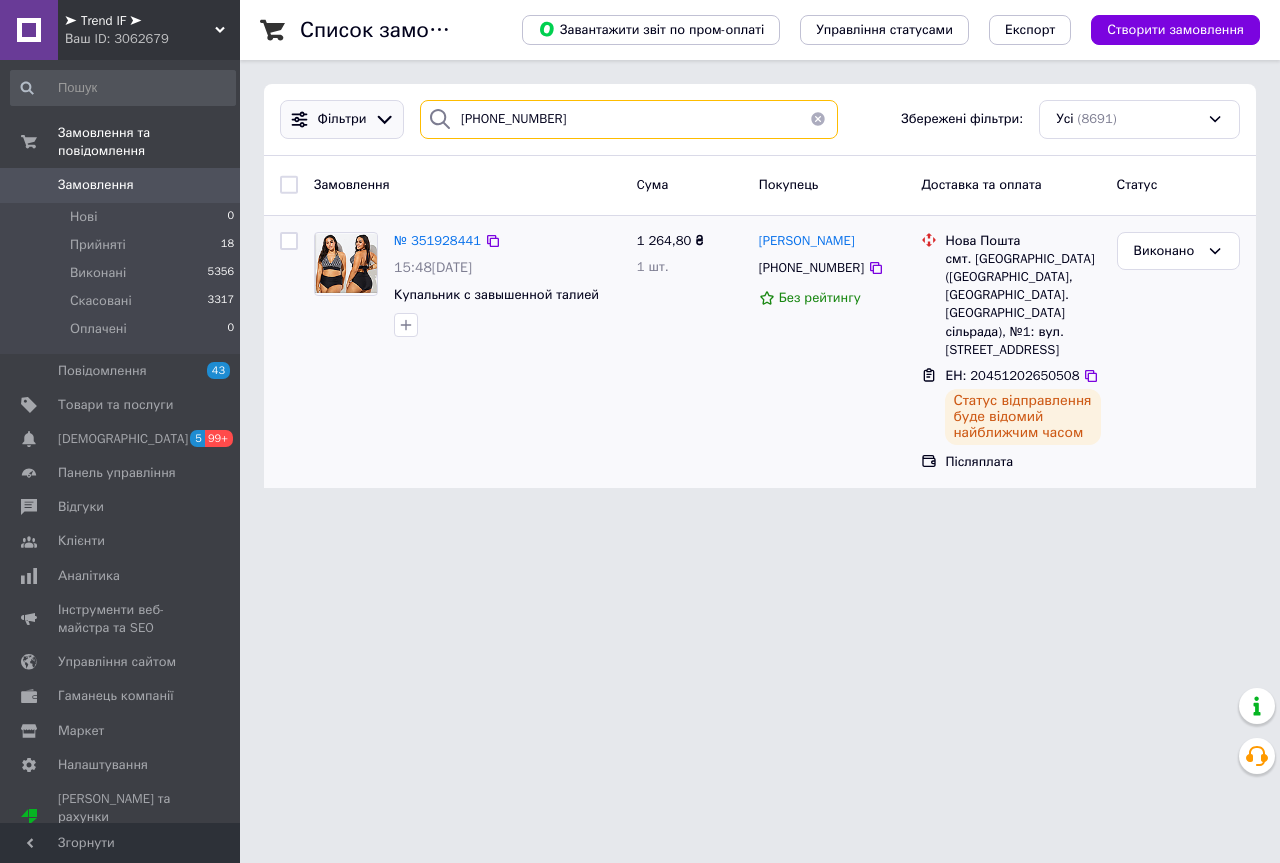 paste on "50)7544895" 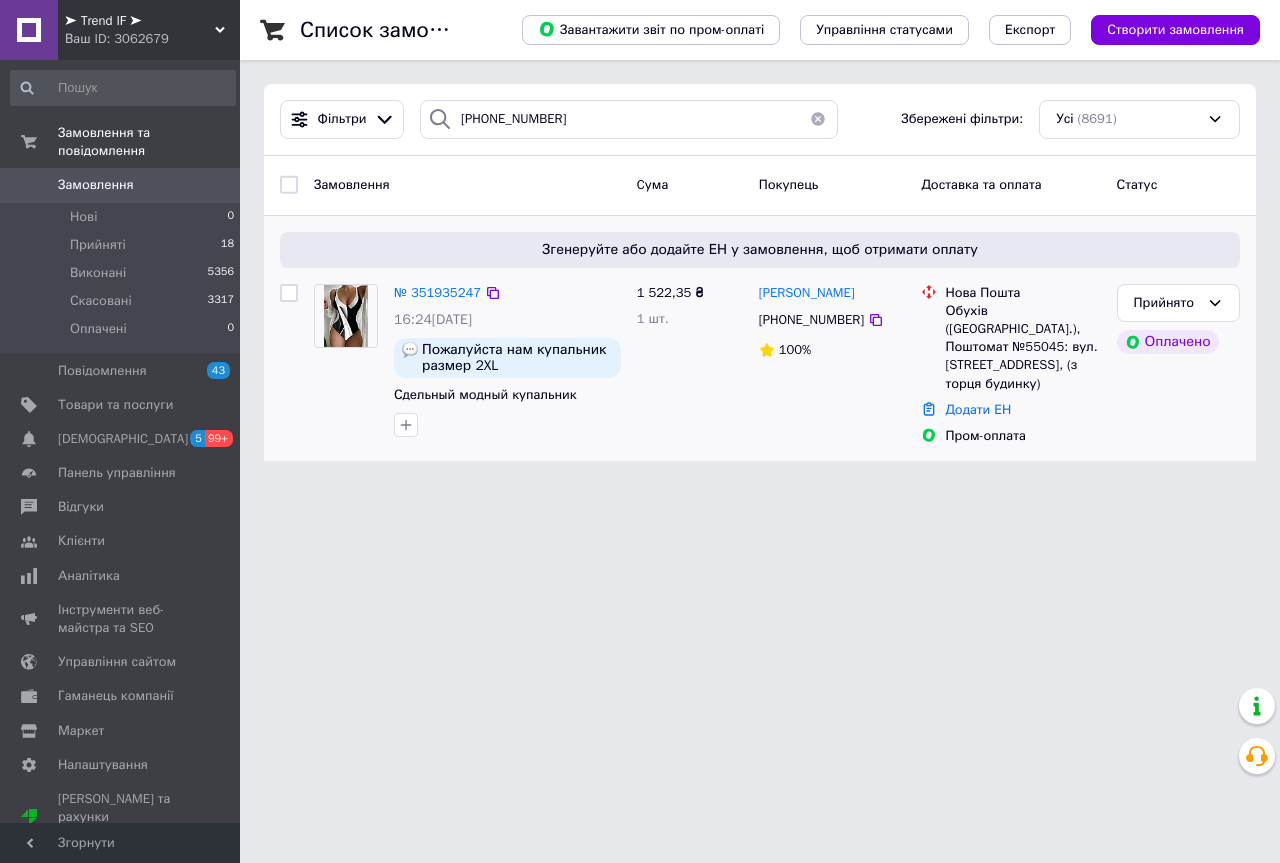 click on "Додати ЕН" at bounding box center (1022, 410) 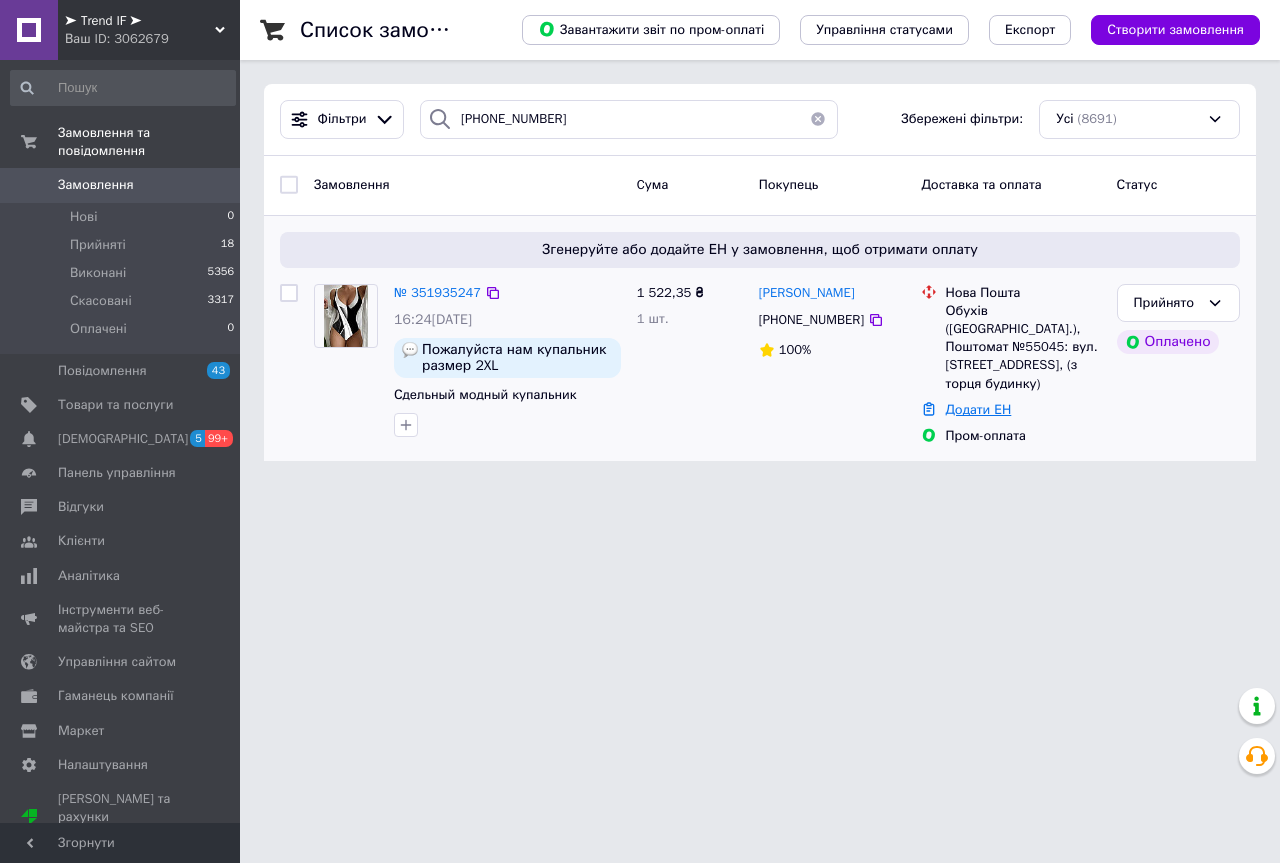 click on "Додати ЕН" at bounding box center (978, 409) 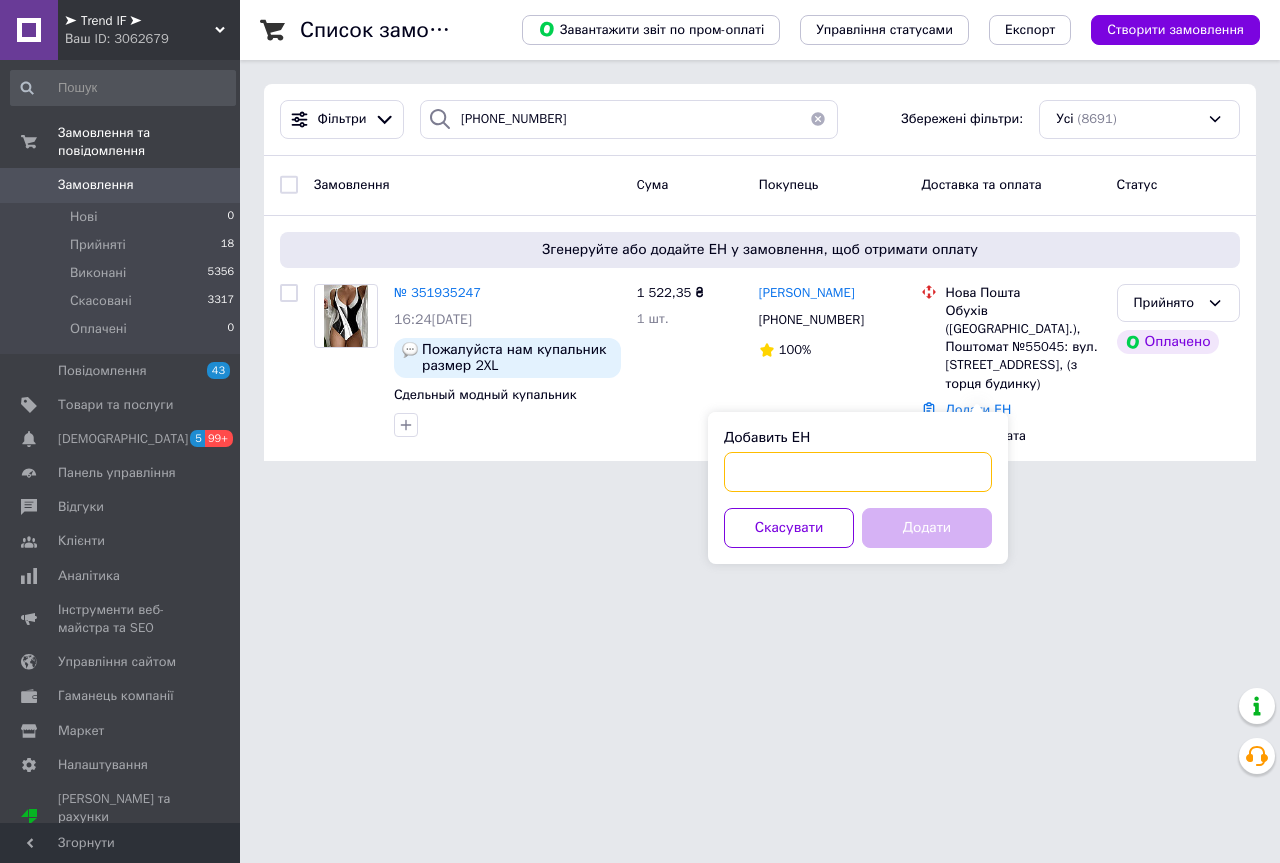 click on "Добавить ЕН" at bounding box center [858, 472] 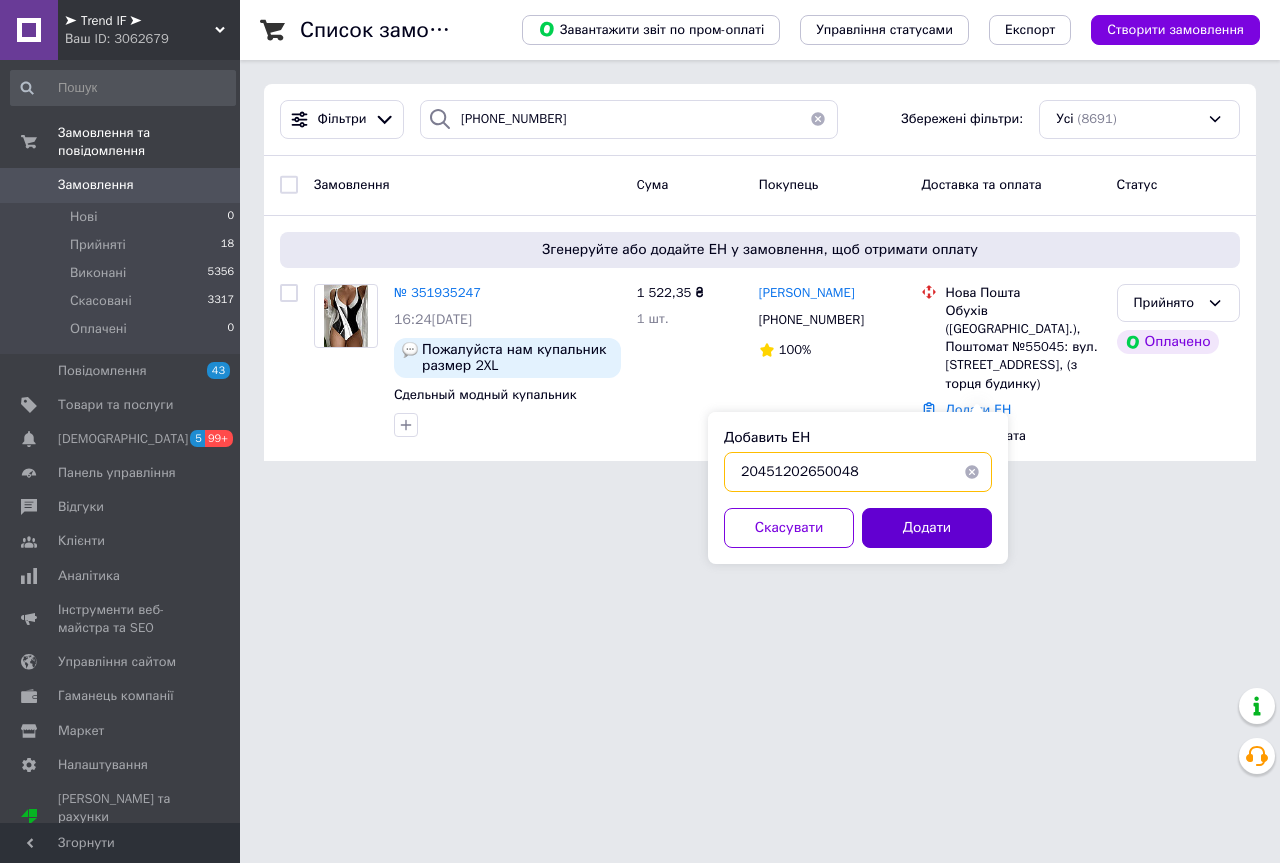 type on "20451202650048" 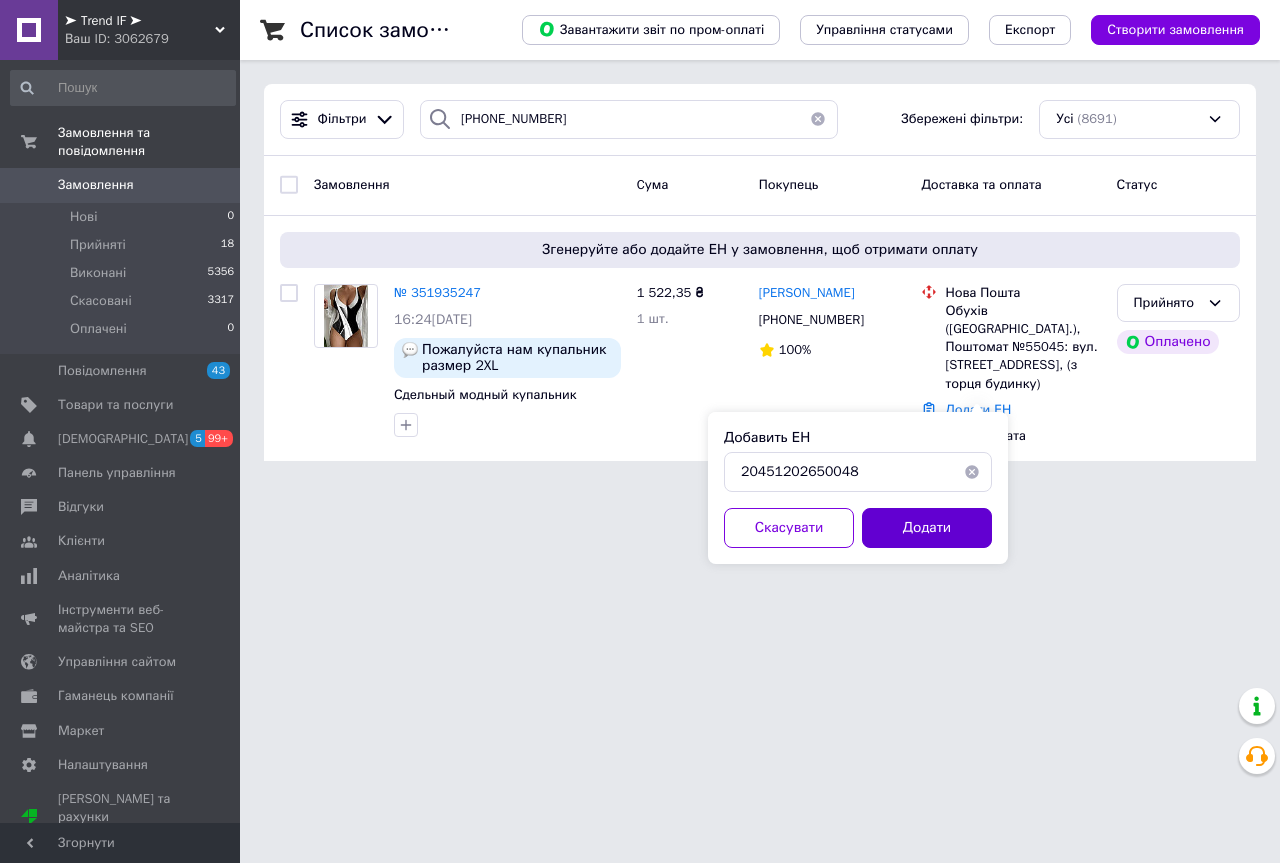 click on "Додати" at bounding box center (927, 528) 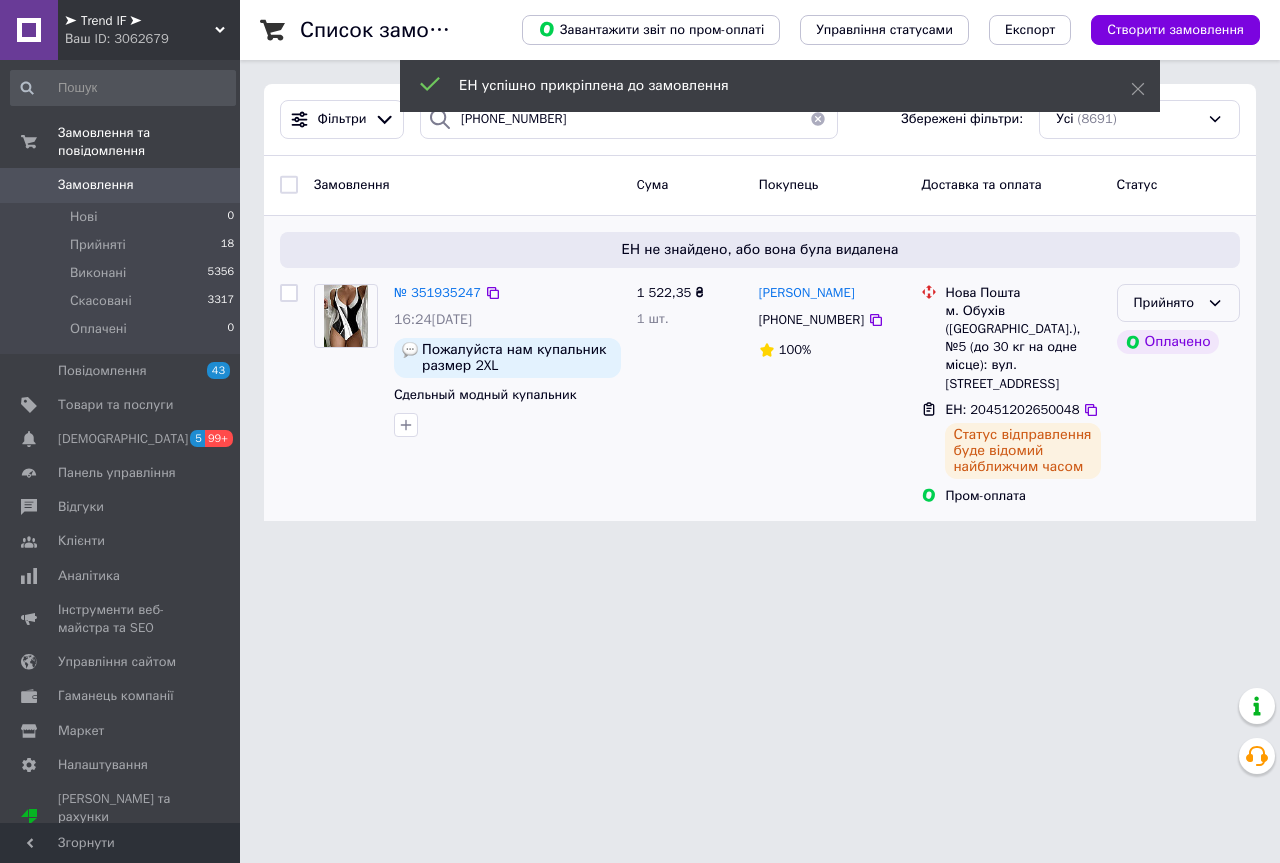 click on "Прийнято" at bounding box center (1166, 303) 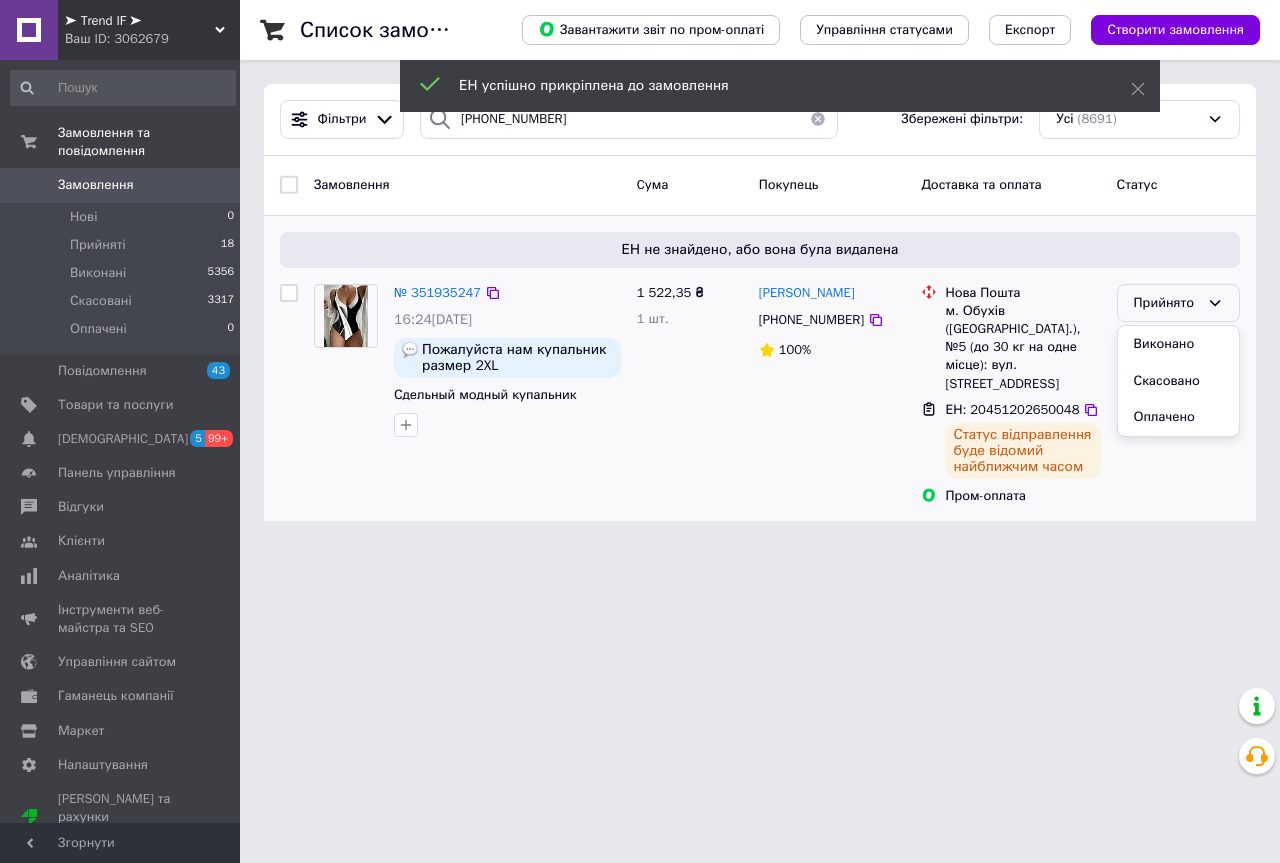 click on "Виконано" at bounding box center [1178, 344] 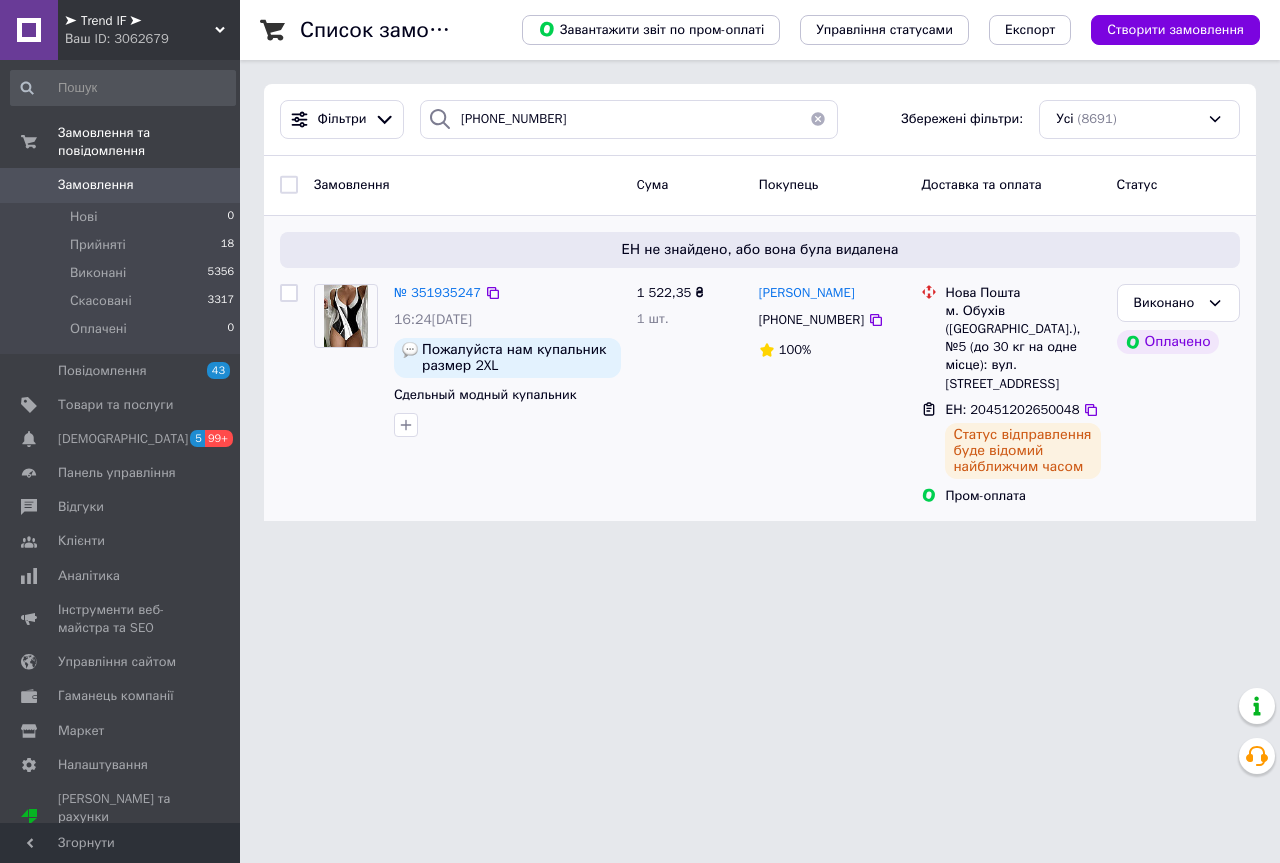 click 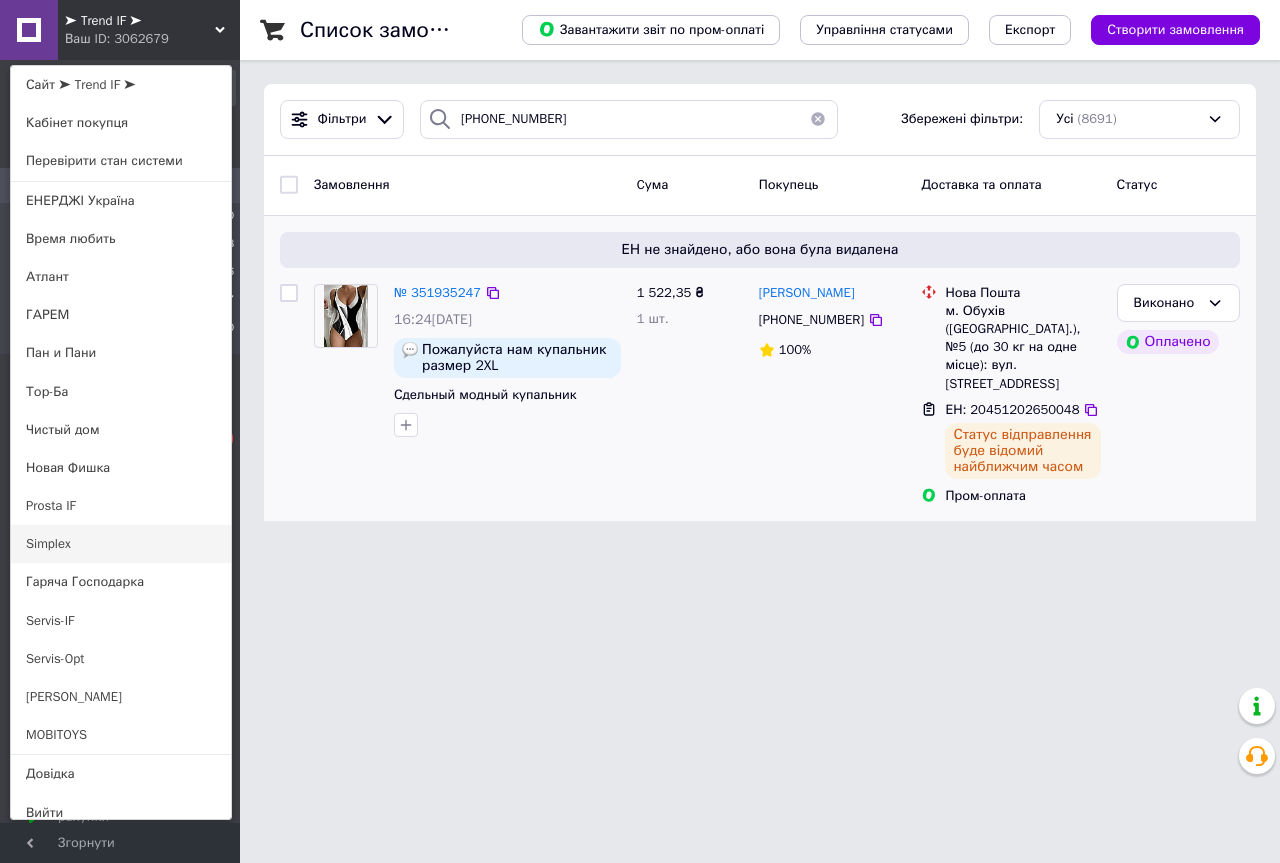 click on "Simplex" at bounding box center (121, 544) 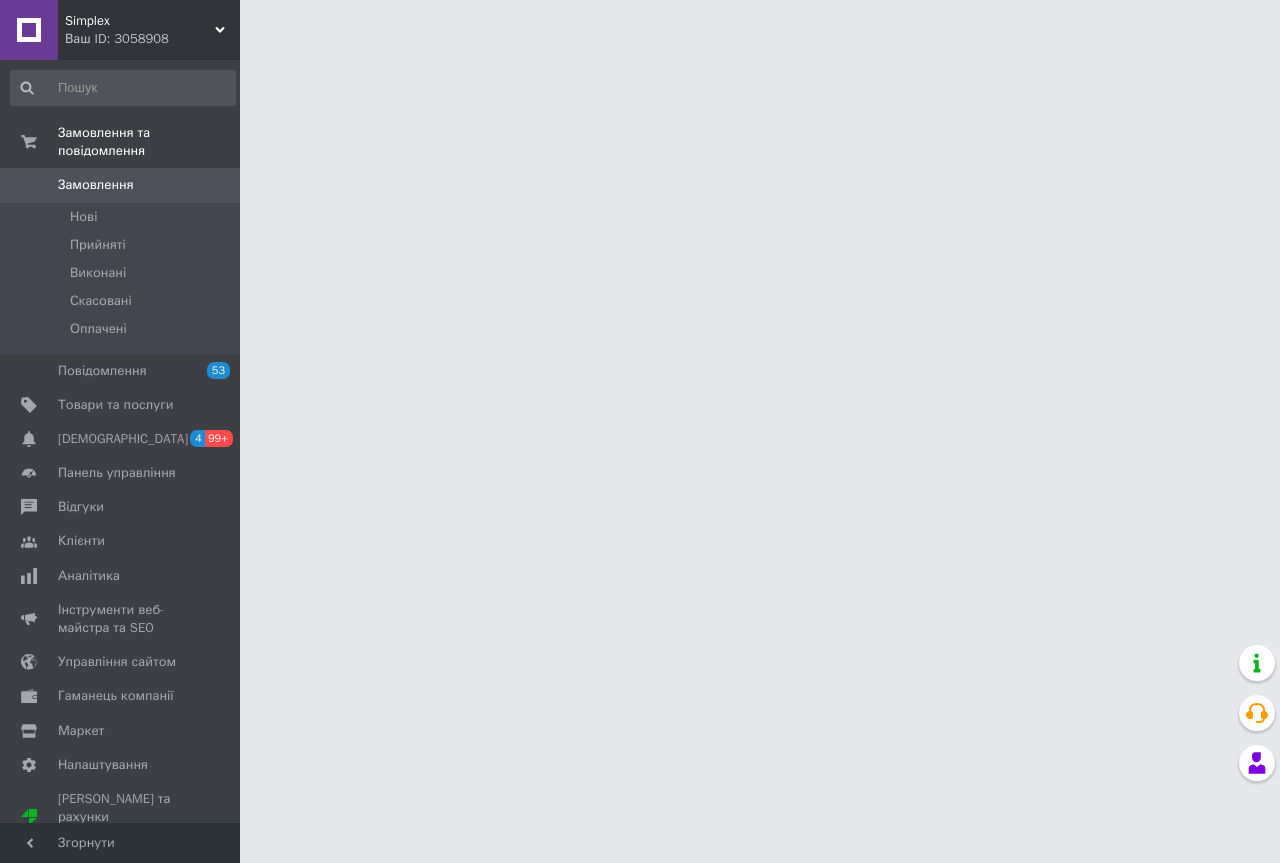 scroll, scrollTop: 0, scrollLeft: 0, axis: both 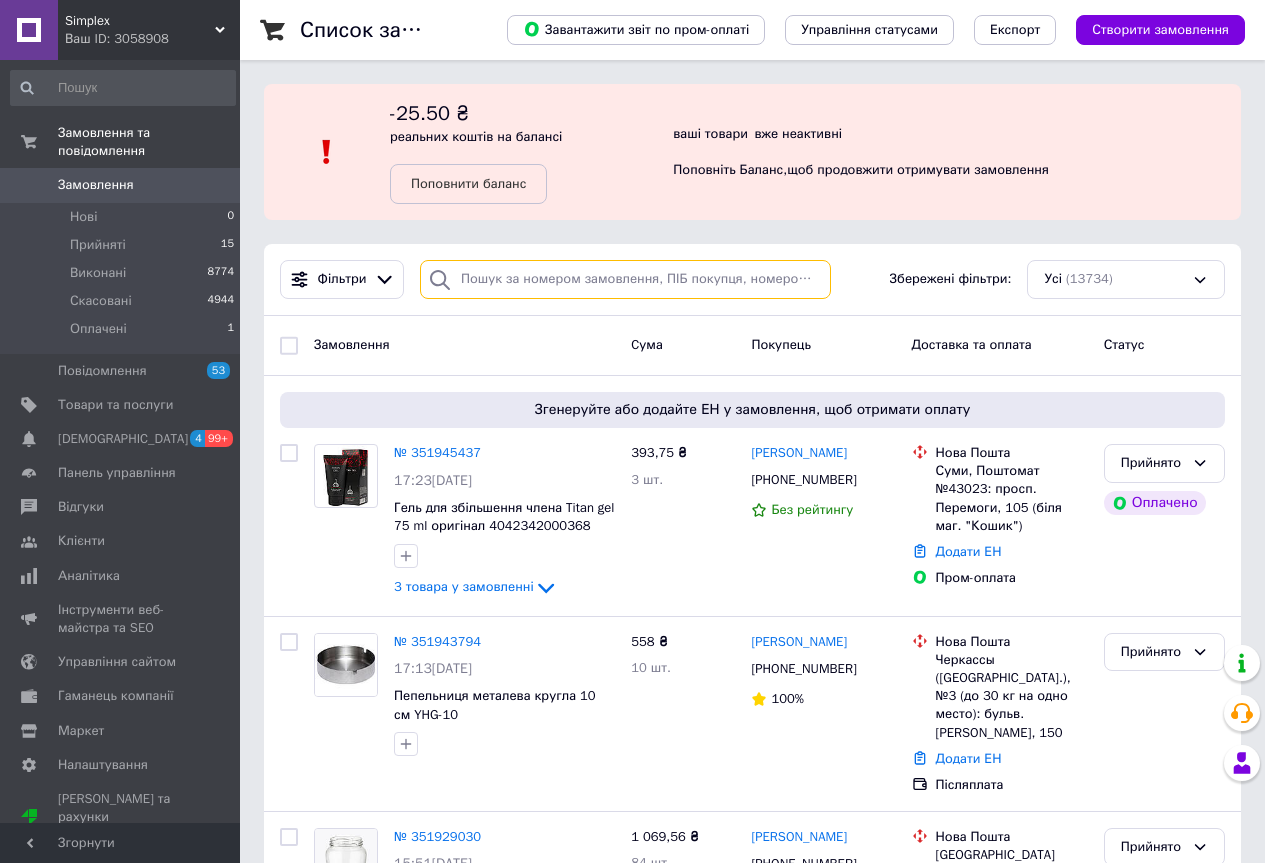 click at bounding box center [625, 279] 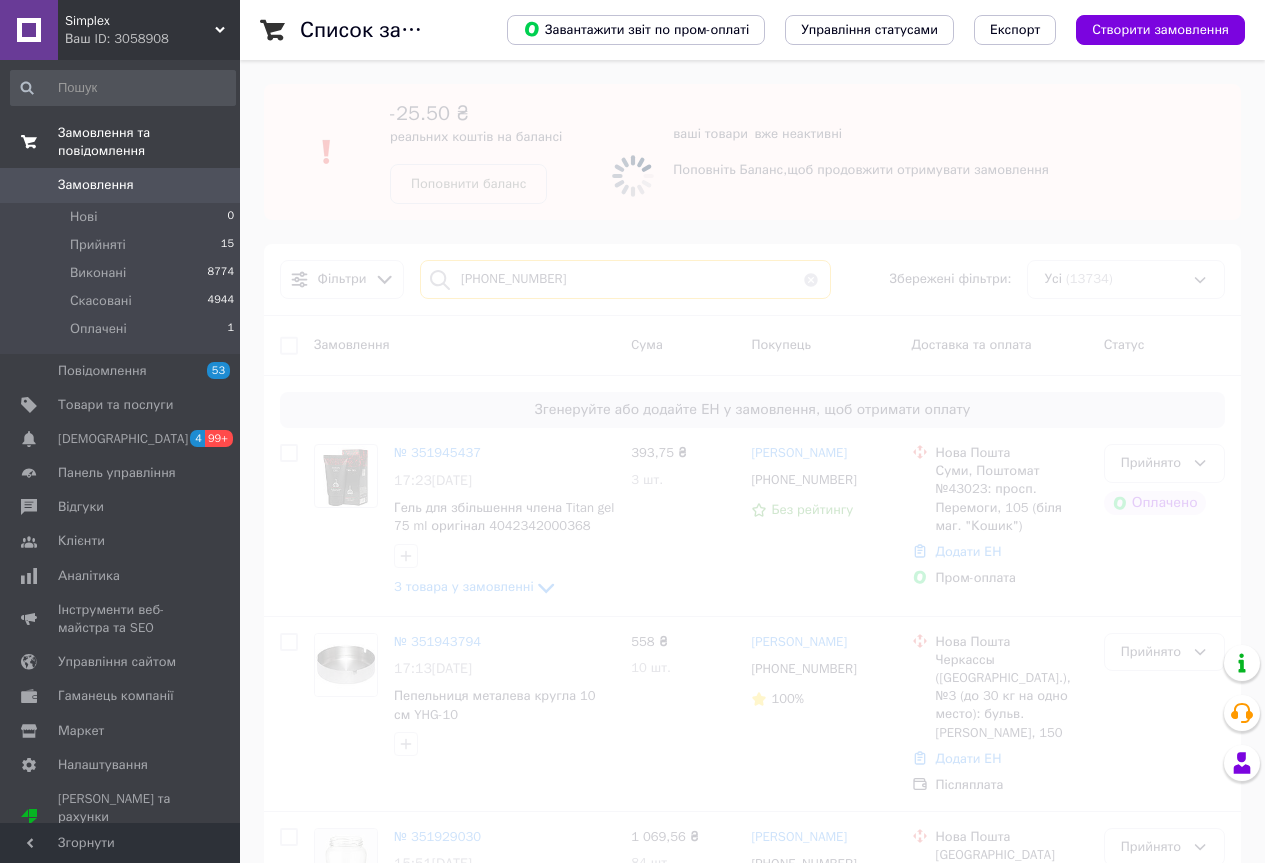 type on "380(95)1272300" 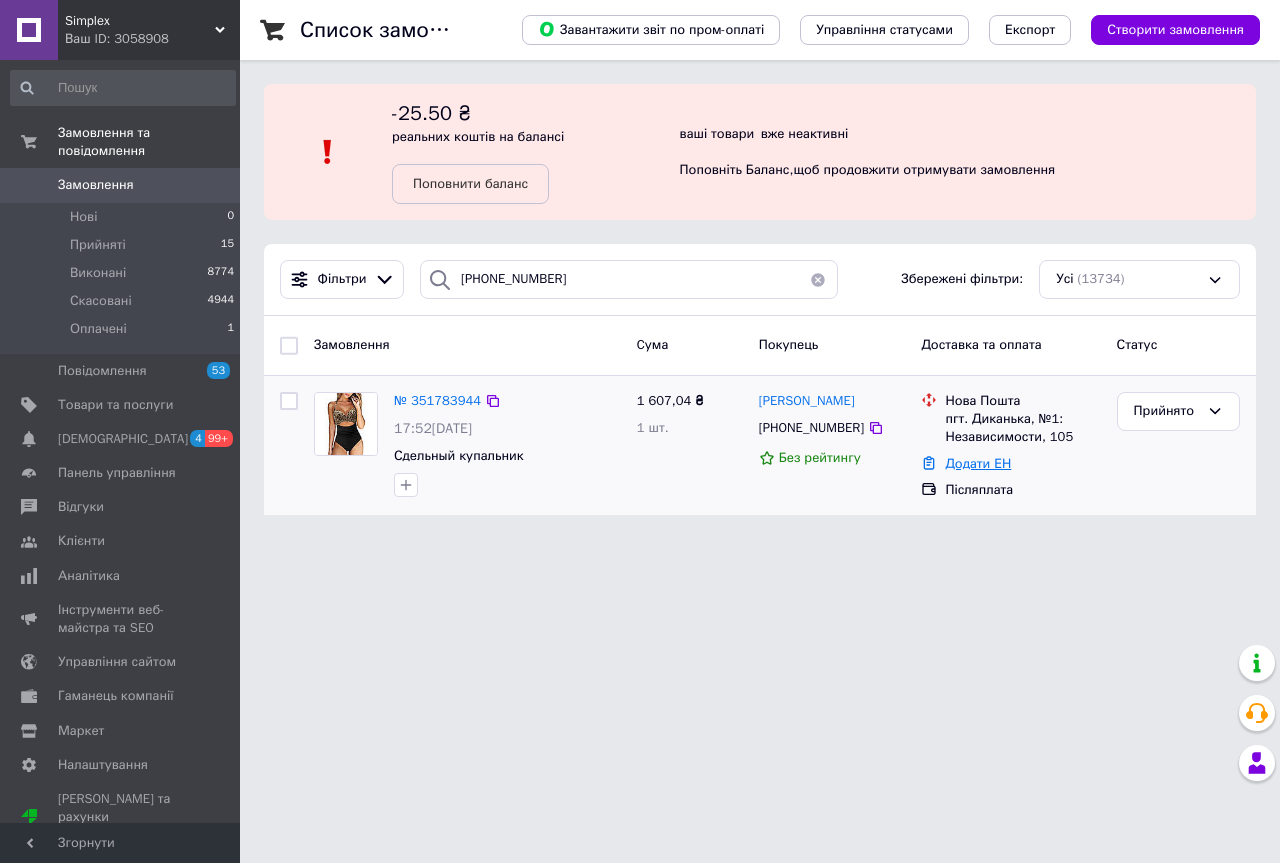 click on "Додати ЕН" at bounding box center (978, 463) 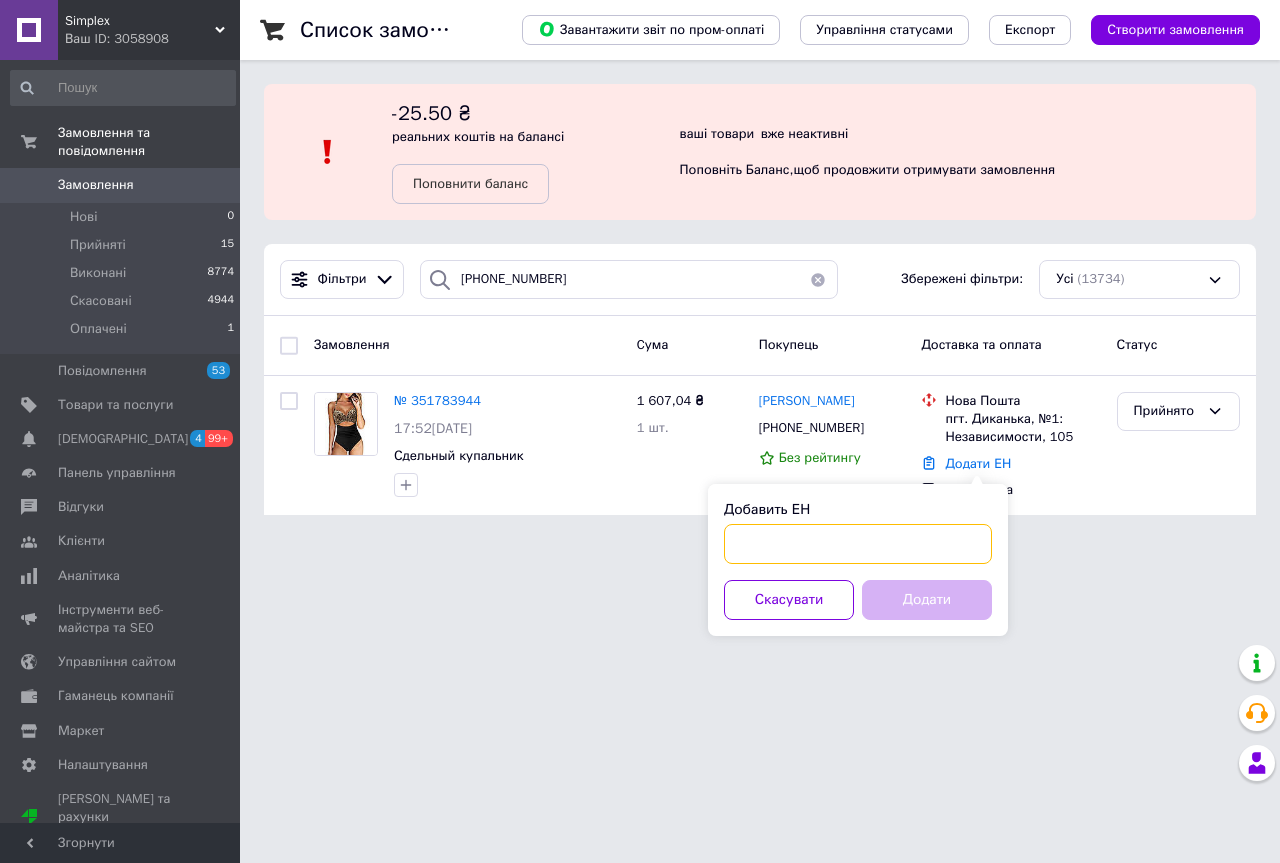 click on "Добавить ЕН" at bounding box center [858, 544] 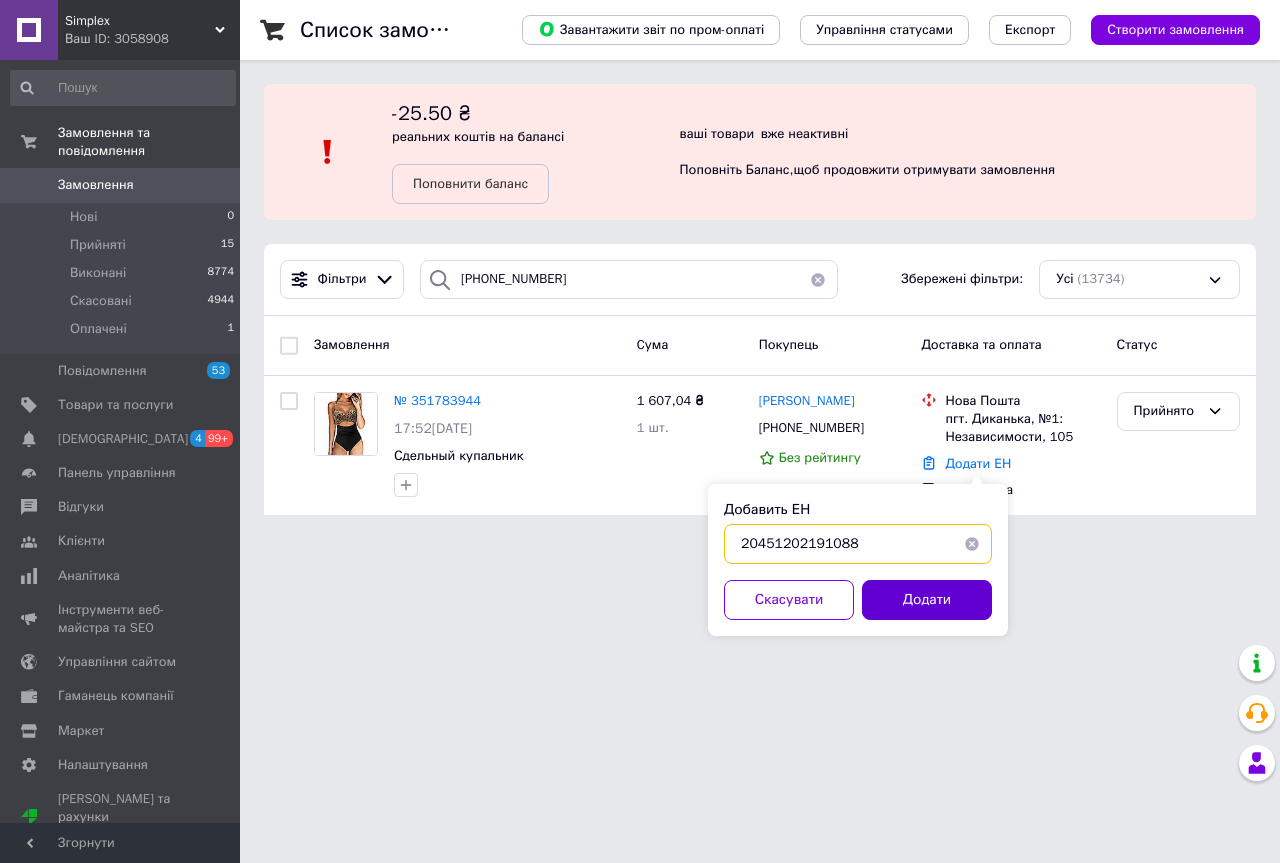 type on "20451202191088" 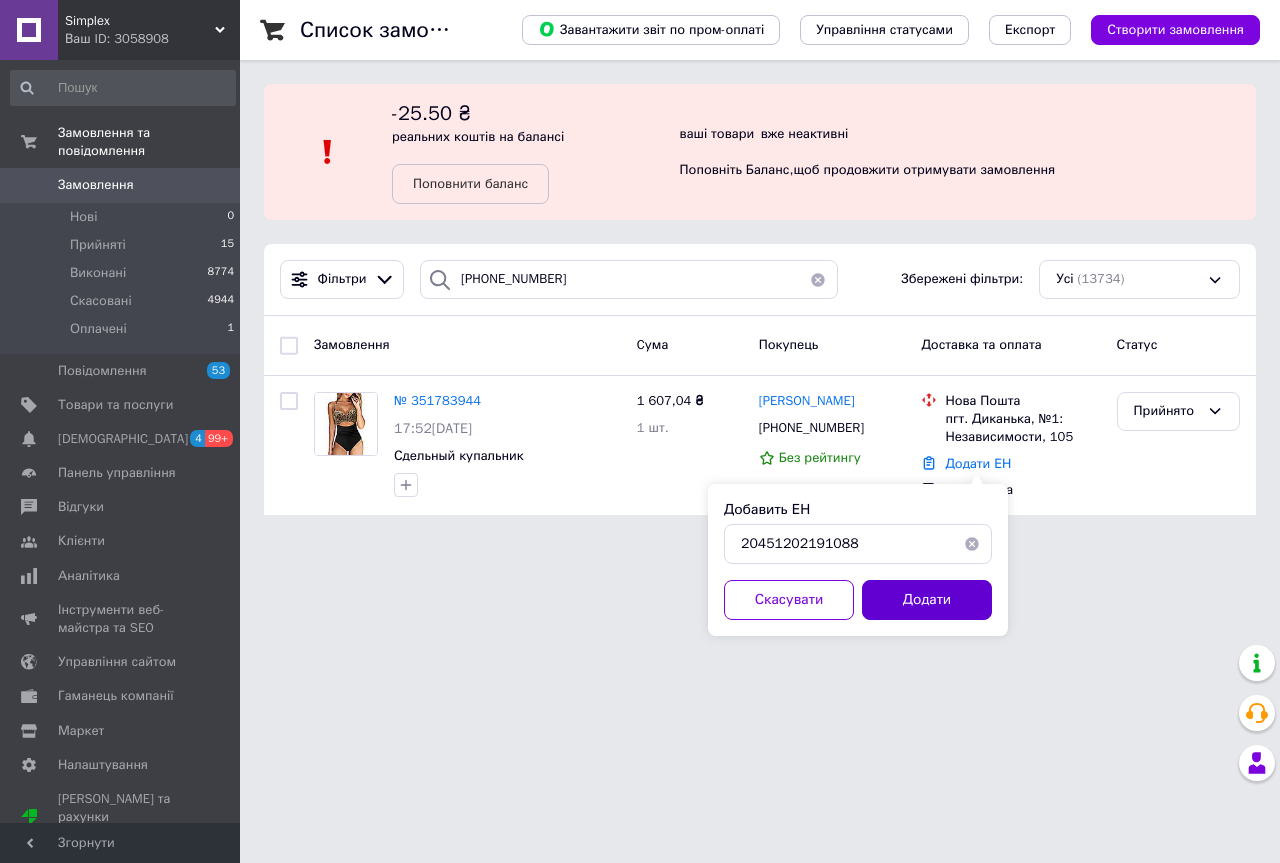 click on "Додати" at bounding box center [927, 600] 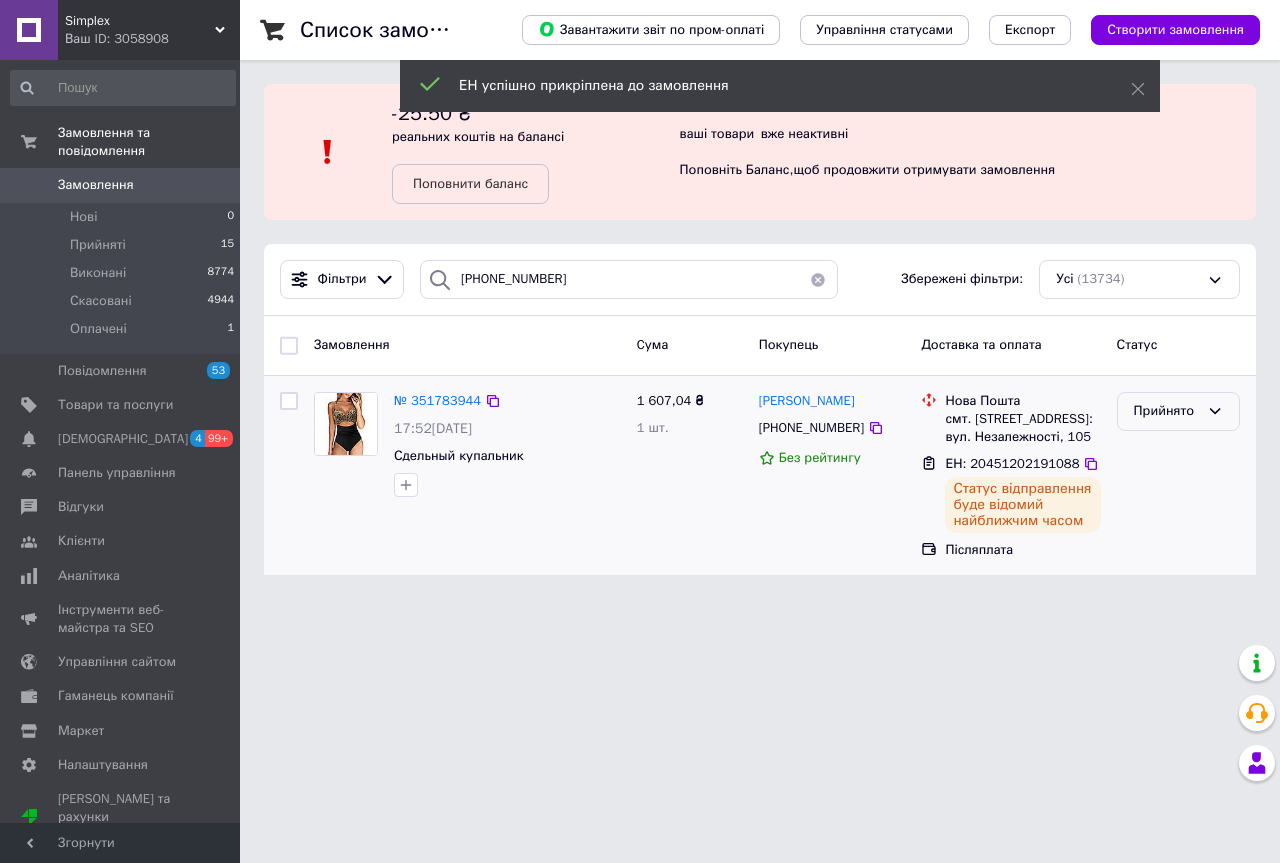 click on "Прийнято" at bounding box center (1178, 411) 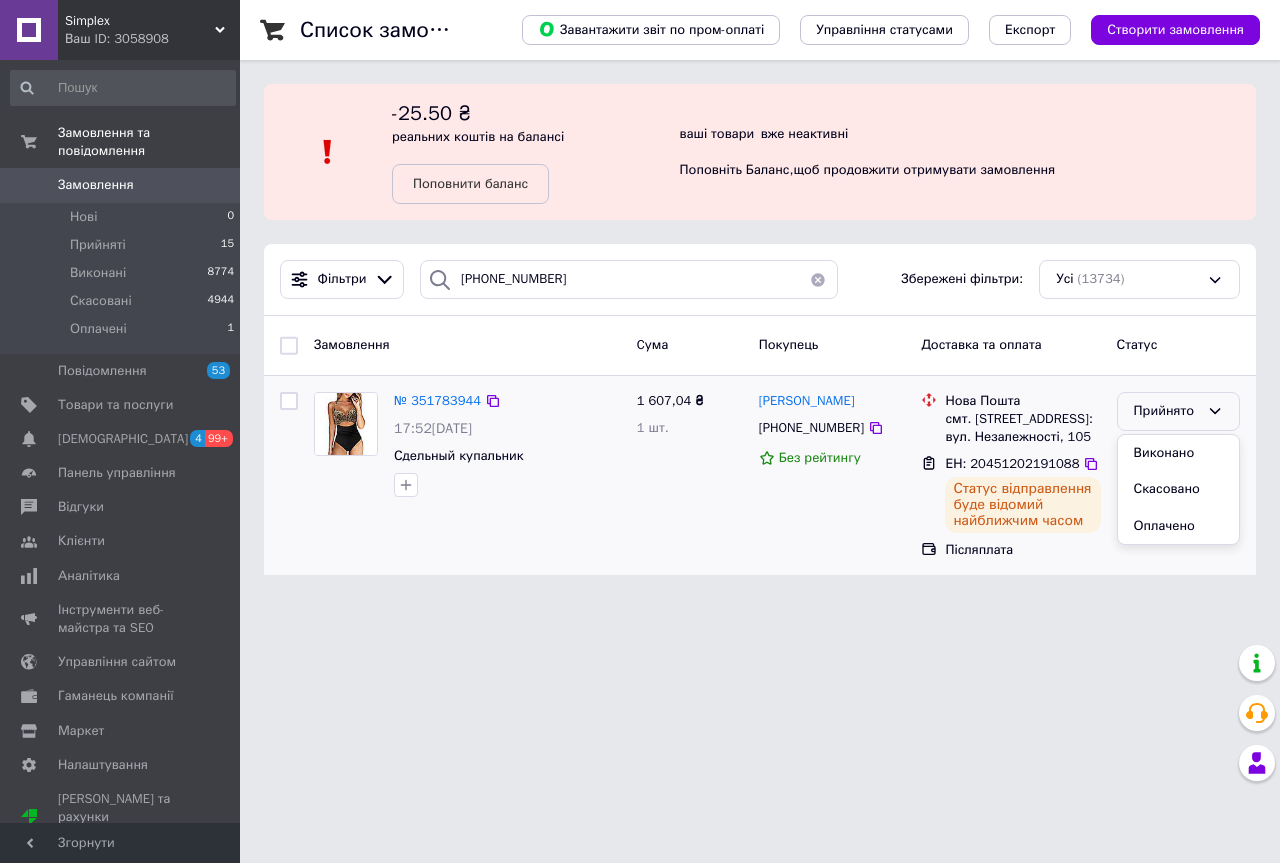 drag, startPoint x: 1195, startPoint y: 440, endPoint x: 937, endPoint y: 441, distance: 258.00195 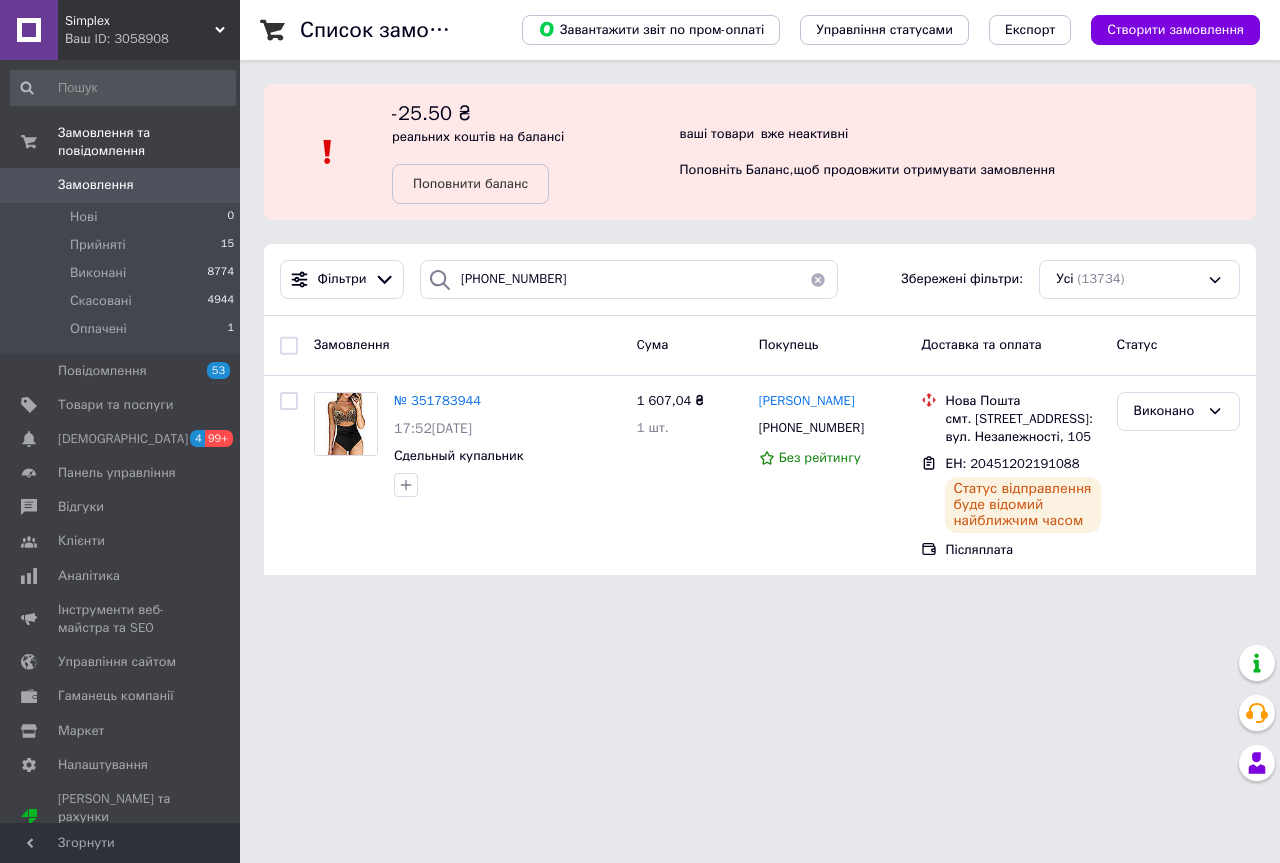 drag, startPoint x: 206, startPoint y: 28, endPoint x: 179, endPoint y: 301, distance: 274.3319 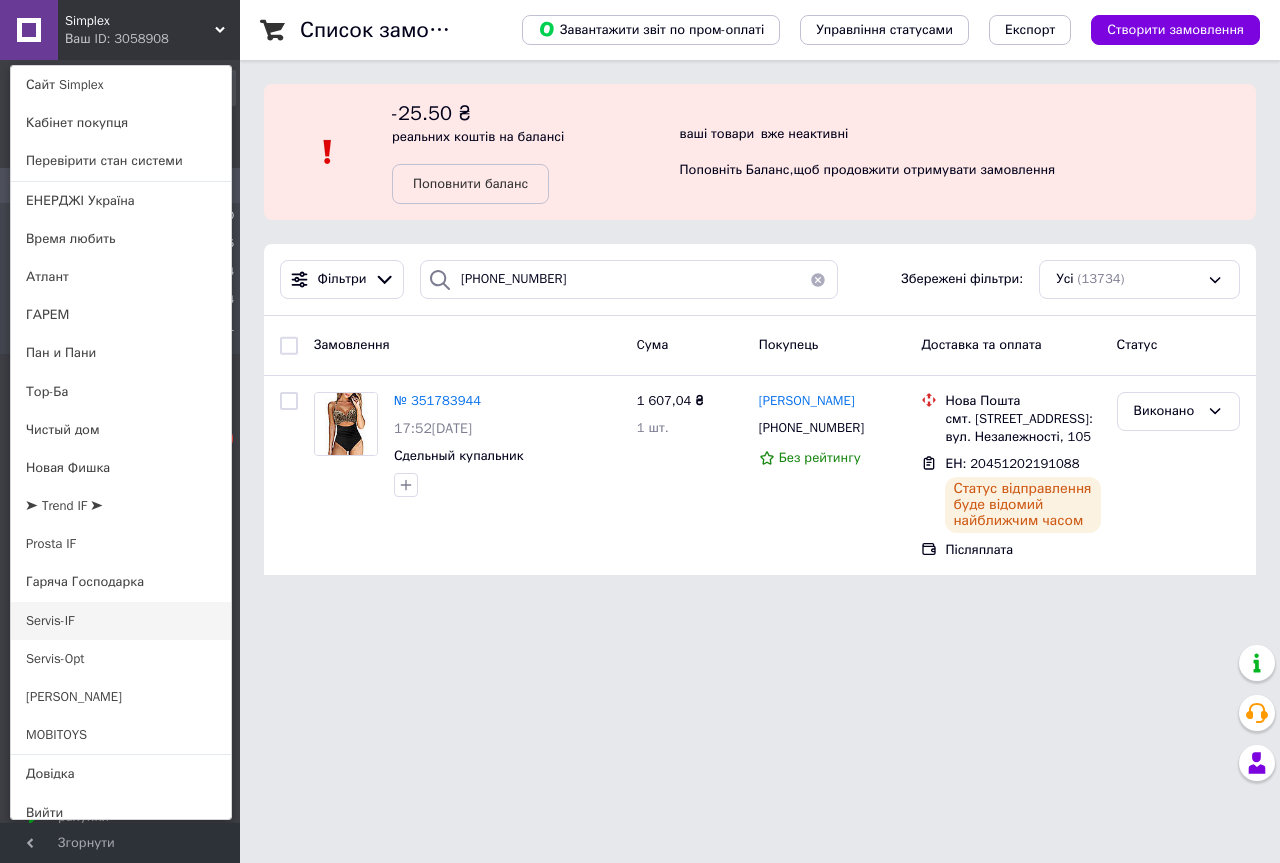 click on "Servis-IF" at bounding box center [121, 621] 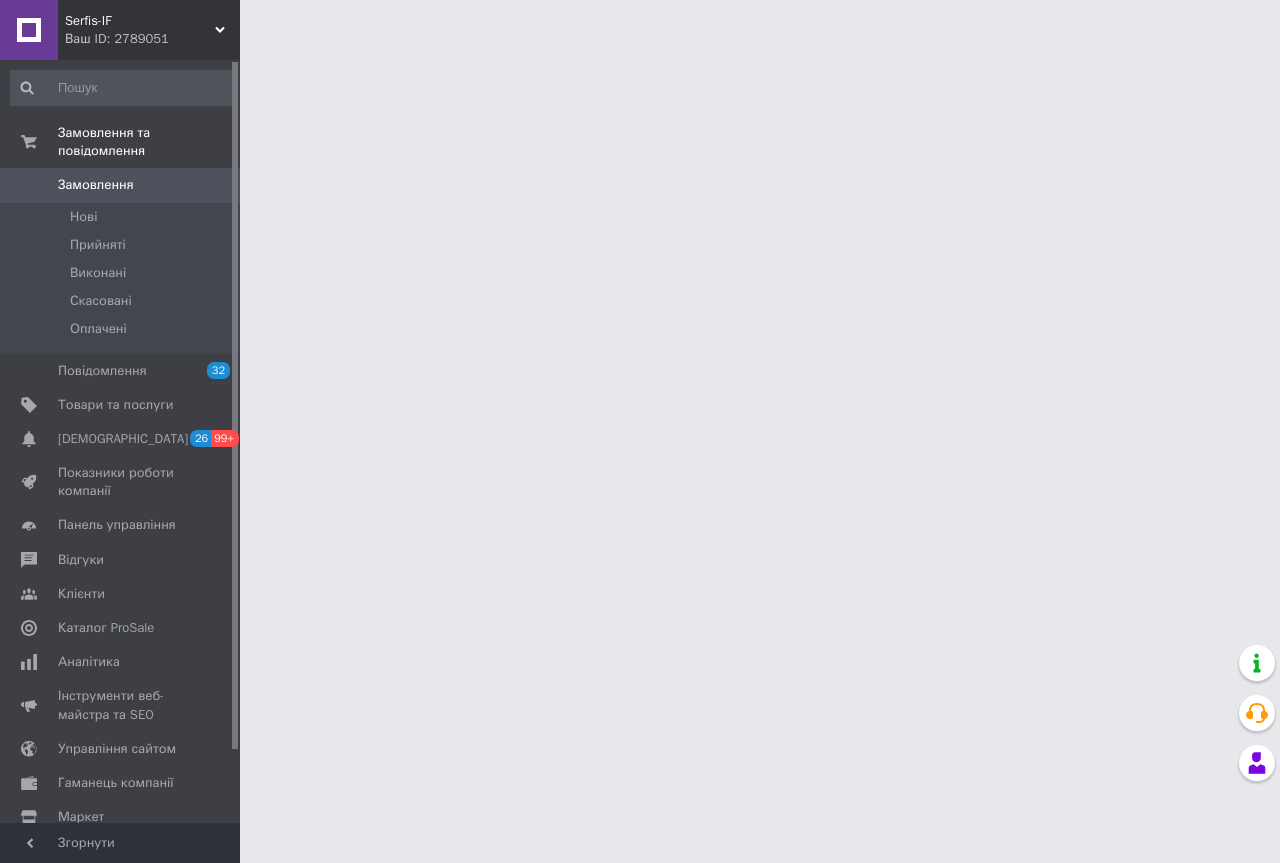 scroll, scrollTop: 0, scrollLeft: 0, axis: both 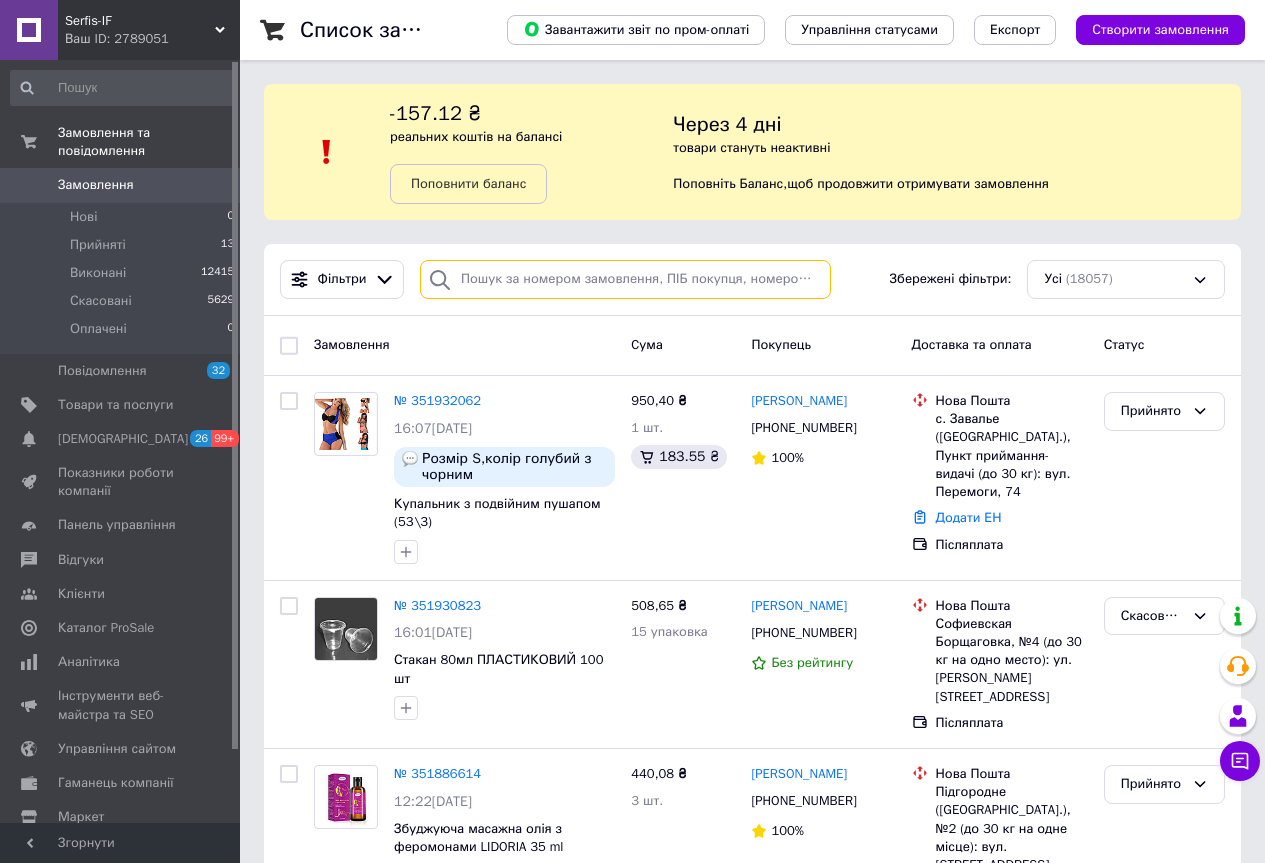 click at bounding box center (625, 279) 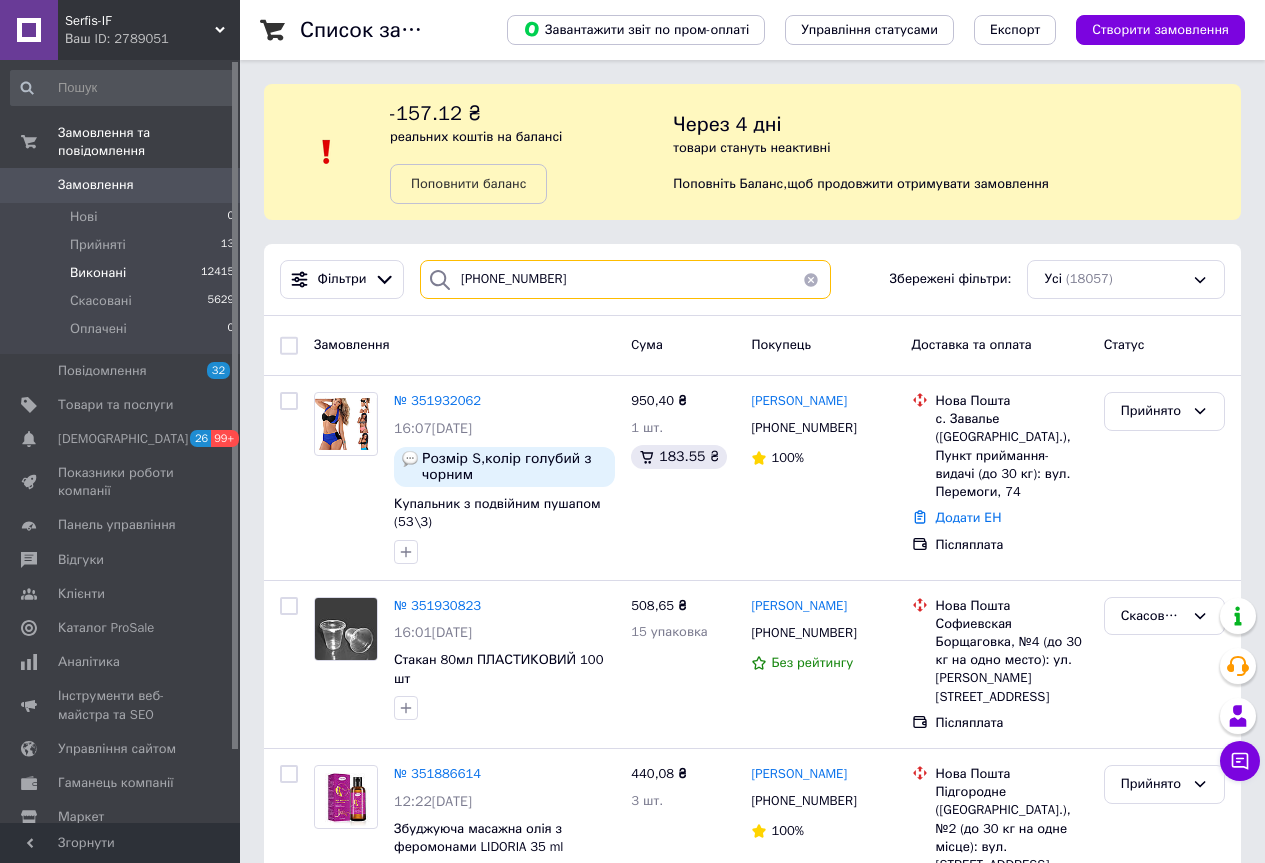 type on "[PHONE_NUMBER]" 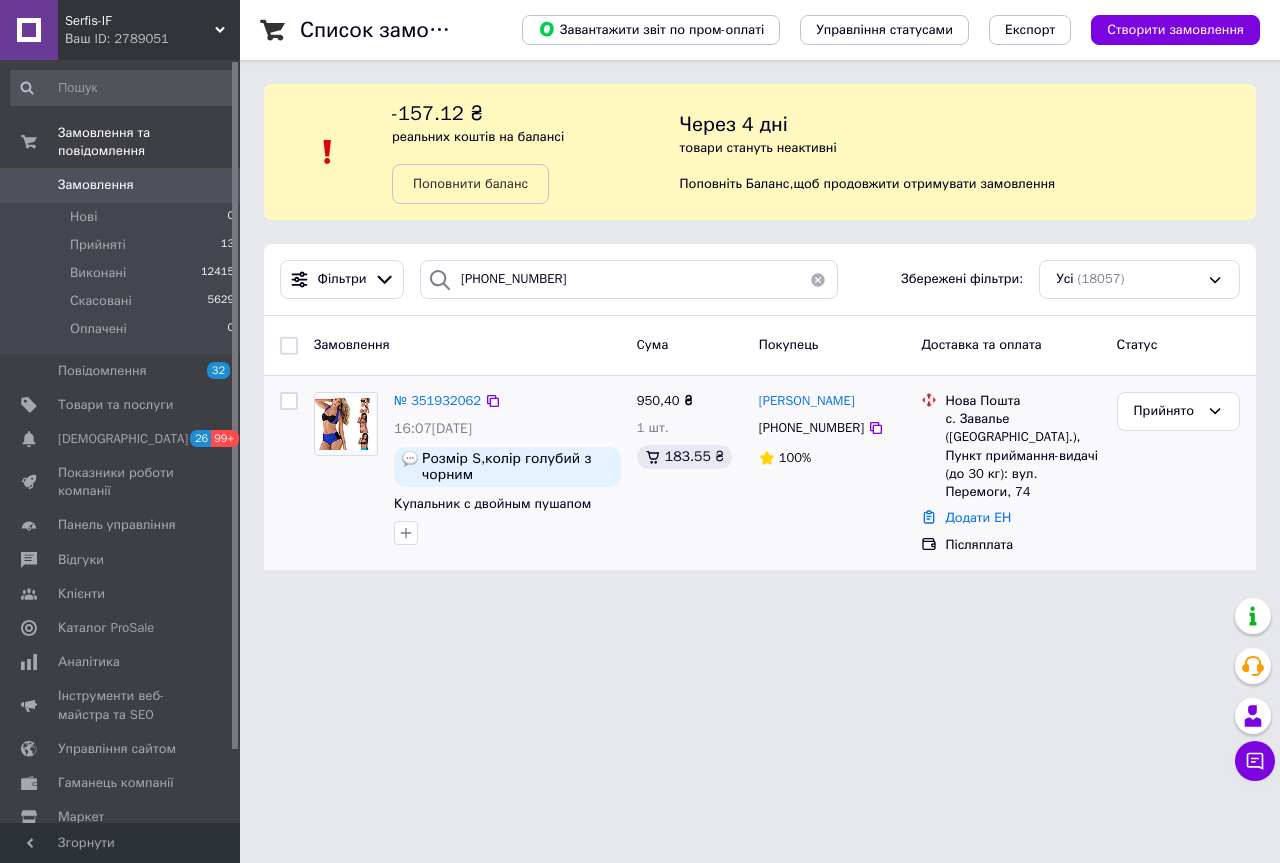 drag, startPoint x: 967, startPoint y: 494, endPoint x: 953, endPoint y: 518, distance: 27.784887 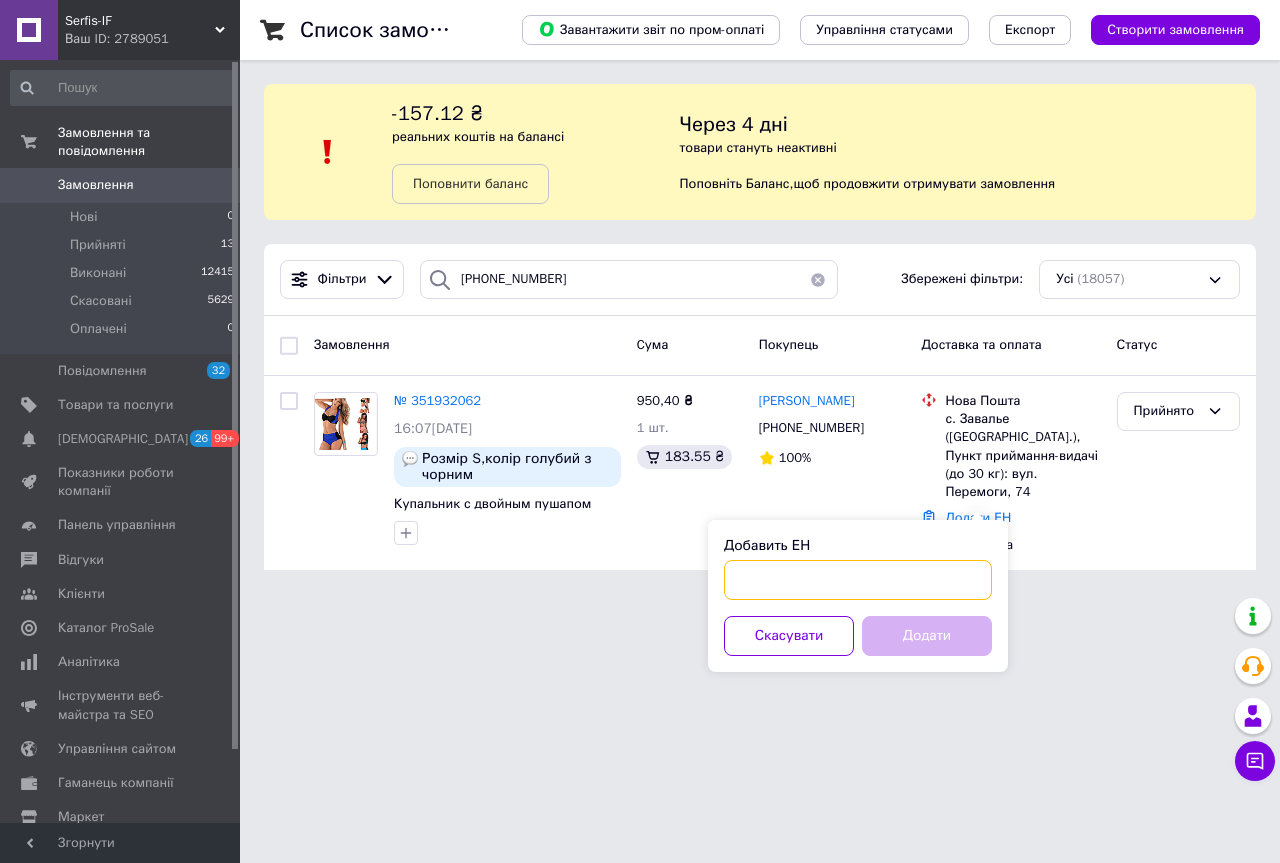 click on "Добавить ЕН" at bounding box center (858, 580) 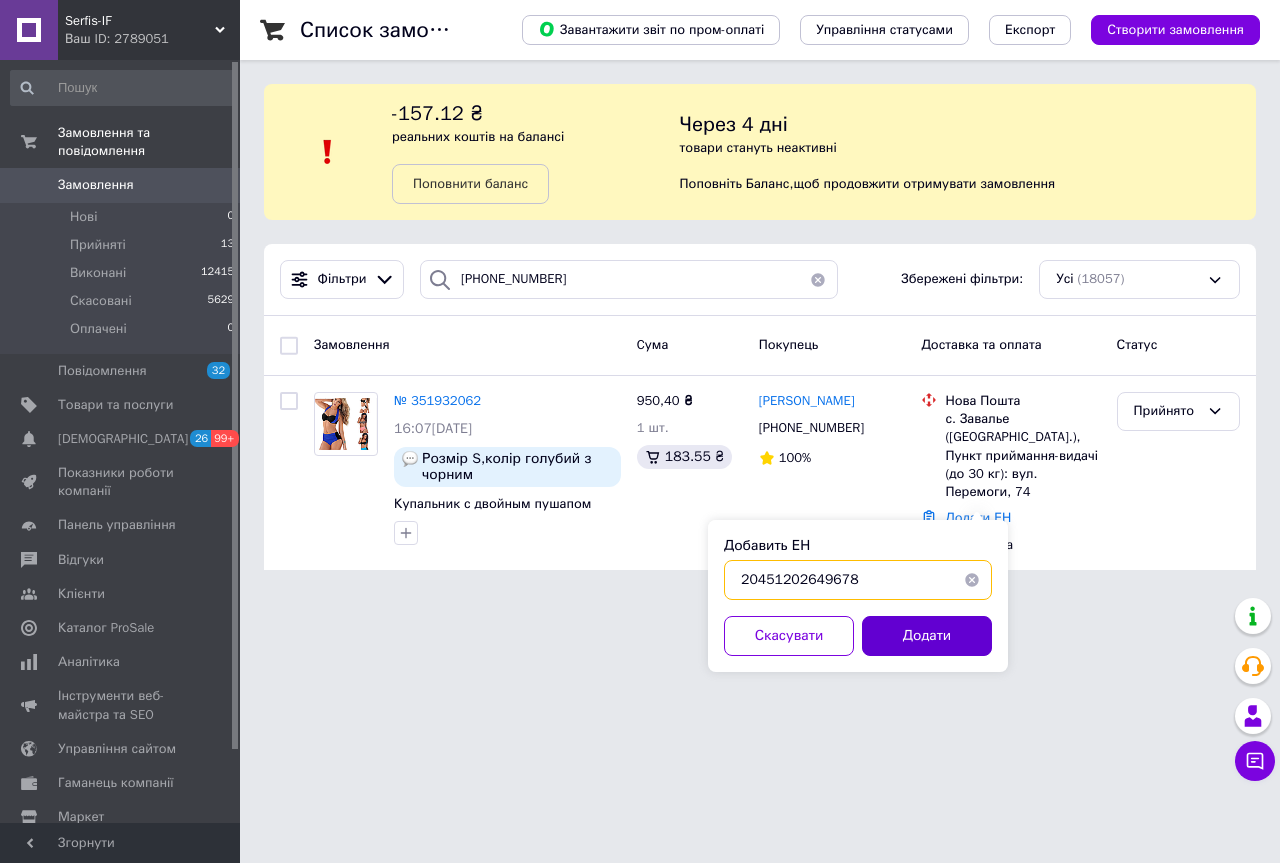 type on "20451202649678" 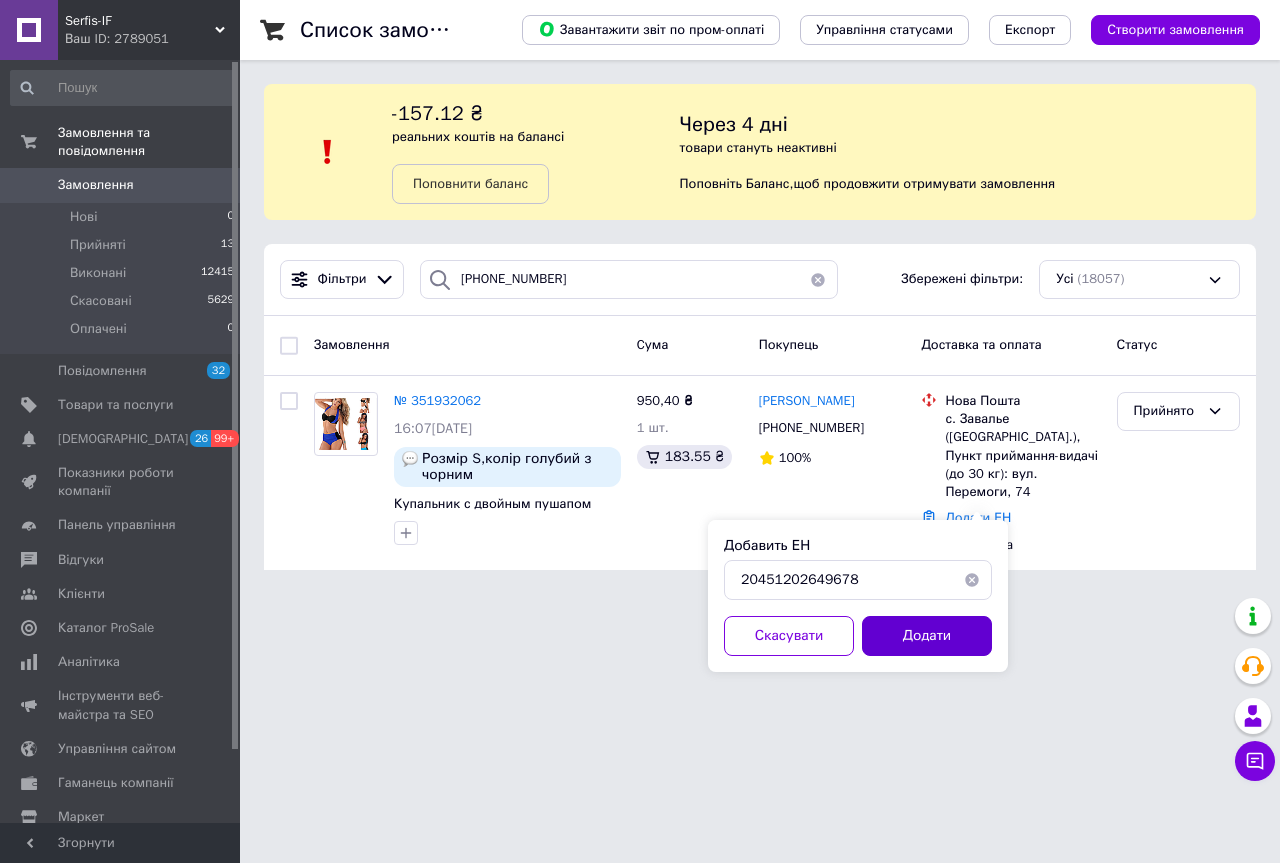 click on "Додати" at bounding box center [927, 636] 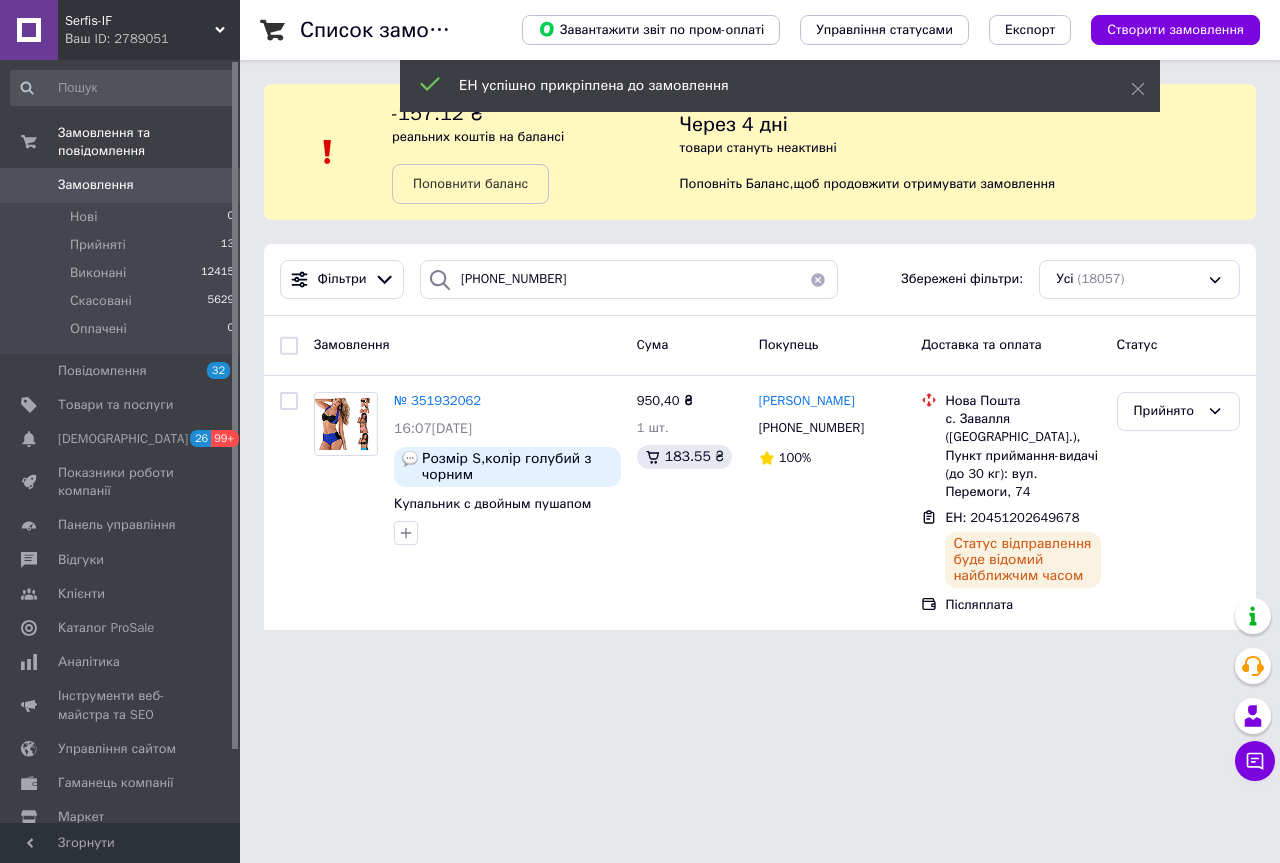 click on "Прийнято" at bounding box center [1178, 411] 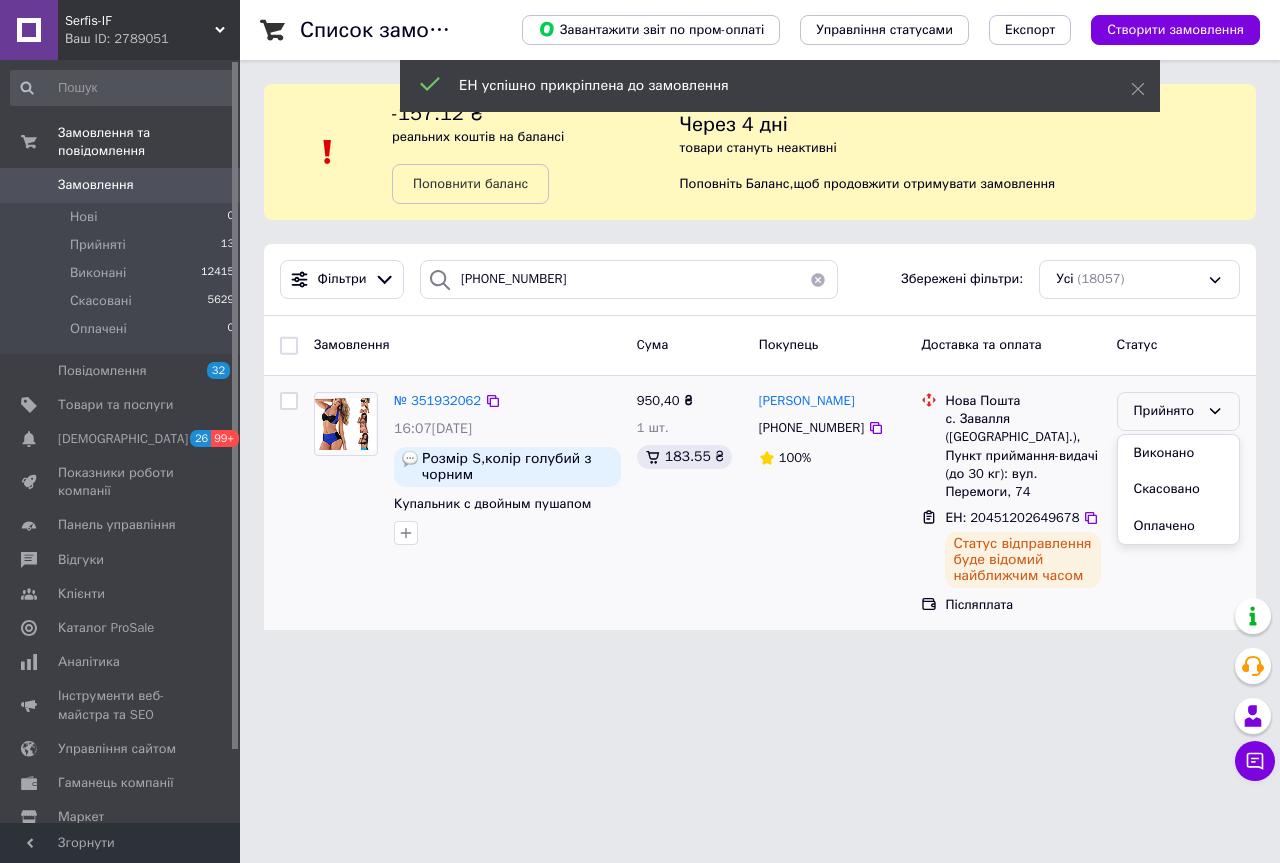 click on "Виконано" at bounding box center (1178, 453) 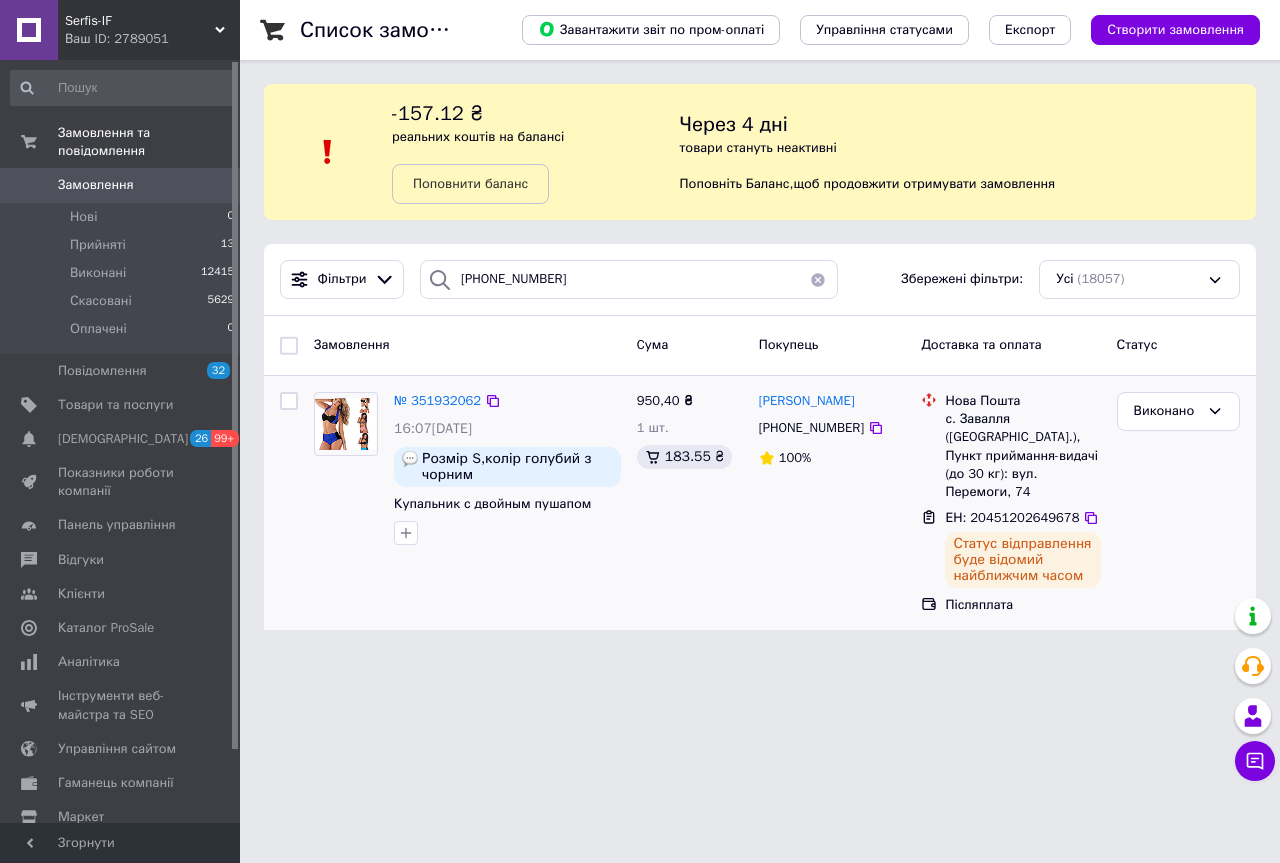 click on "Ваш ID: 2789051" at bounding box center [152, 39] 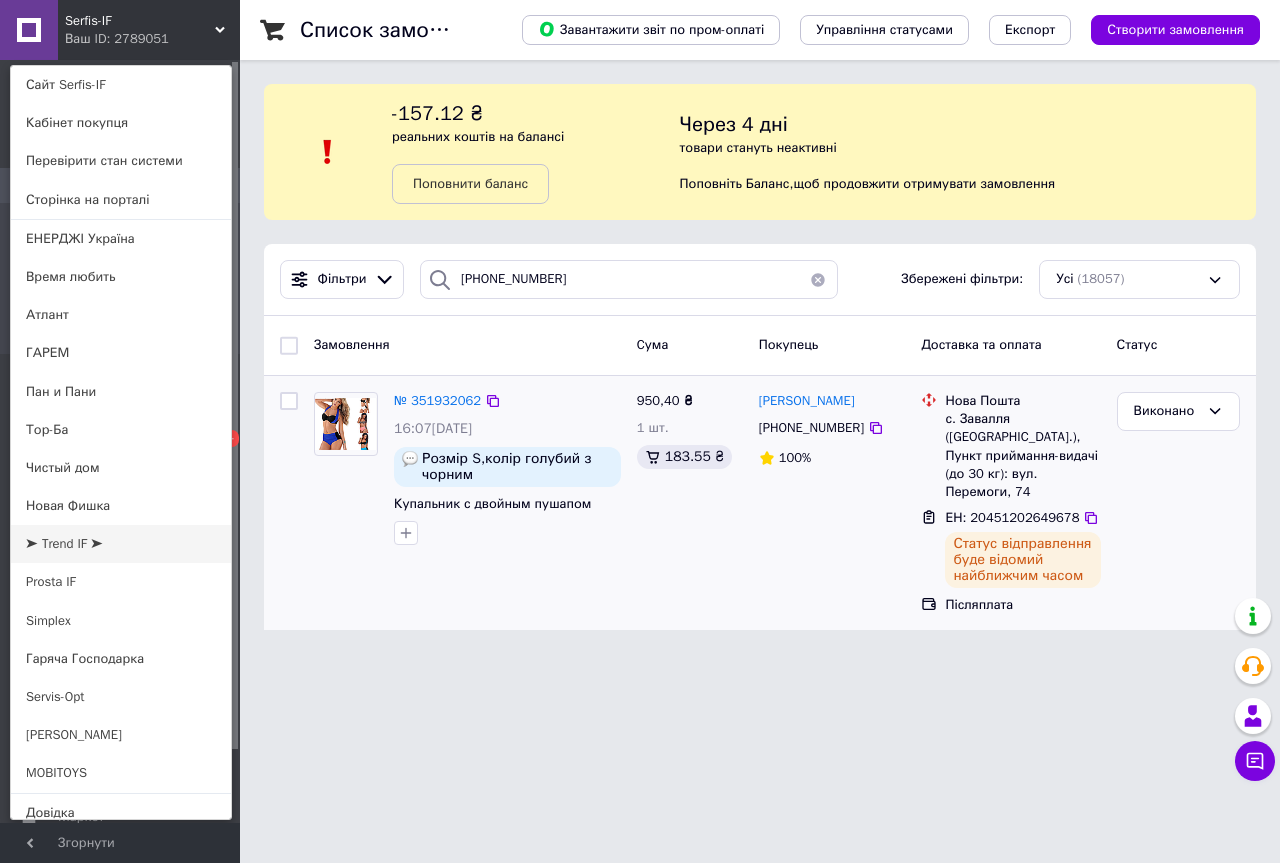 click on "➤ Trend IF ➤" at bounding box center (121, 544) 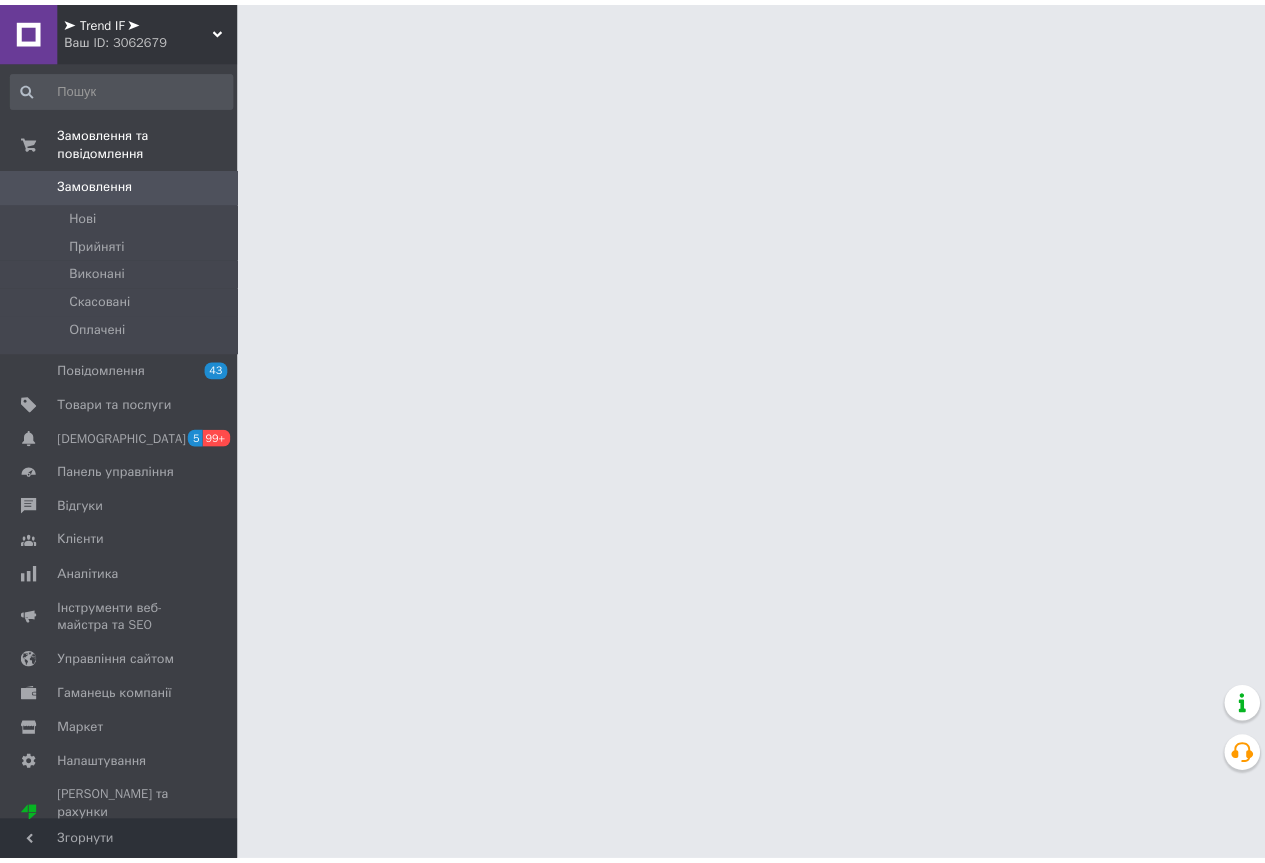scroll, scrollTop: 0, scrollLeft: 0, axis: both 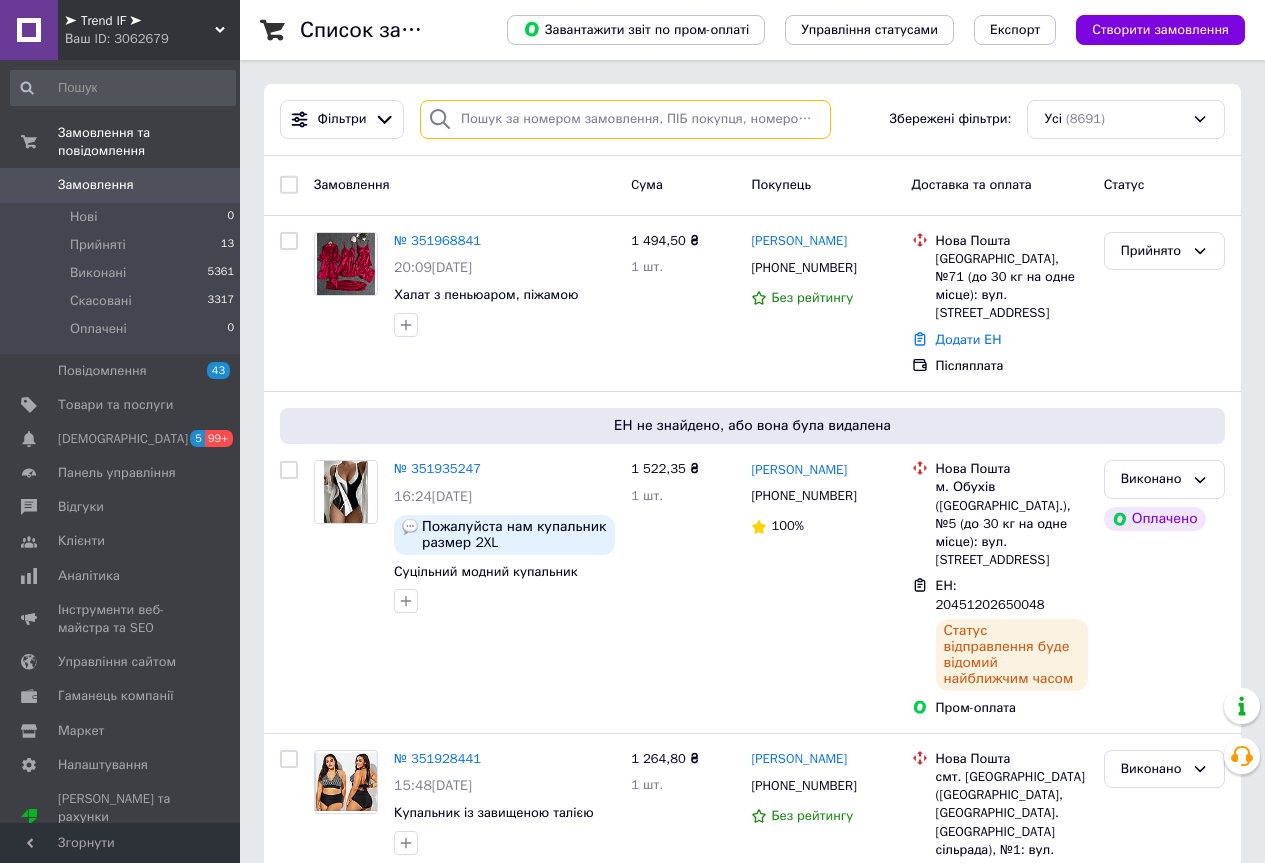 click at bounding box center (625, 119) 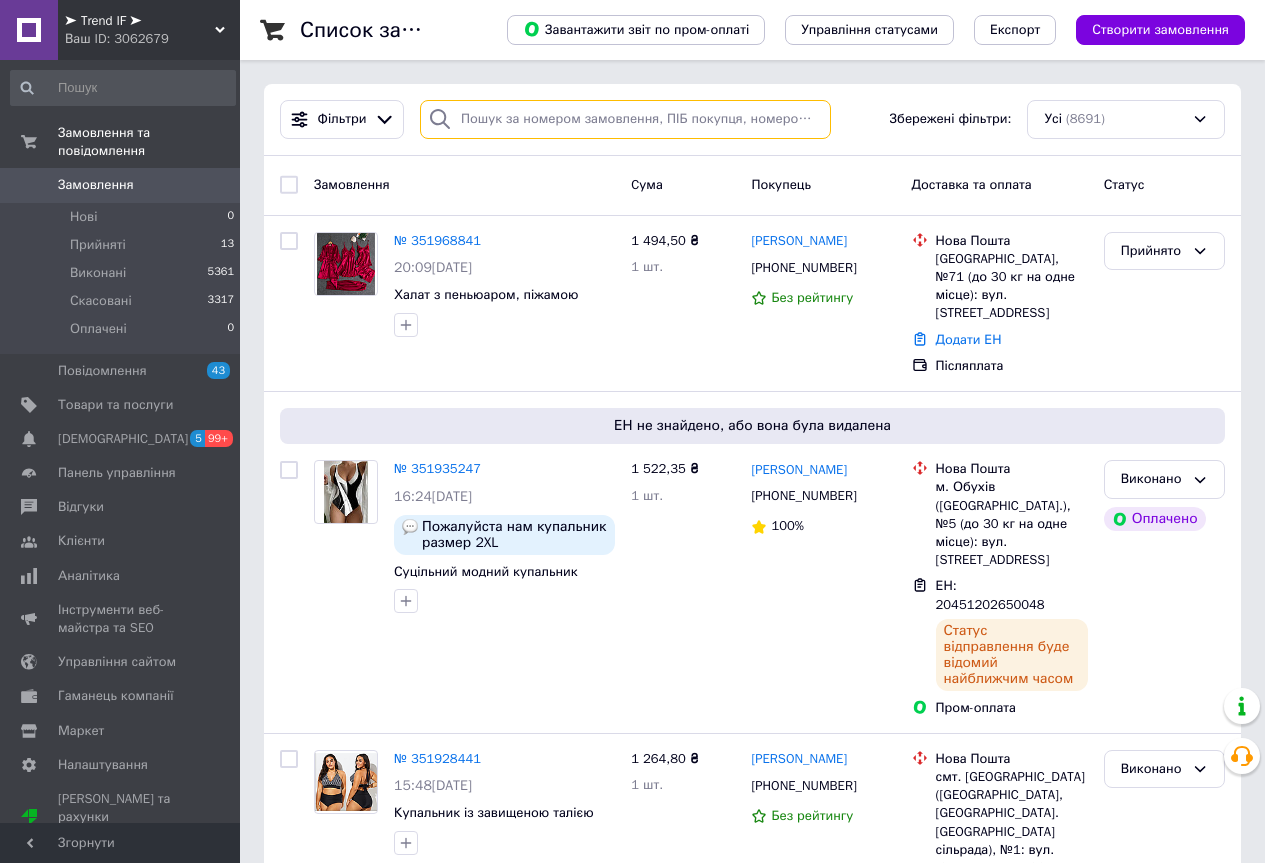 paste on "[PHONE_NUMBER]" 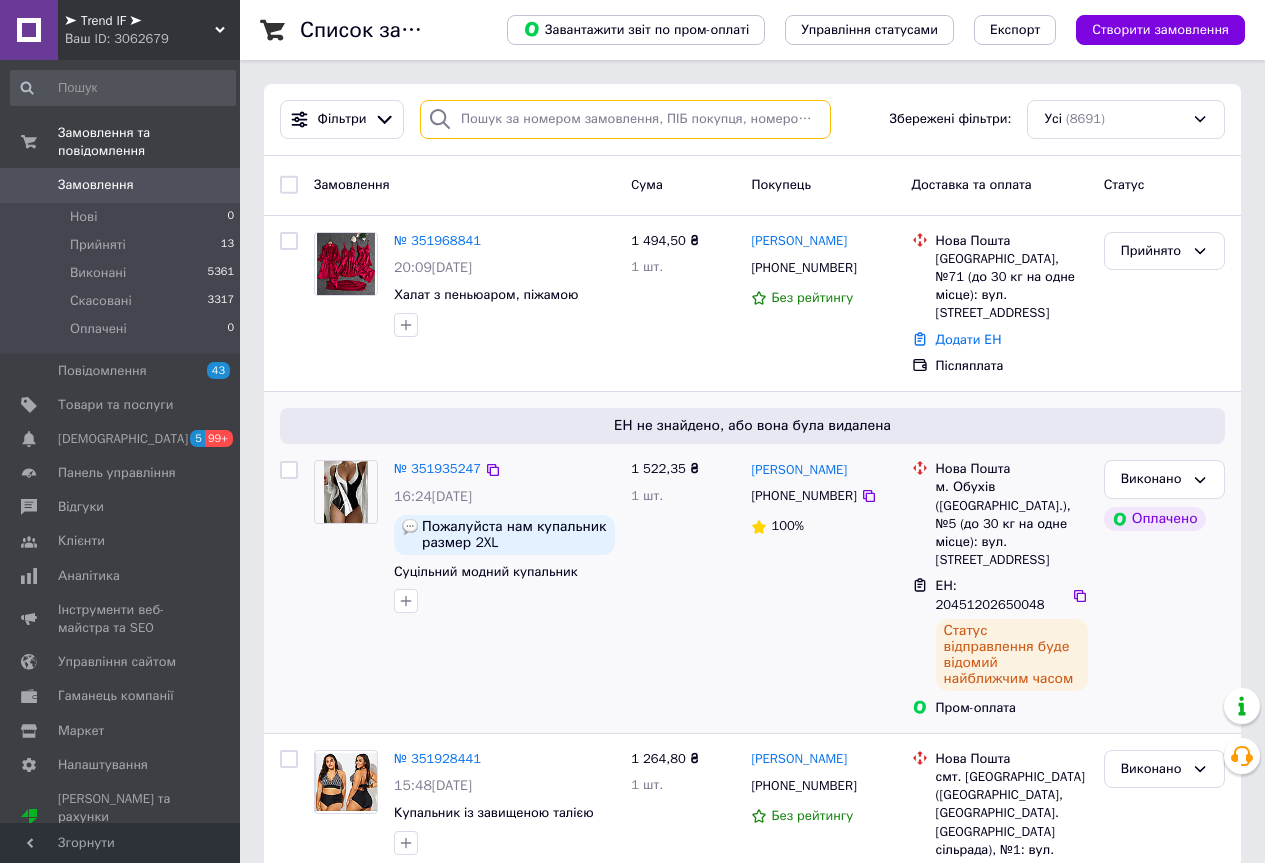 type on "[PHONE_NUMBER]" 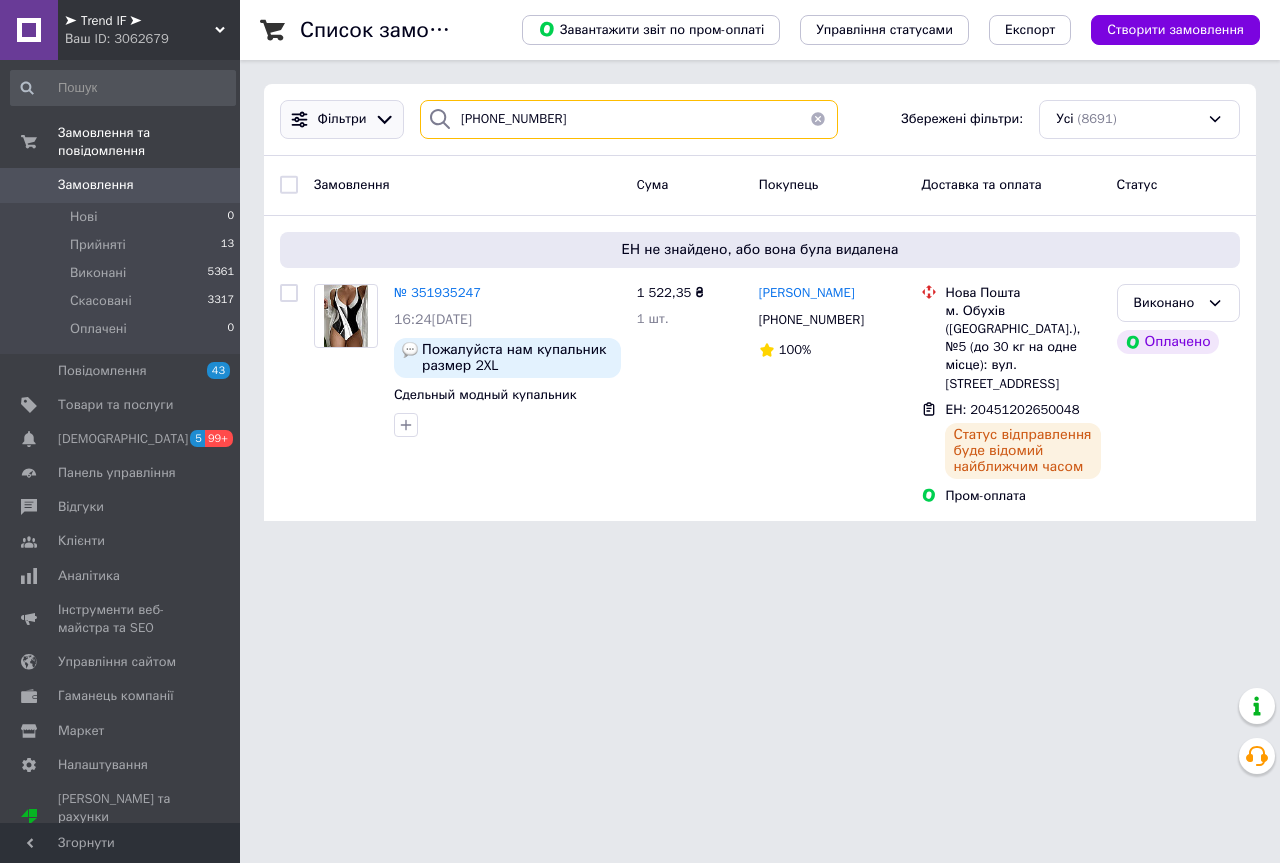 drag, startPoint x: 480, startPoint y: 121, endPoint x: 282, endPoint y: 116, distance: 198.06313 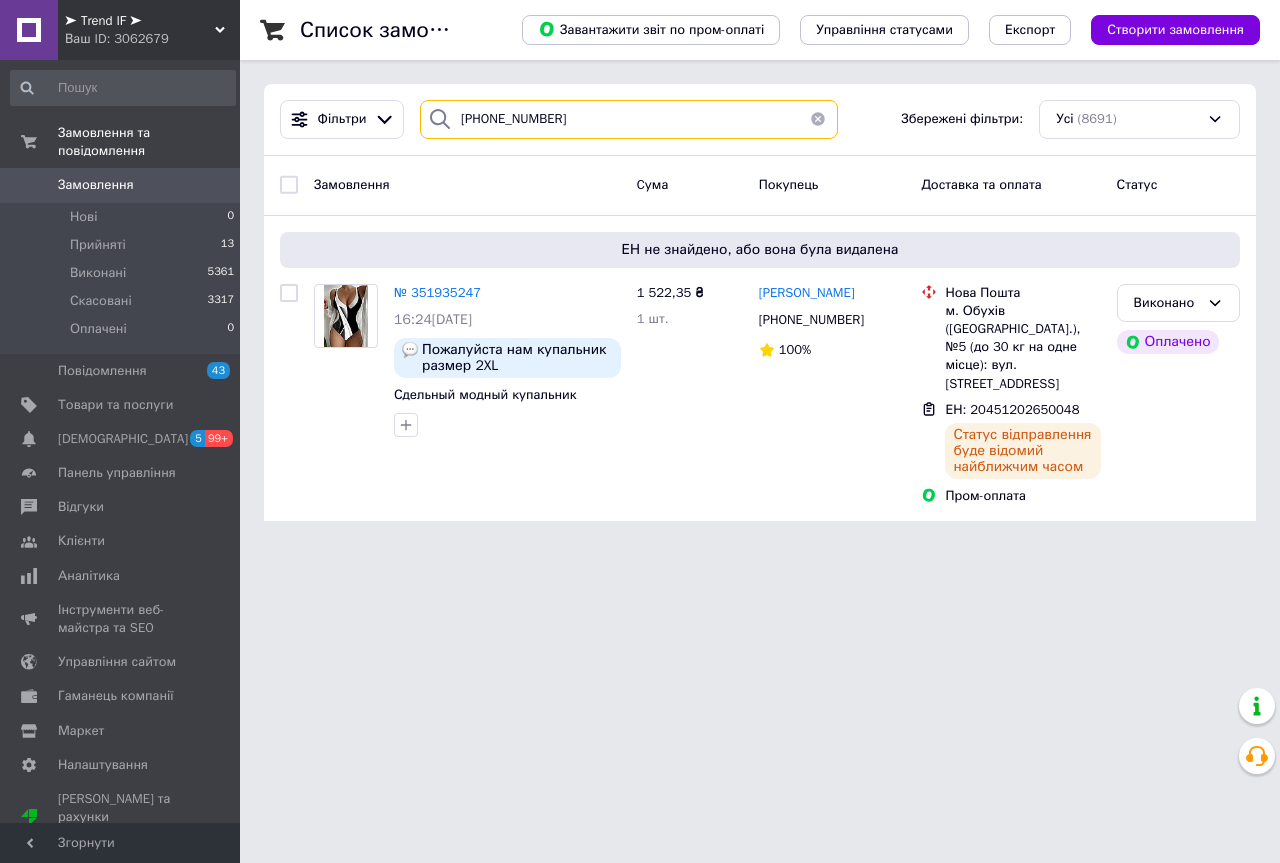 type 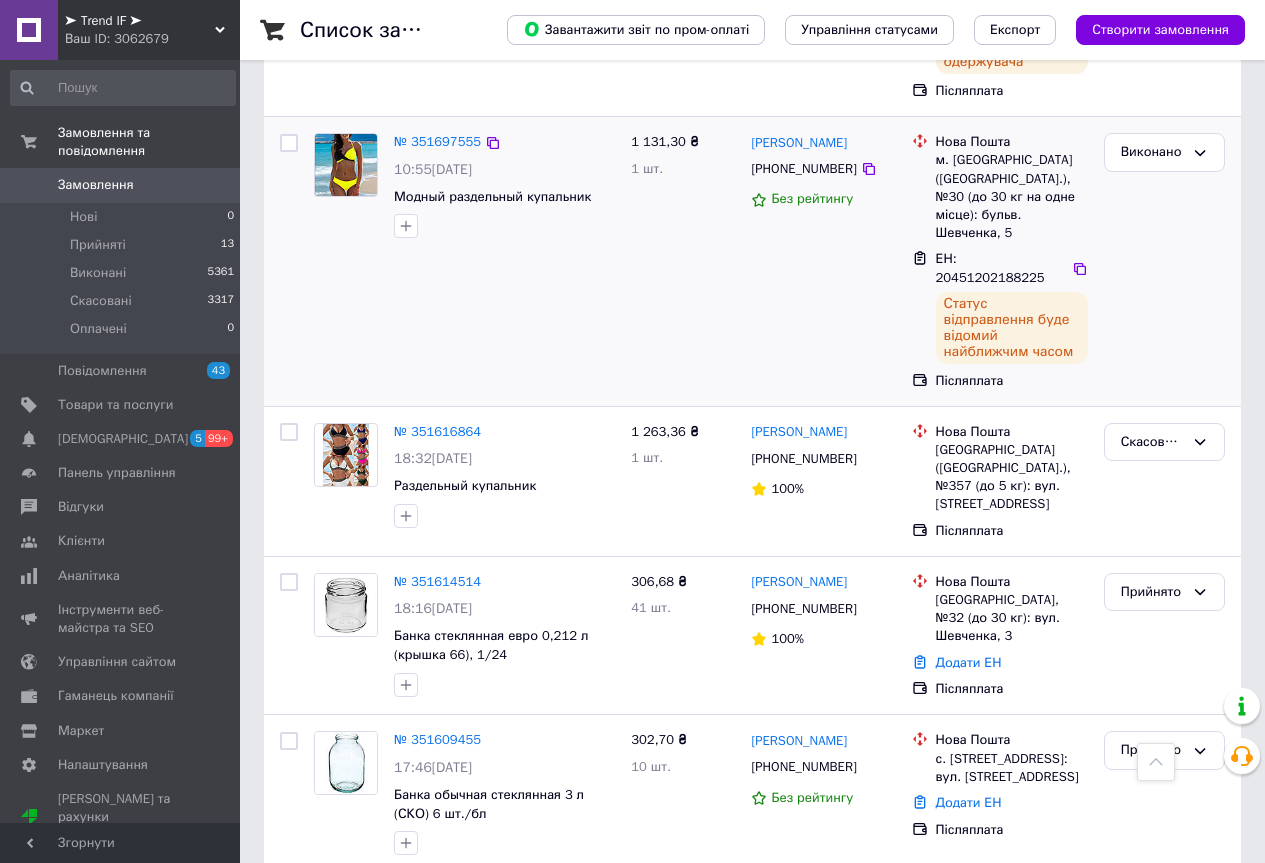scroll, scrollTop: 1400, scrollLeft: 0, axis: vertical 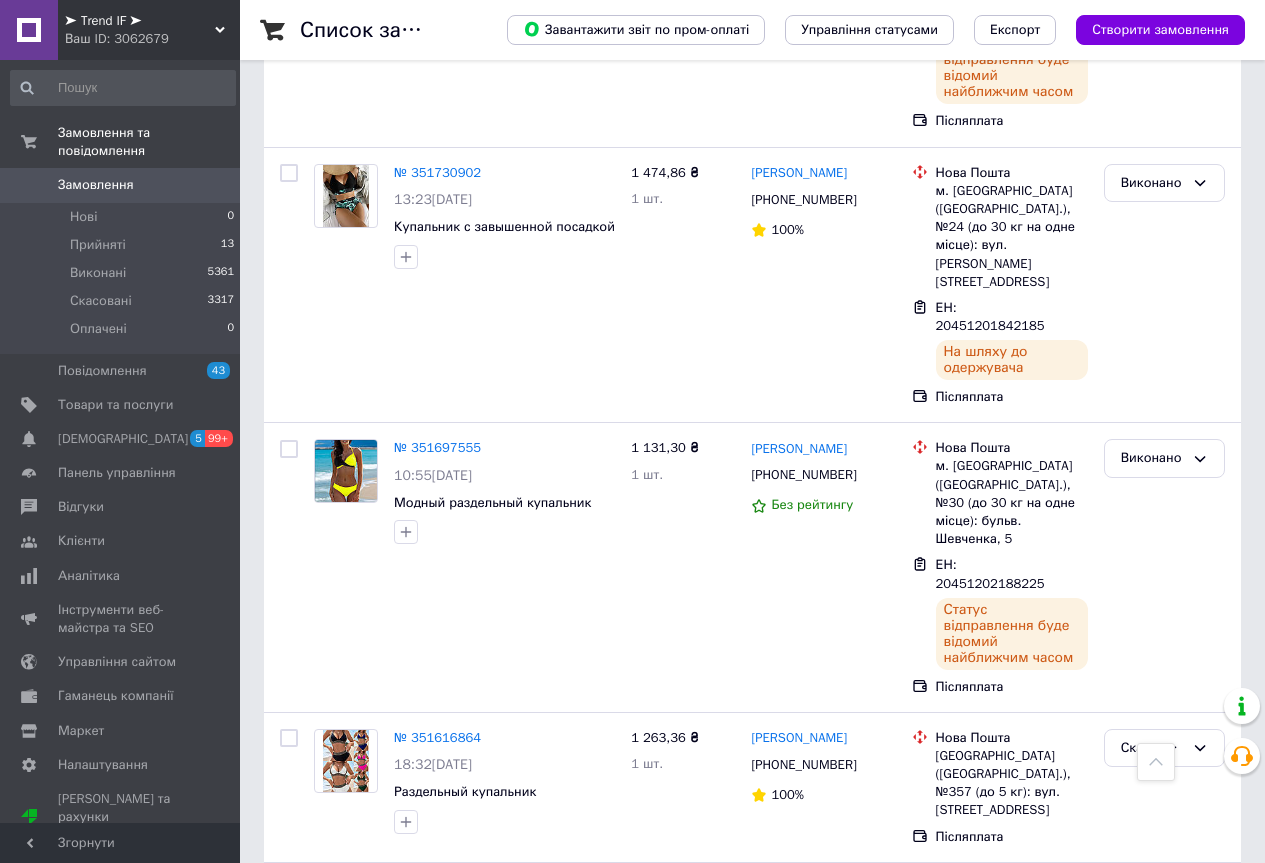 click on "➤ Trend IF ➤ Ваш ID: 3062679" at bounding box center [149, 30] 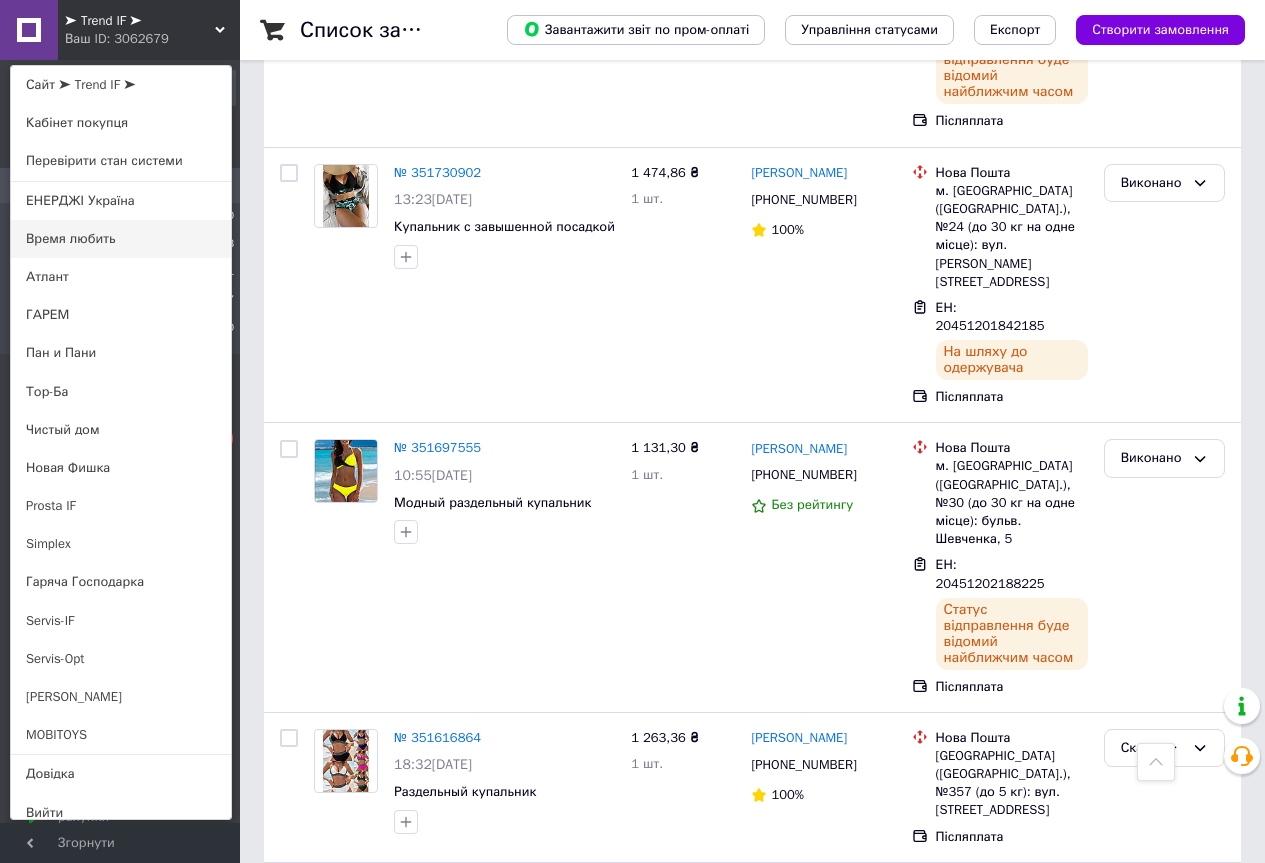 click on "Время любить" at bounding box center [121, 239] 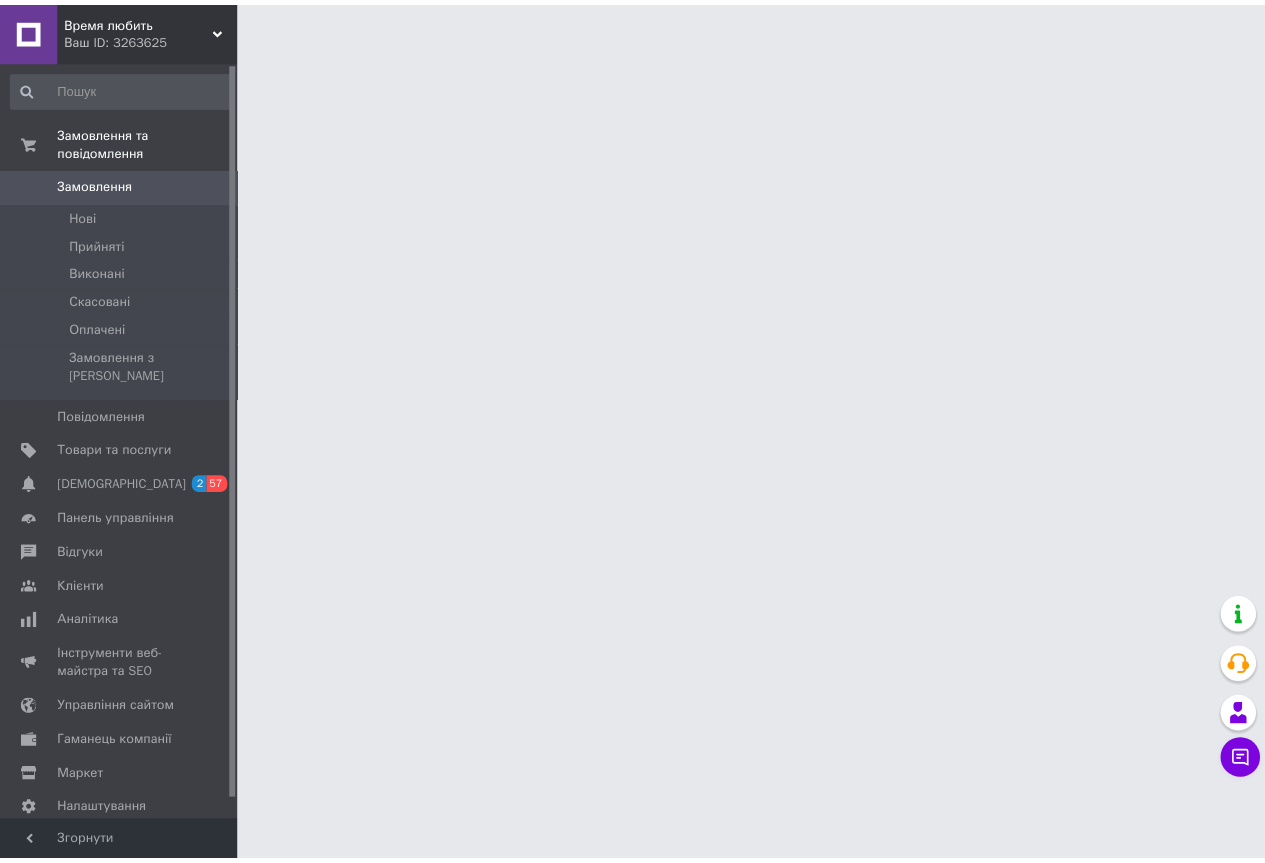 scroll, scrollTop: 0, scrollLeft: 0, axis: both 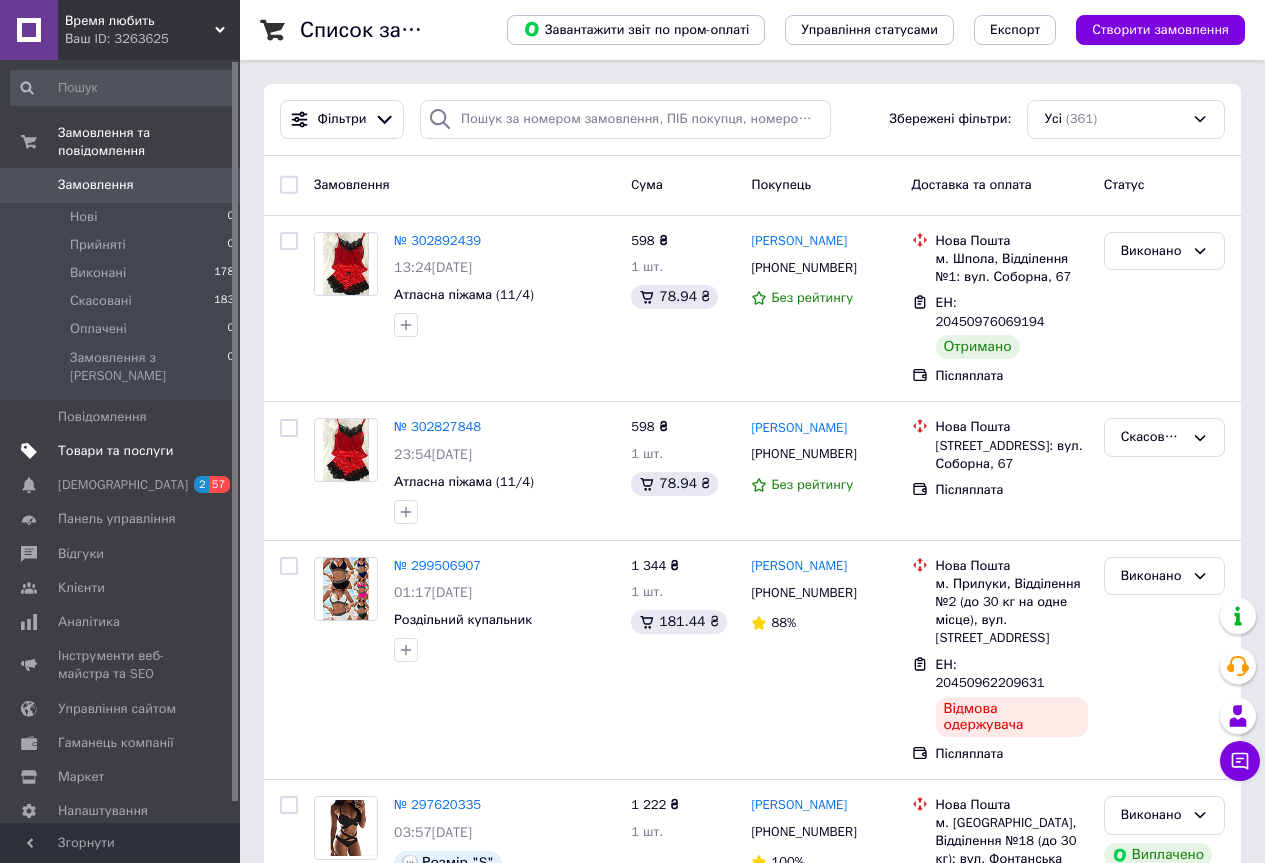 click on "Товари та послуги" at bounding box center (115, 451) 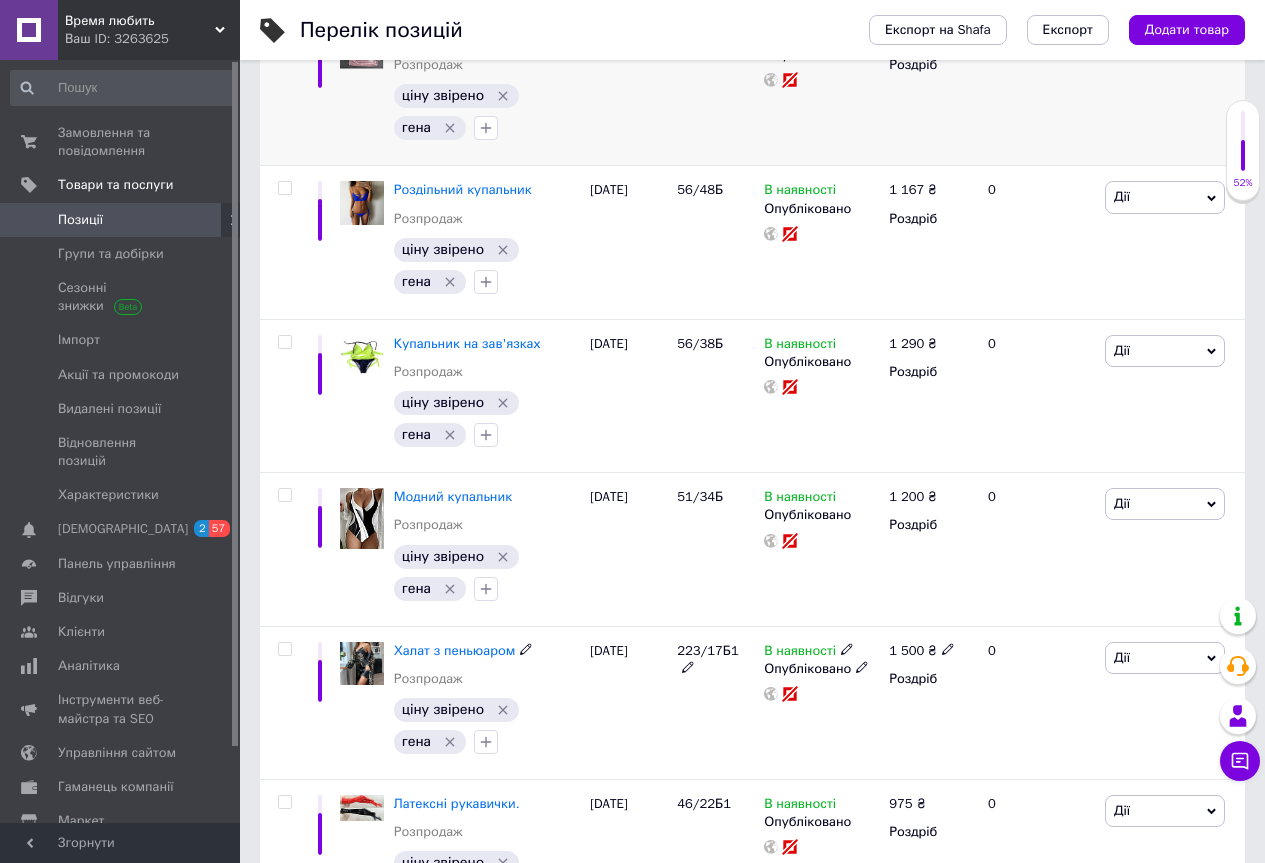 scroll, scrollTop: 400, scrollLeft: 0, axis: vertical 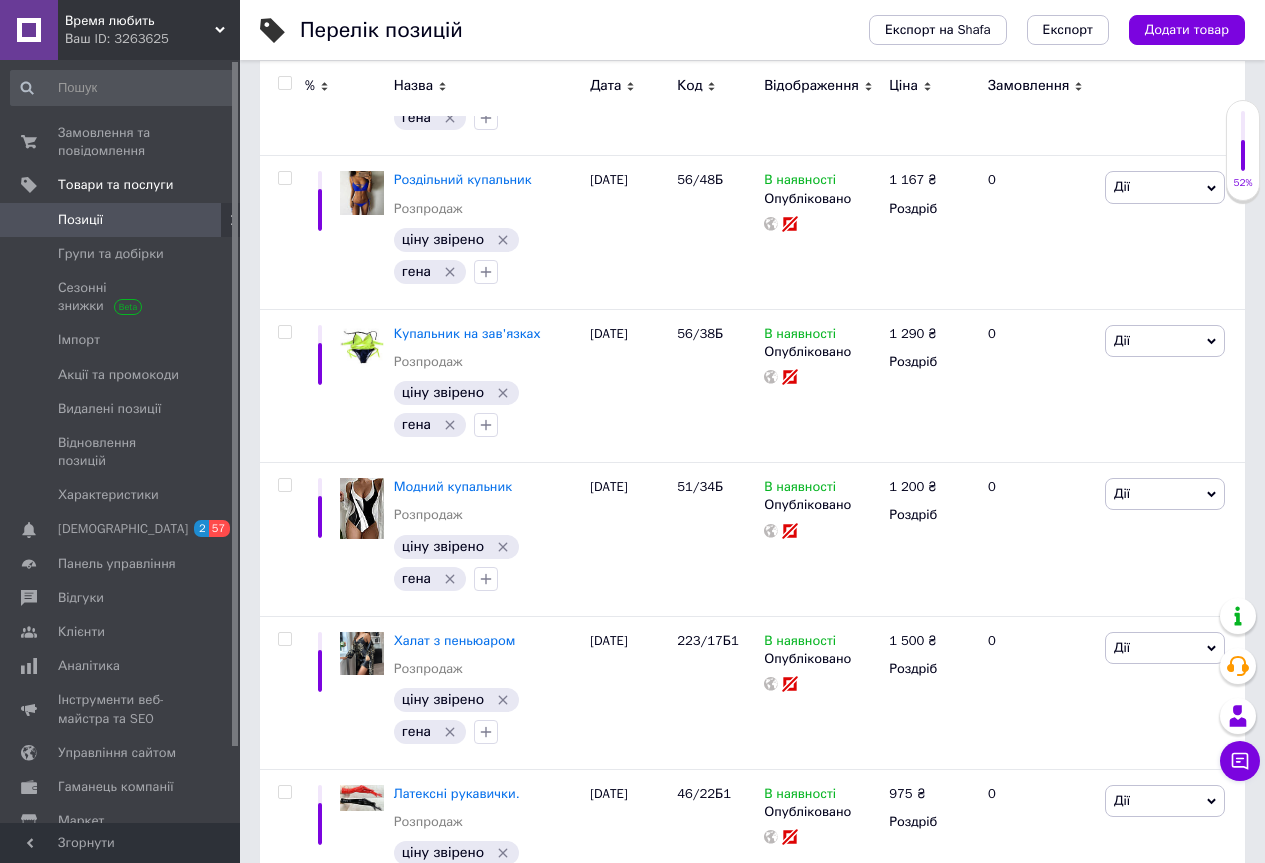 click on "Ваш ID: 3263625" at bounding box center [152, 39] 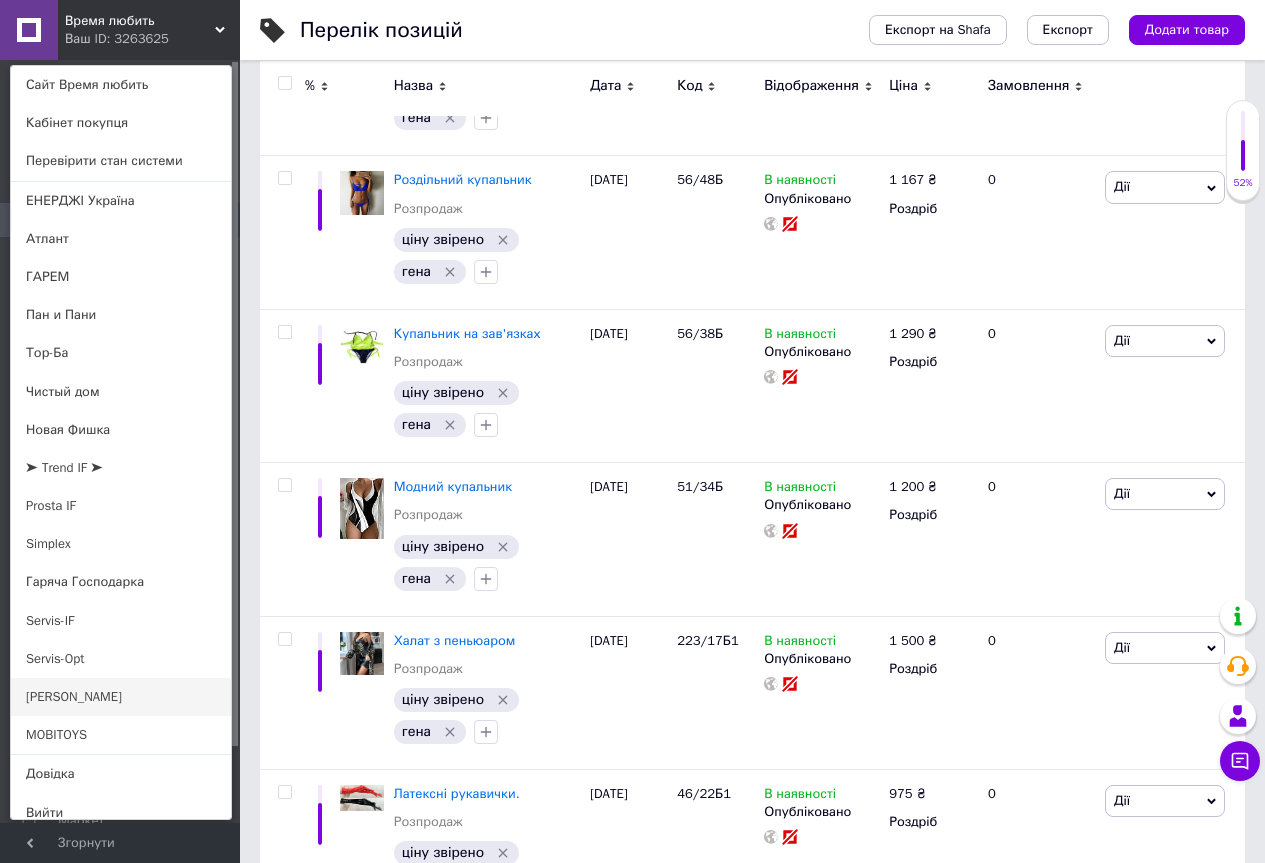 click on "[PERSON_NAME]" at bounding box center [121, 697] 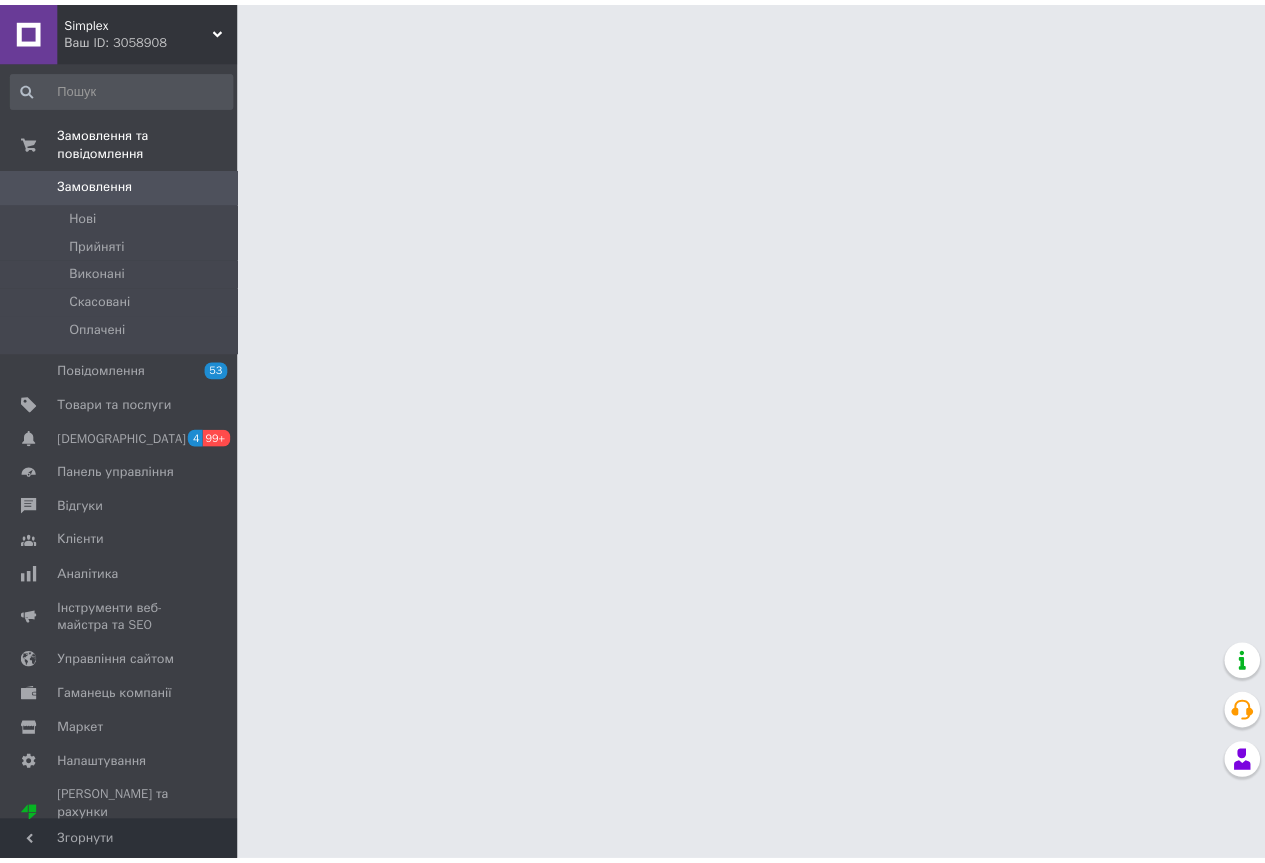 scroll, scrollTop: 0, scrollLeft: 0, axis: both 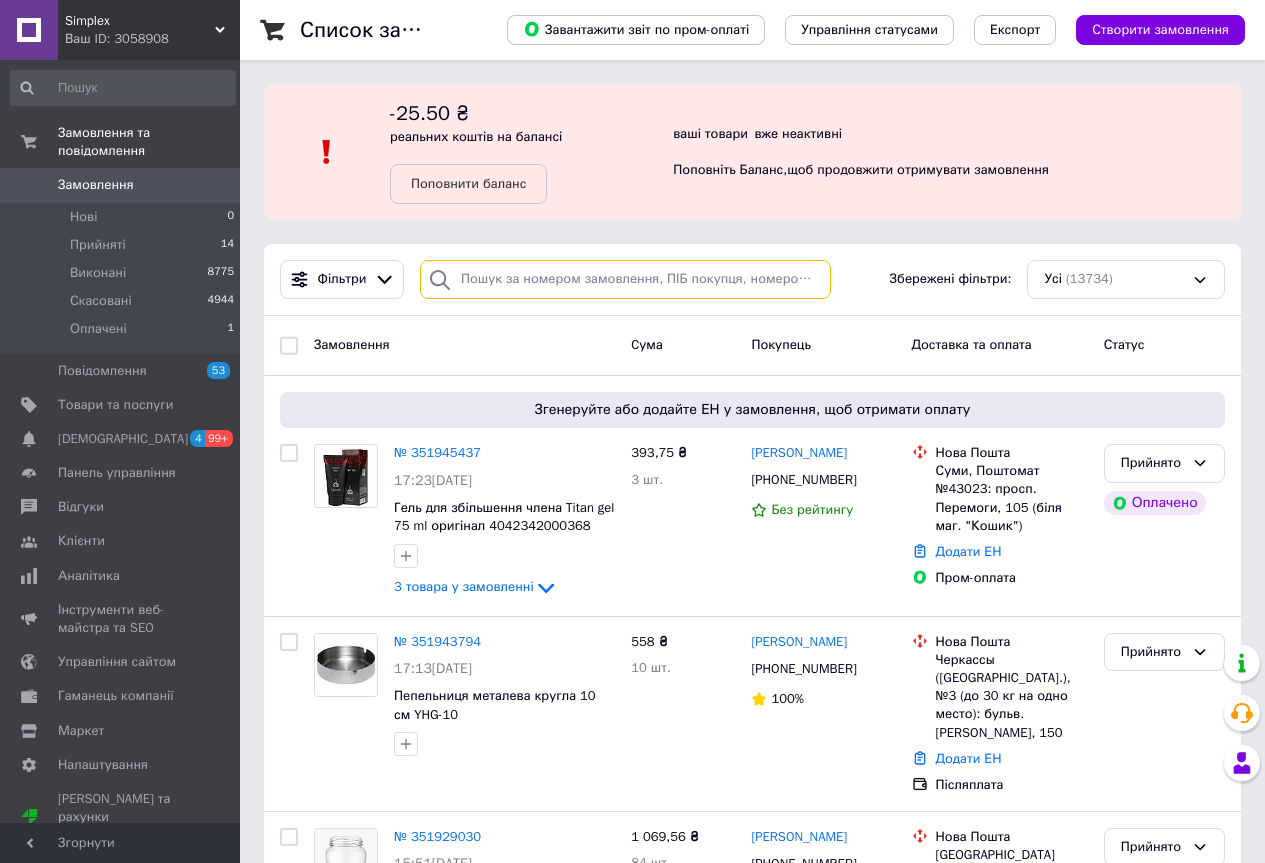 drag, startPoint x: 489, startPoint y: 294, endPoint x: 496, endPoint y: 283, distance: 13.038404 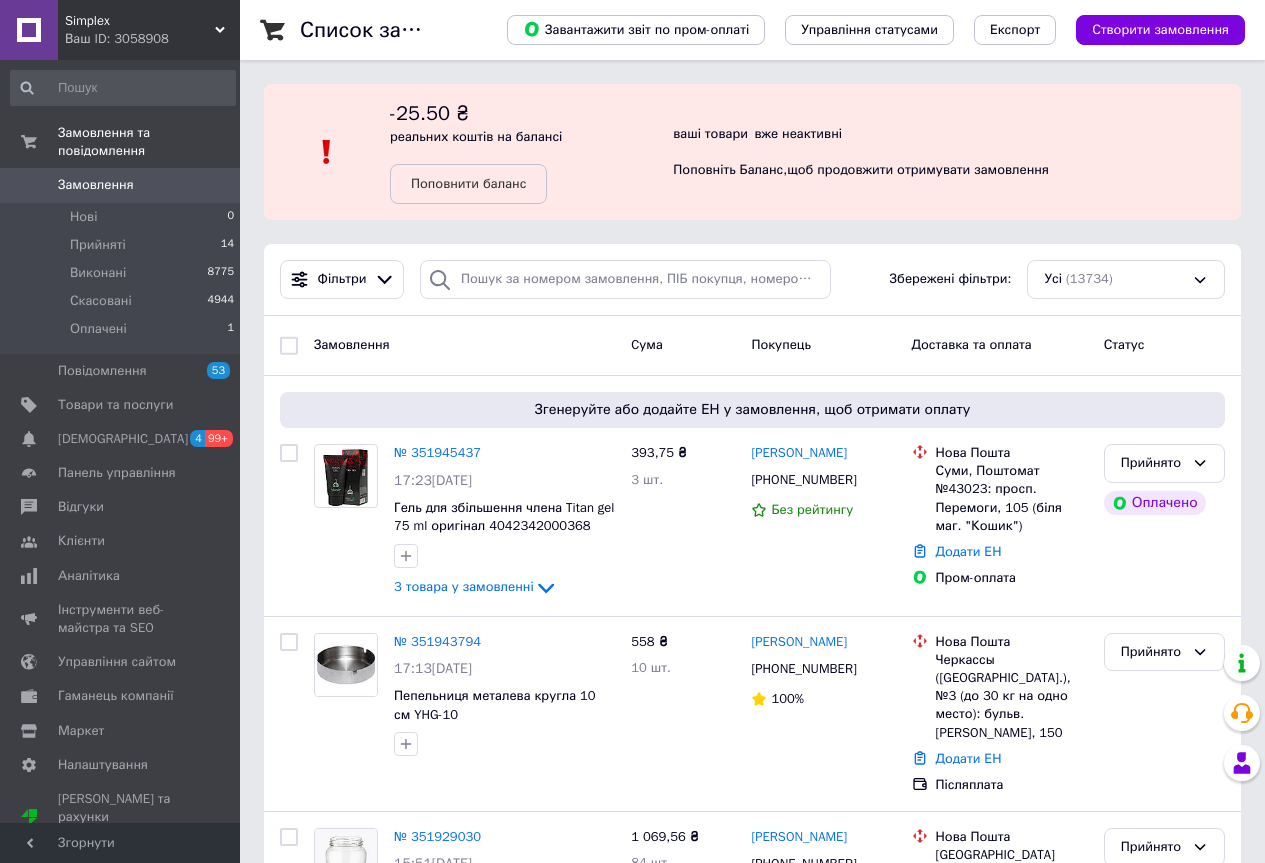 click on "Simplex" at bounding box center (140, 21) 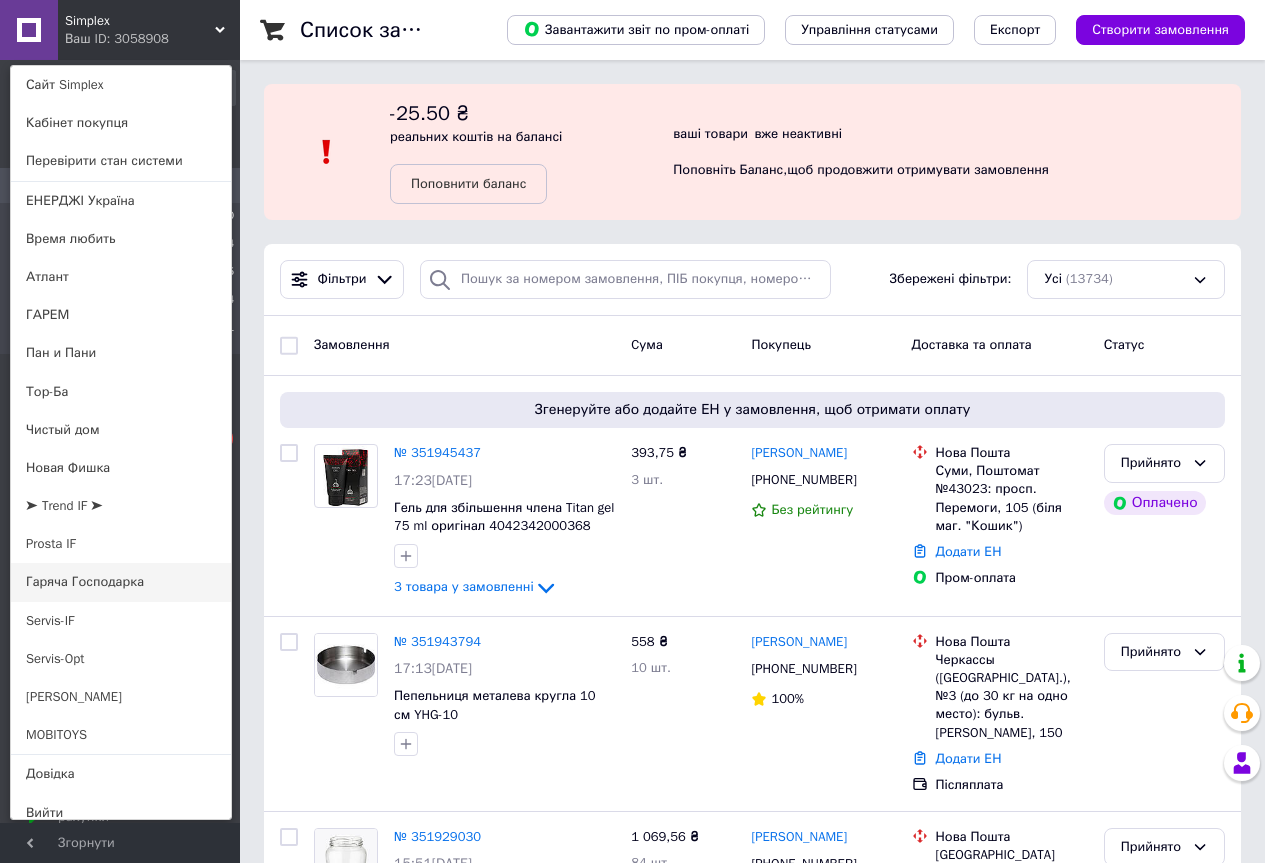 click on "Гаряча Господарка" at bounding box center [121, 582] 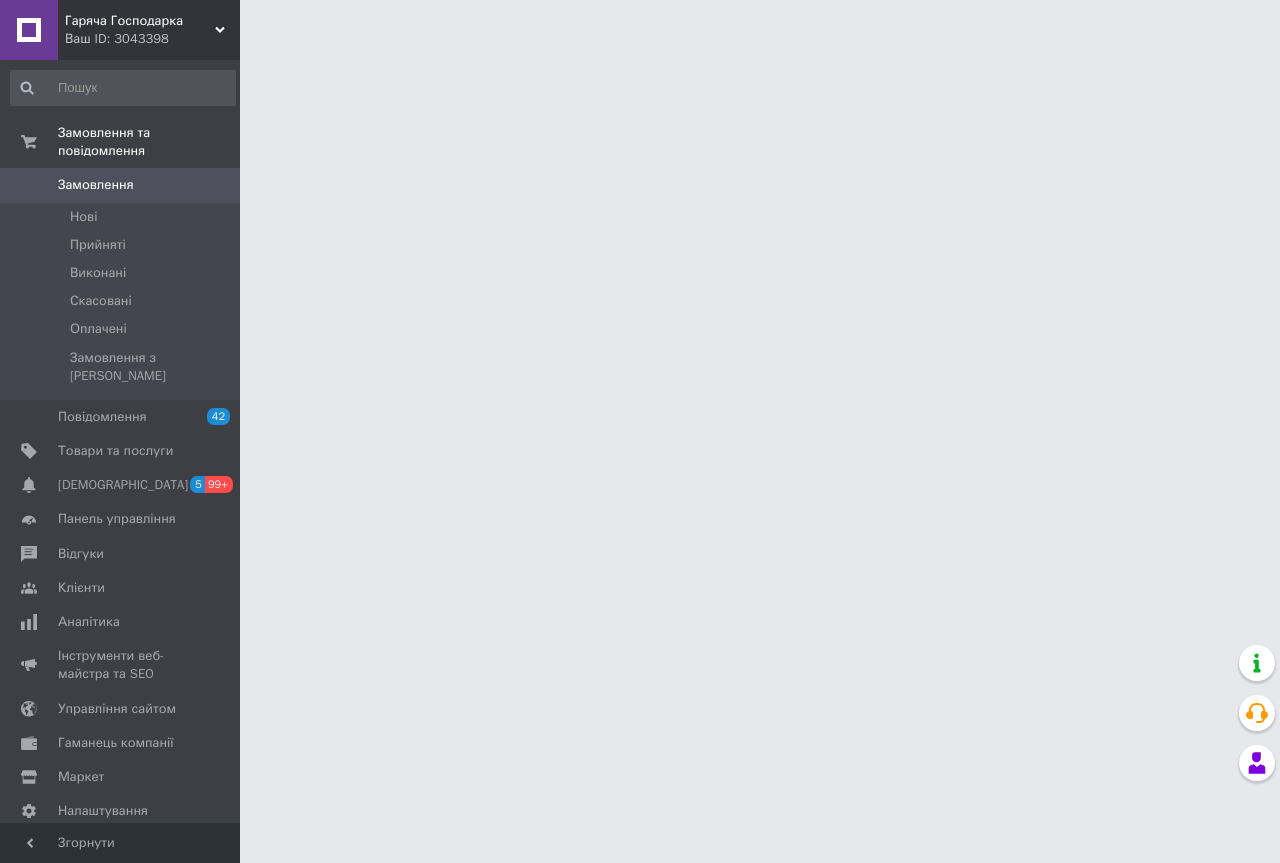 scroll, scrollTop: 0, scrollLeft: 0, axis: both 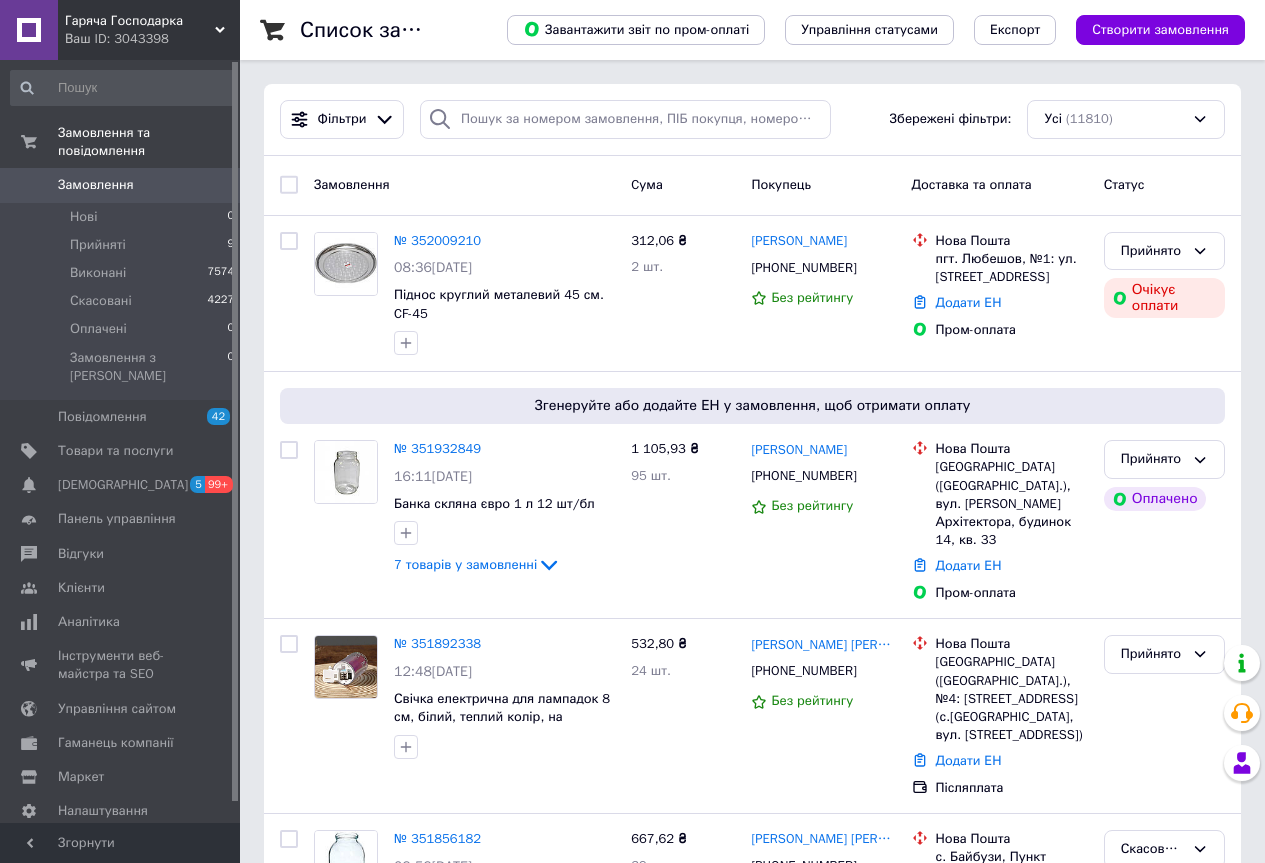 click on "Фільтри Збережені фільтри: Усі (11810)" at bounding box center [752, 120] 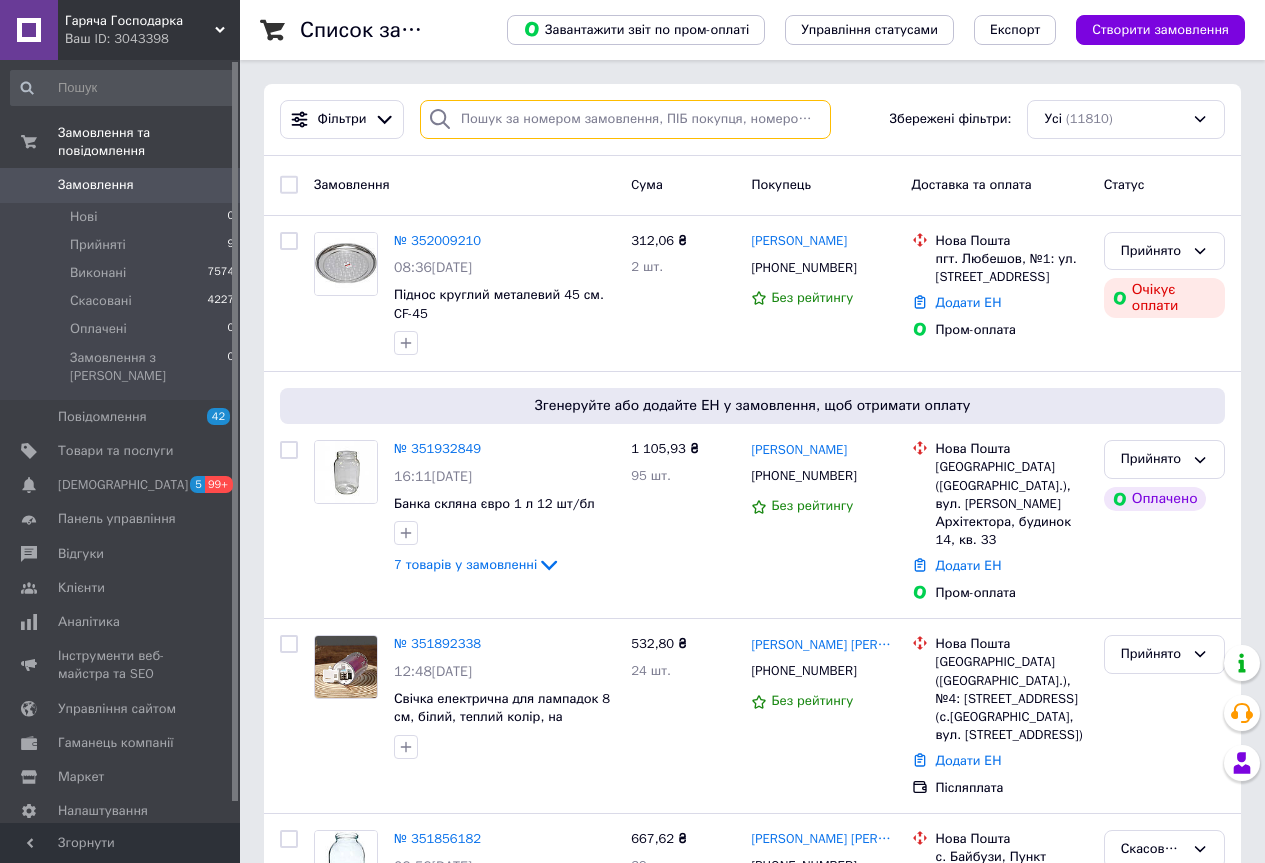 click at bounding box center [625, 119] 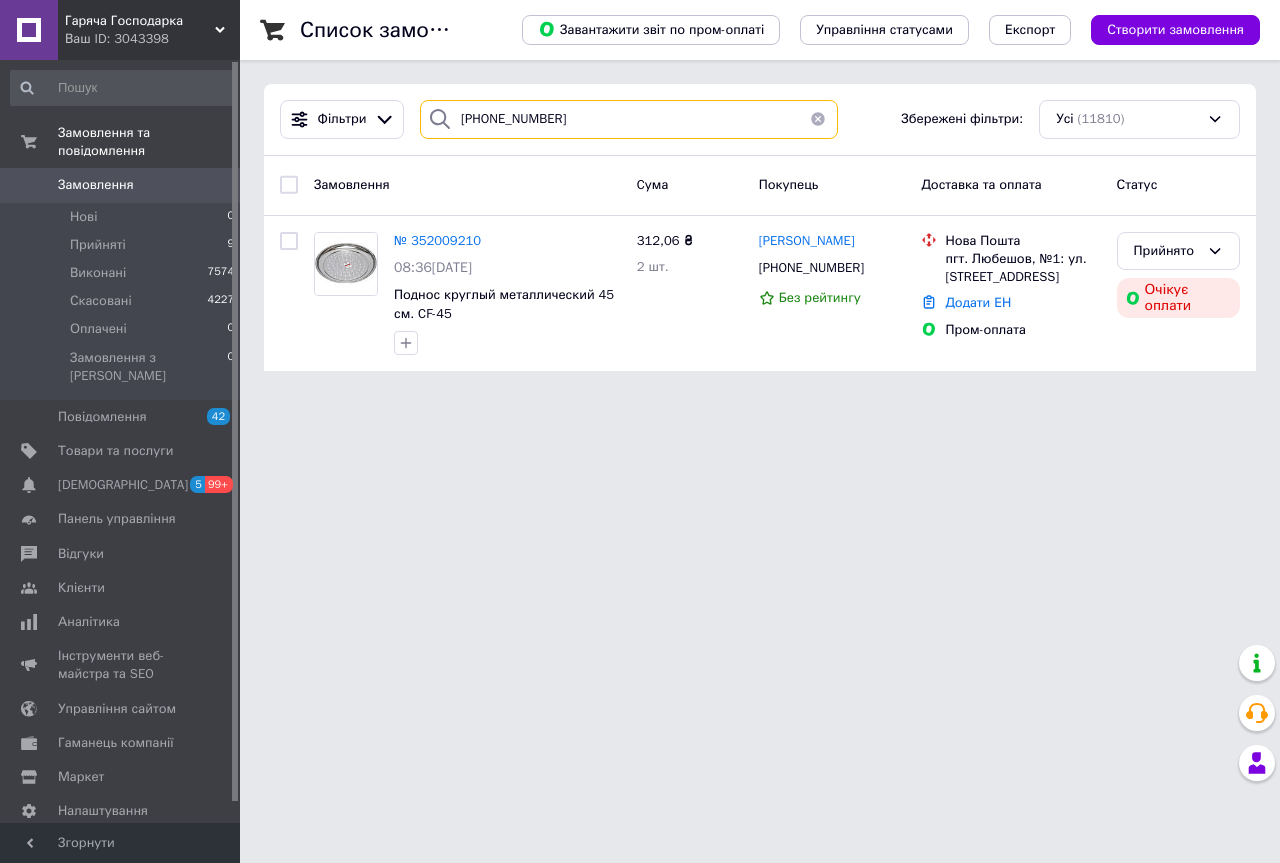 type on "380(95)2091462" 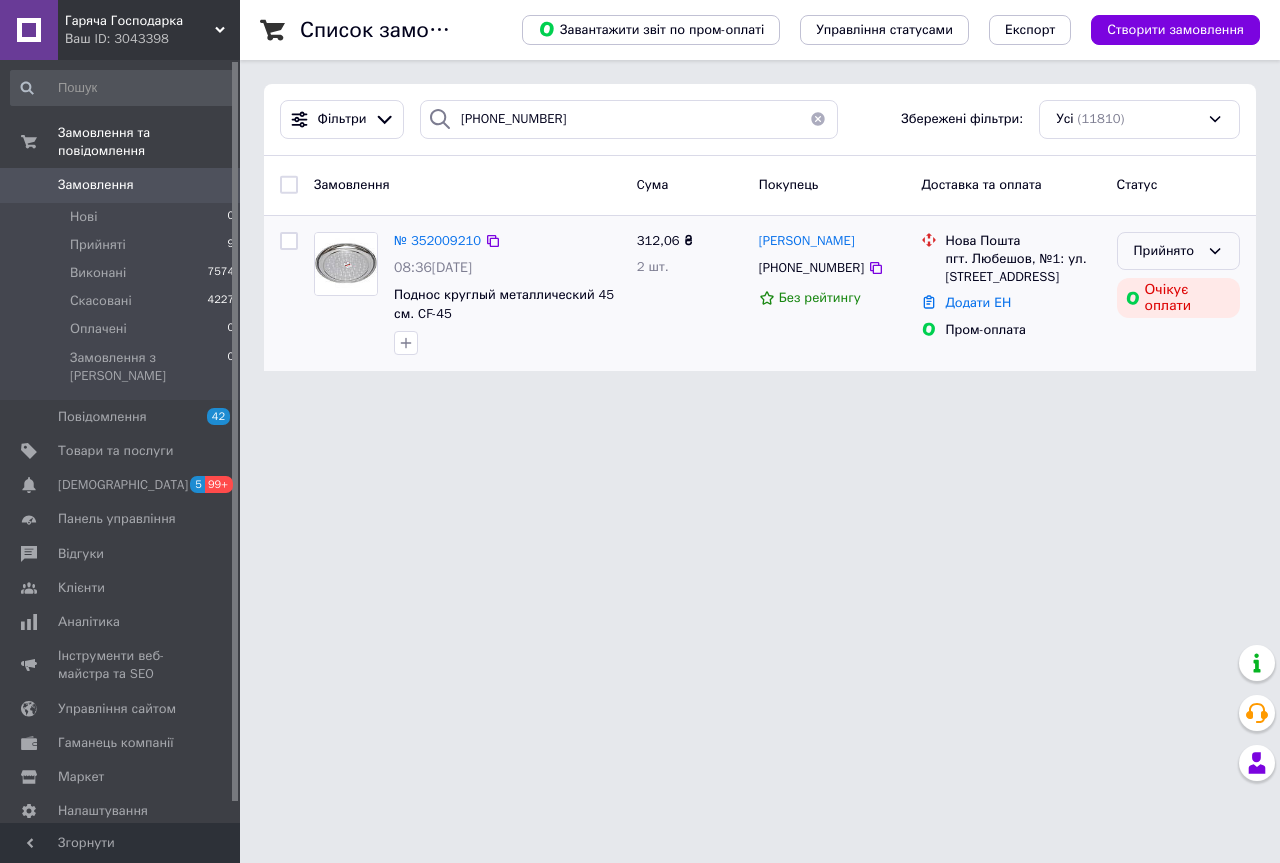 click on "Прийнято" at bounding box center (1178, 251) 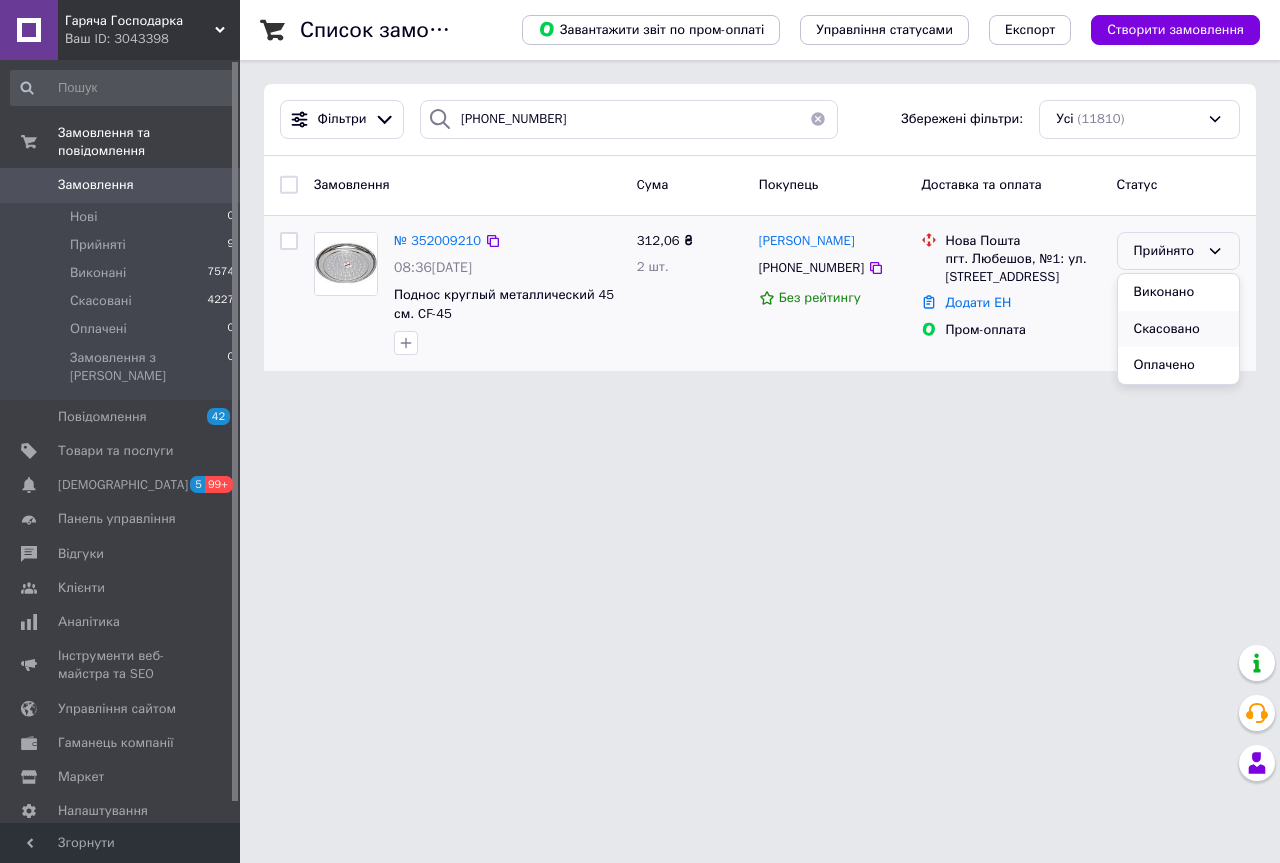 click on "Скасовано" at bounding box center [1178, 329] 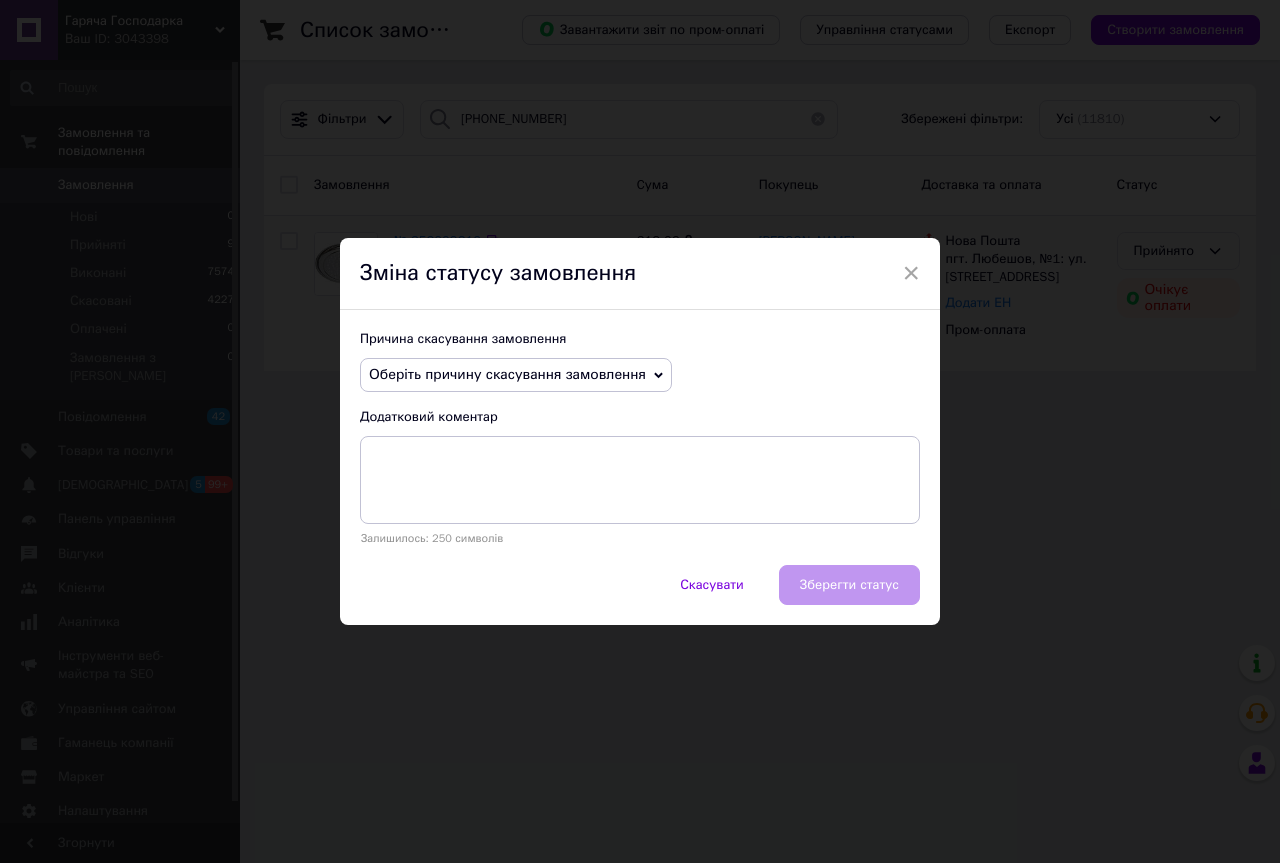 click on "Оберіть причину скасування замовлення" at bounding box center (507, 374) 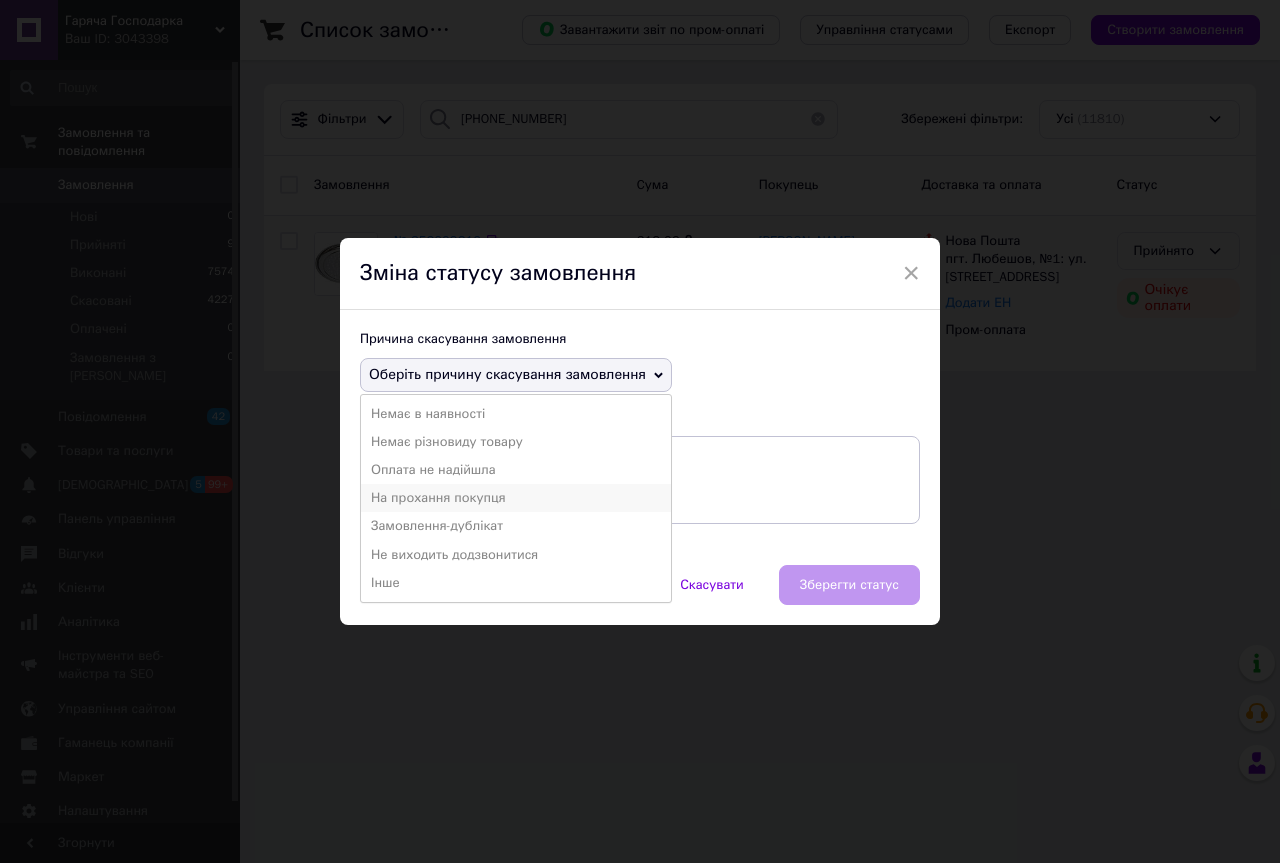 click on "На прохання покупця" at bounding box center [516, 498] 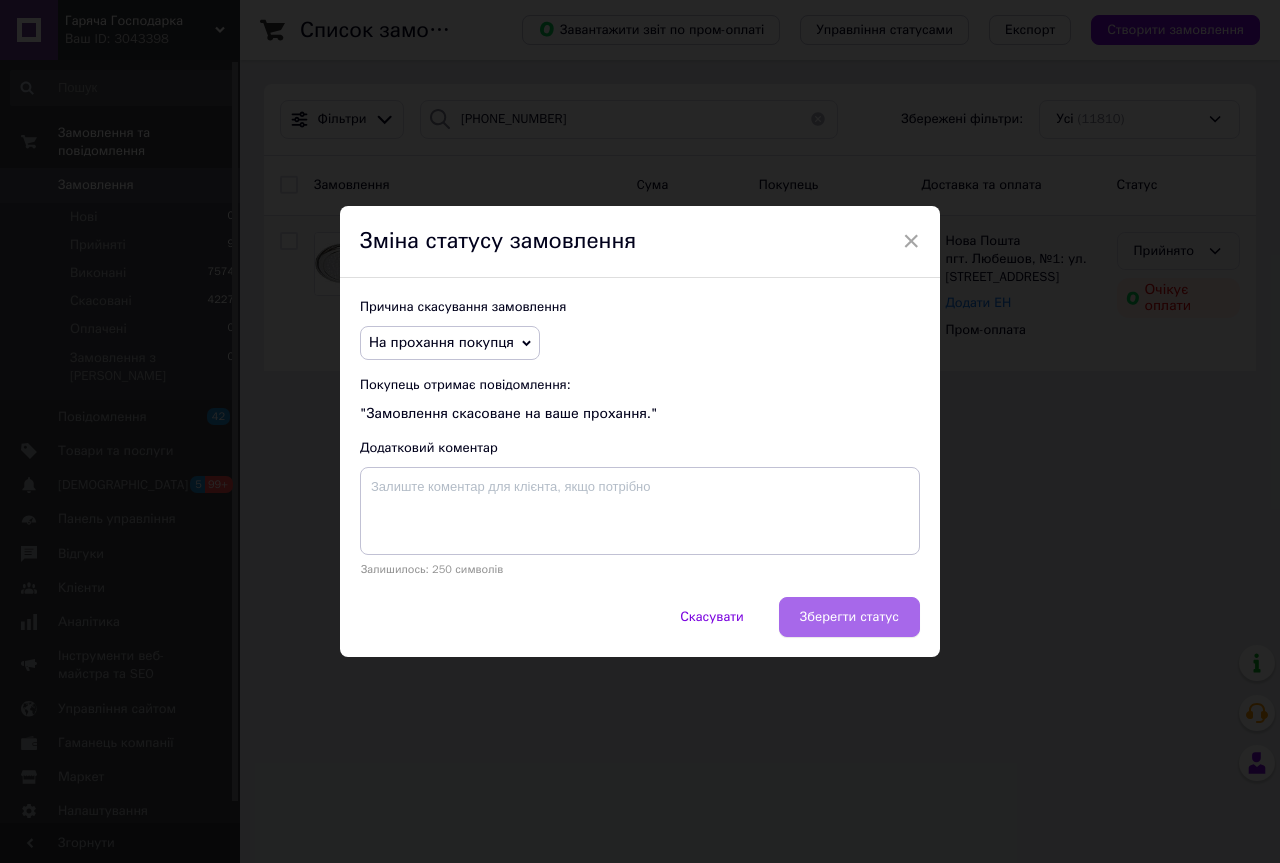 click on "Зберегти статус" at bounding box center [849, 617] 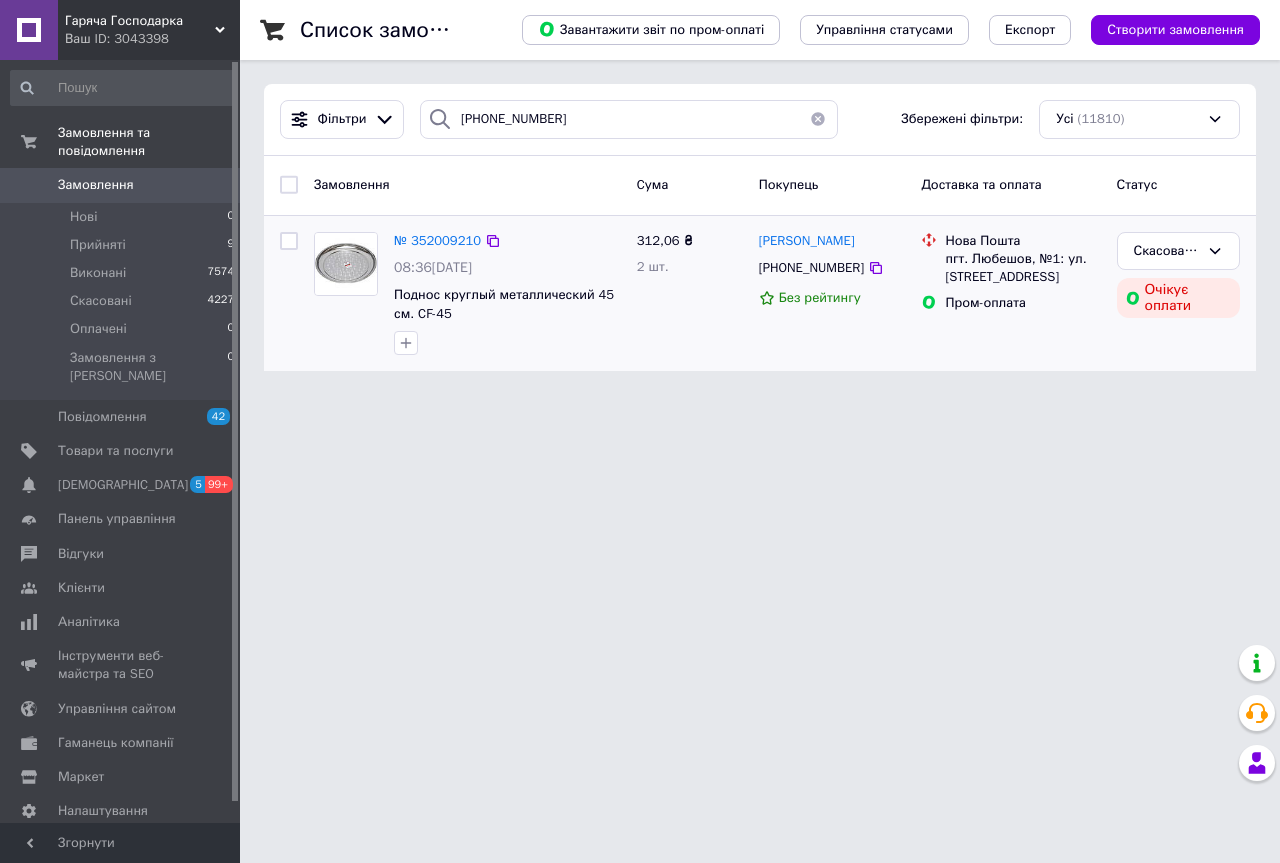 click on "Гаряча Господарка Ваш ID: 3043398" at bounding box center (149, 30) 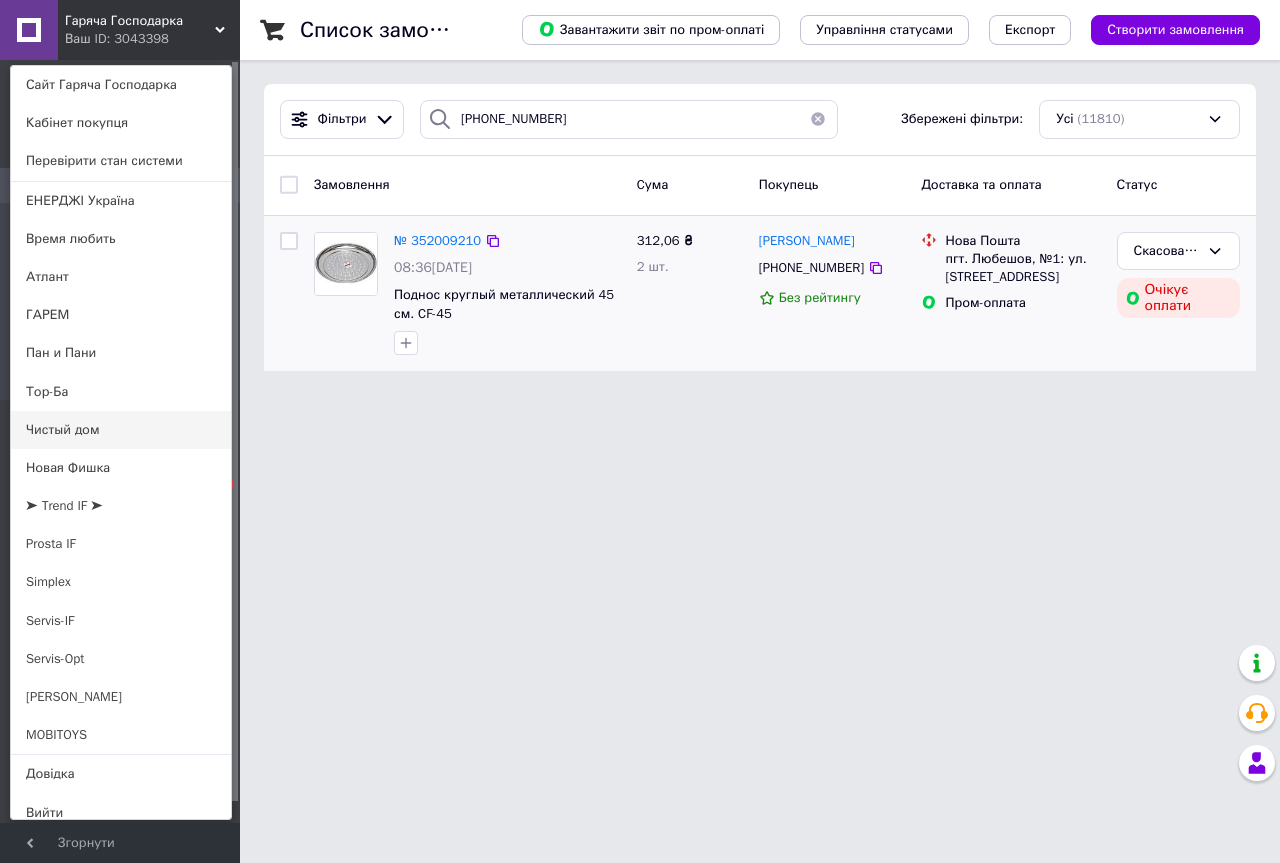 click on "Чистый дом" at bounding box center (121, 430) 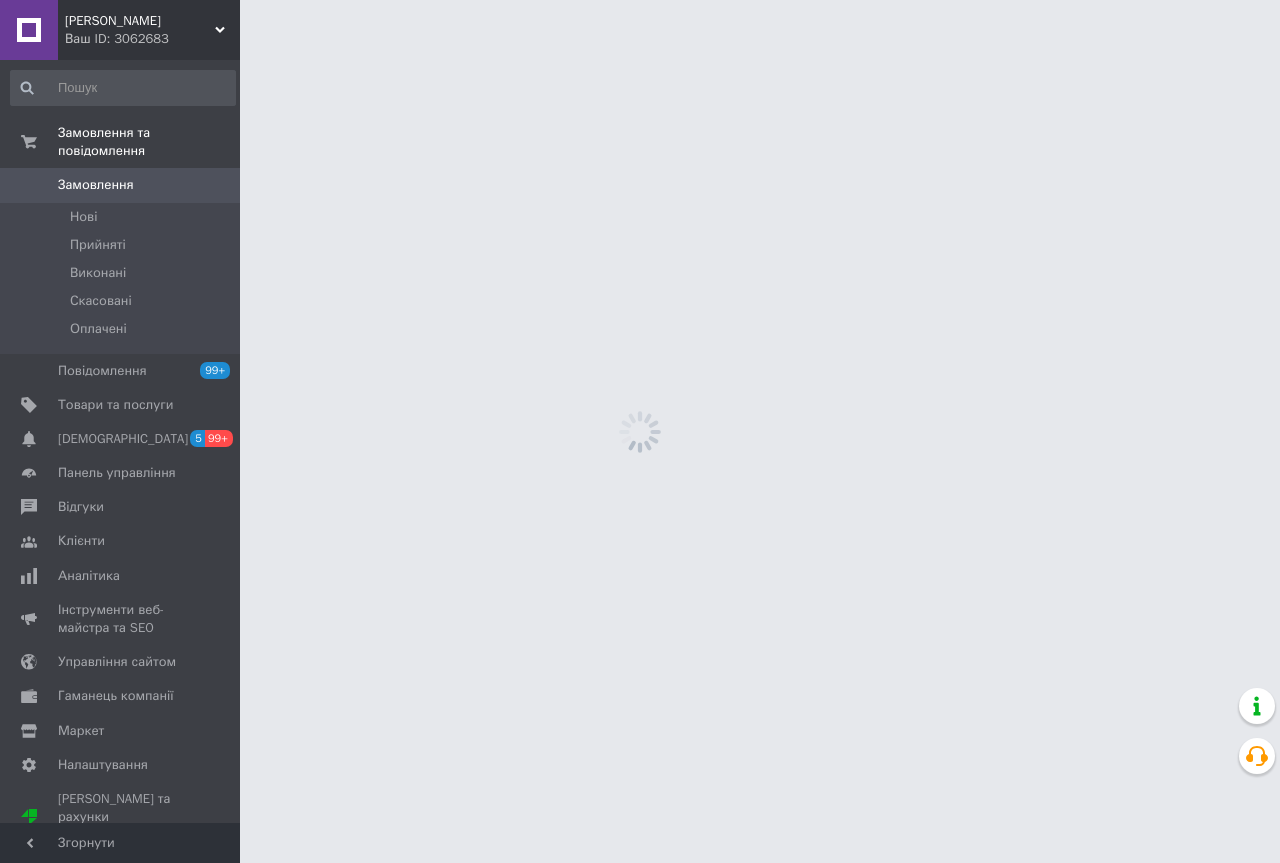 scroll, scrollTop: 0, scrollLeft: 0, axis: both 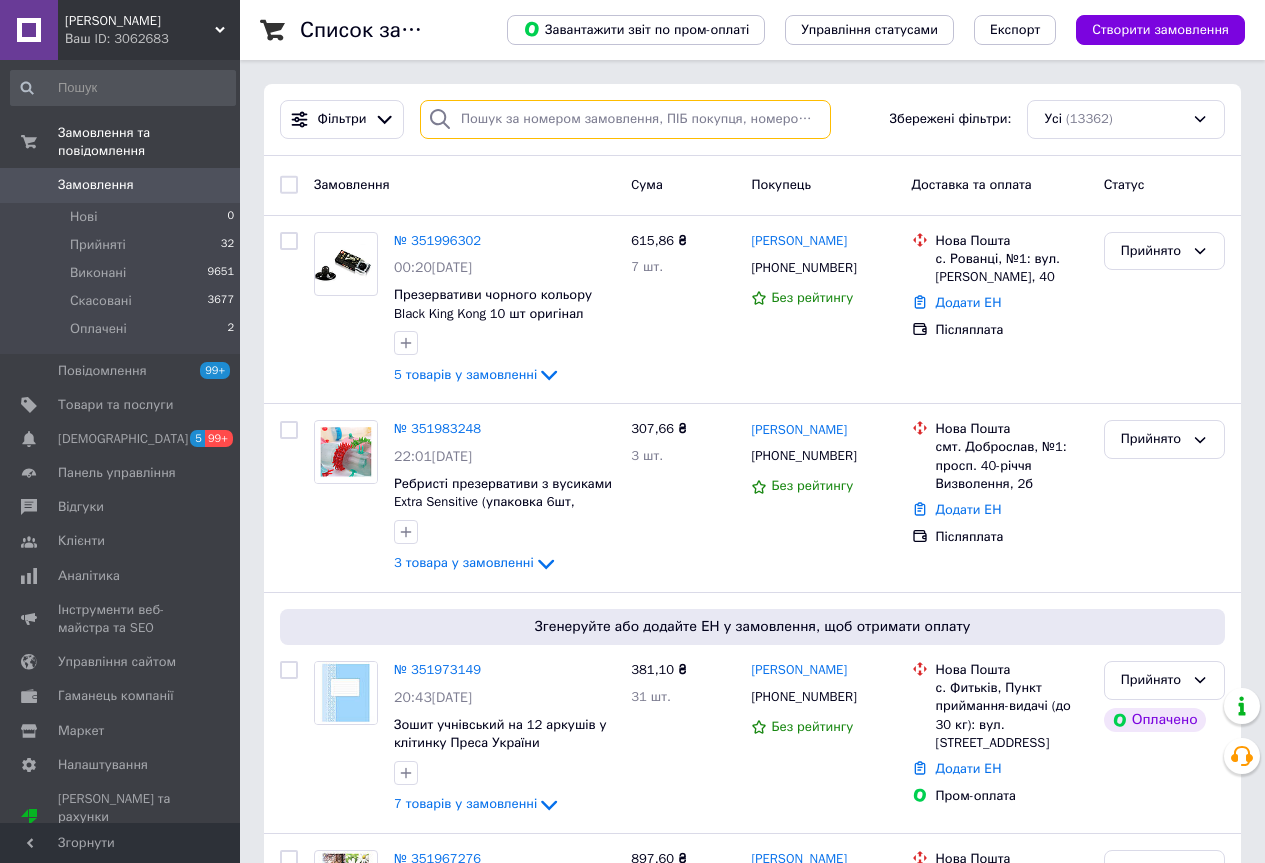 click at bounding box center (625, 119) 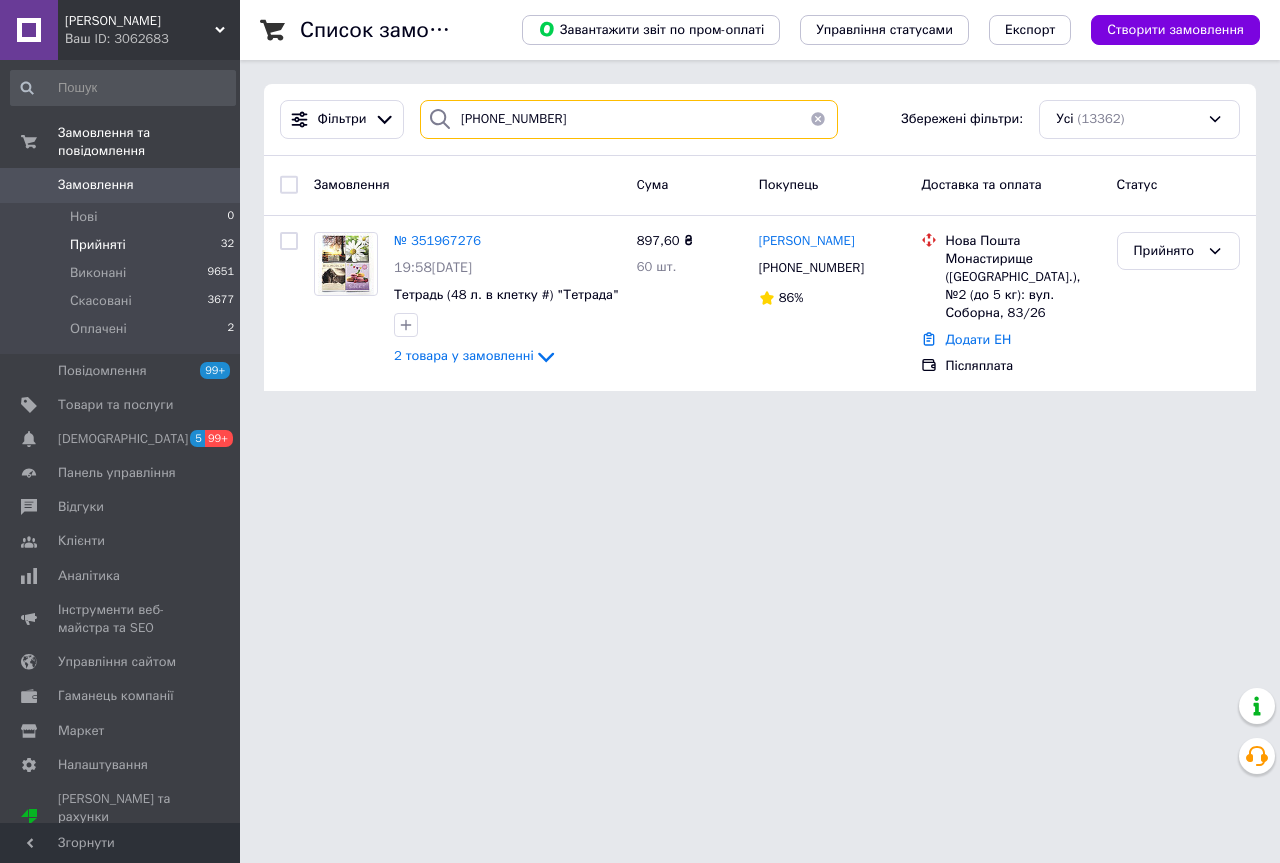 type on "[PHONE_NUMBER]" 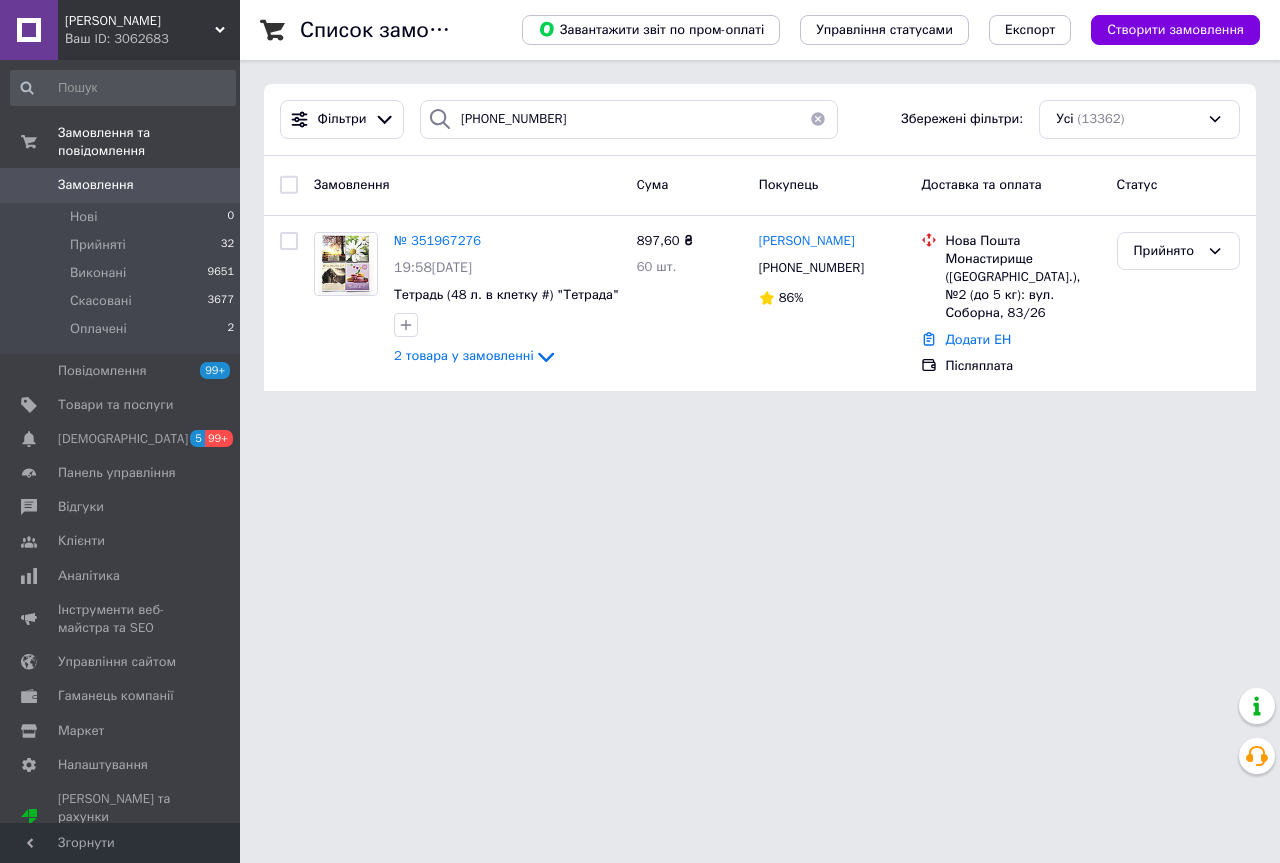click on "Чистий Дім Ваш ID: 3062683 Сайт Чистий Дім Кабінет покупця Перевірити стан системи ЕНЕРДЖІ [GEOGRAPHIC_DATA] Время любить Атлант ГАРЕМ Пан и Пани Тор-Ба Новая Фишка ➤ Trend IF ➤ [PERSON_NAME] IF Simplex Гаряча Господарка Servis-IF Servis-Opt [PERSON_NAME] MOBITOYS Довідка Вийти Замовлення та повідомлення Замовлення 0 Нові 0 Прийняті 32 Виконані 9651 Скасовані 3677 Оплачені 2 Повідомлення 99+ Товари та послуги Сповіщення 5 99+ Панель управління Відгуки Клієнти Аналітика Інструменти веб-майстра та SEO Управління сайтом Гаманець компанії [PERSON_NAME]" at bounding box center [640, 207] 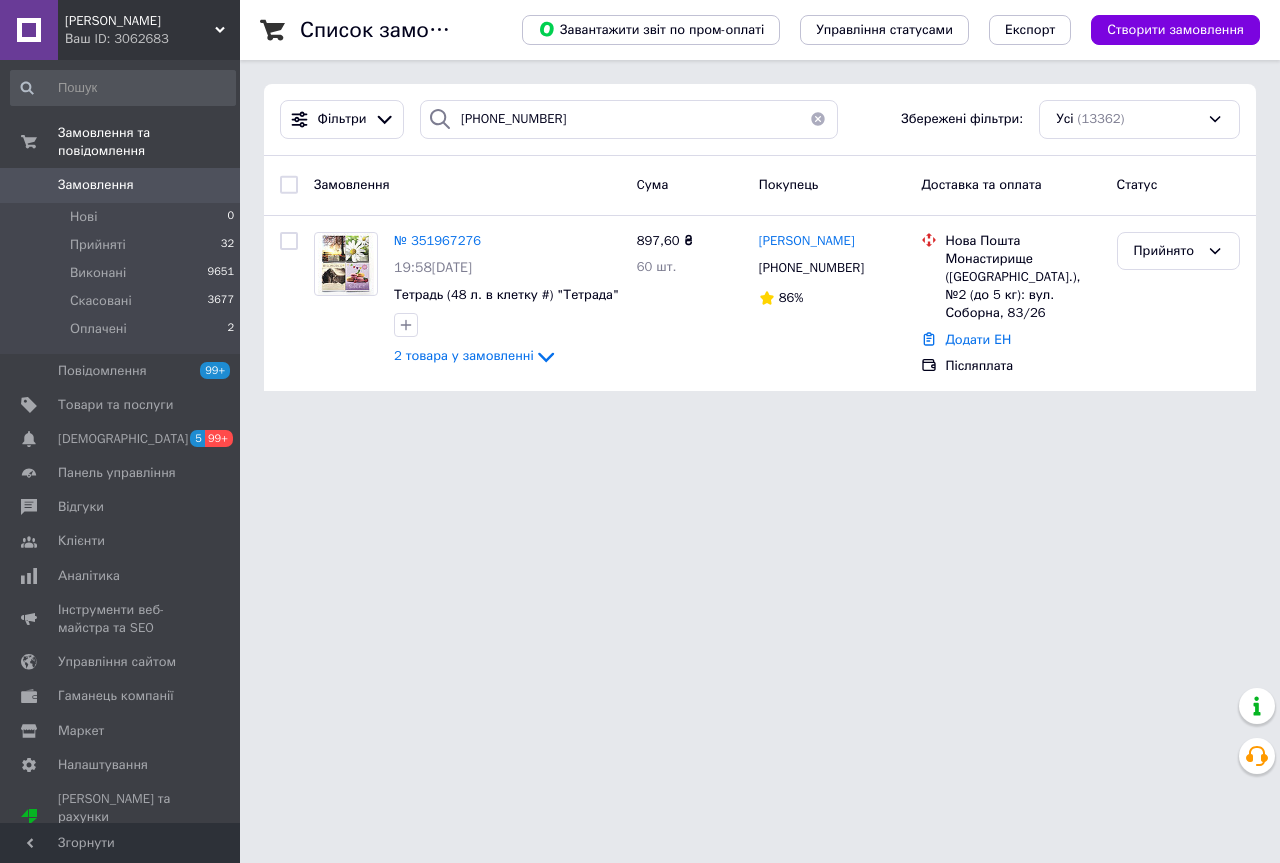 click on "Список замовлень   Завантажити звіт по пром-оплаті Управління статусами Експорт Створити замовлення" at bounding box center [760, 30] 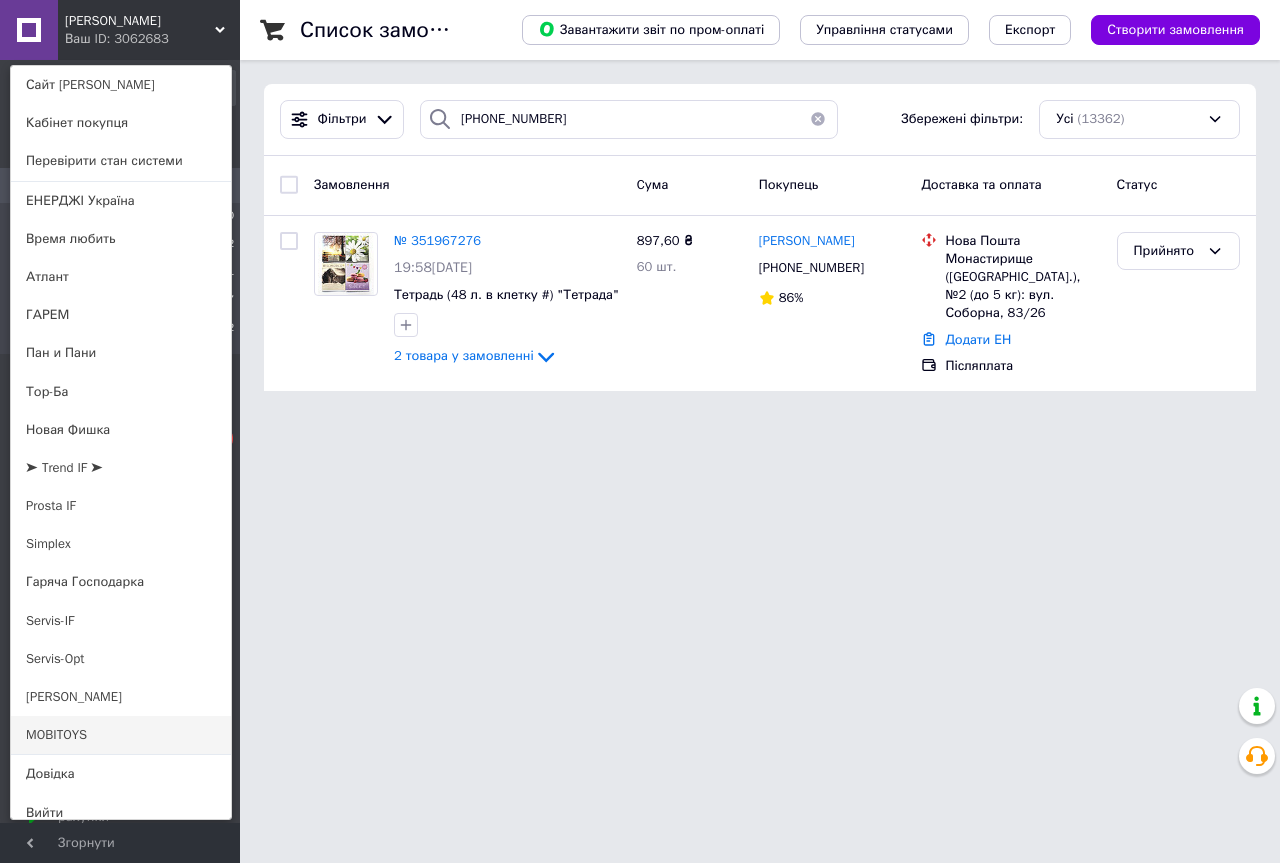 click on "MOBITOYS" at bounding box center (121, 735) 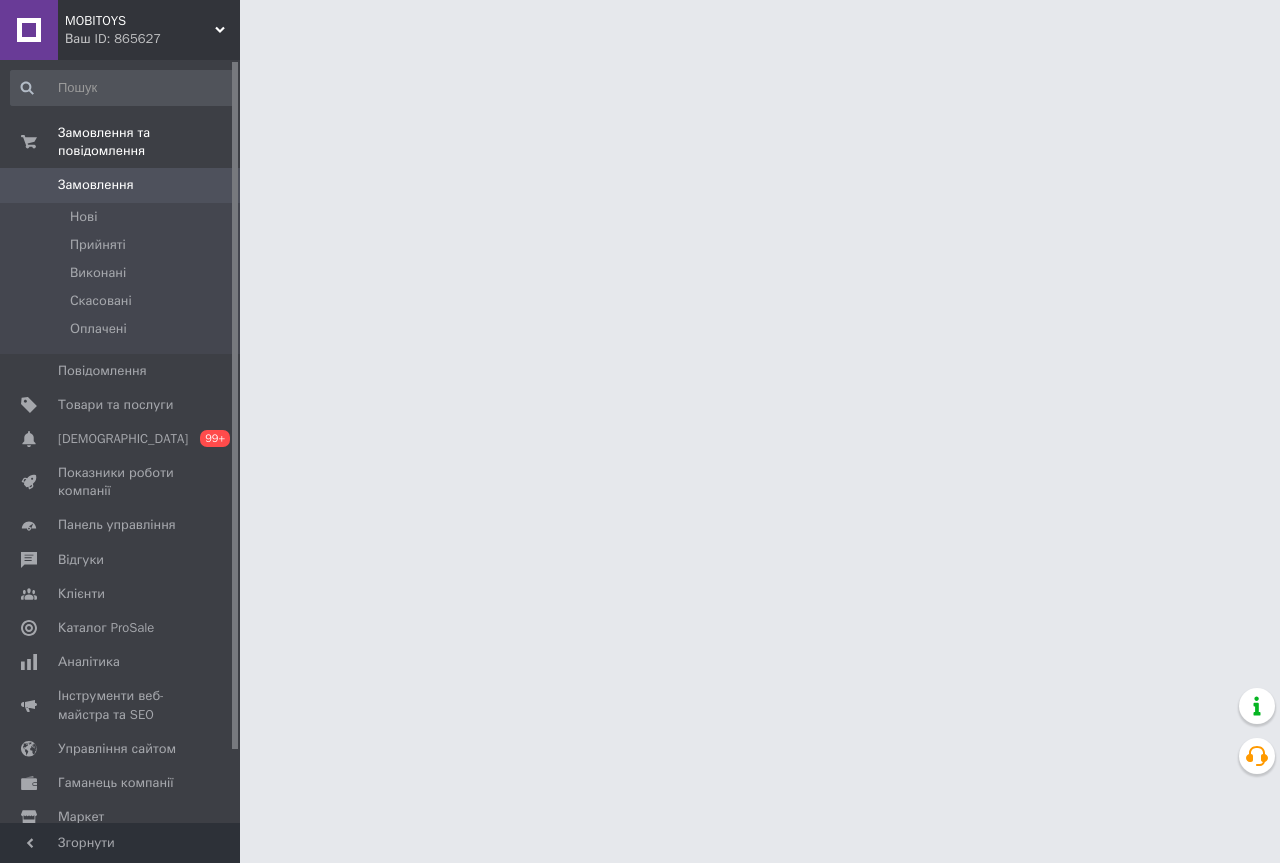 scroll, scrollTop: 0, scrollLeft: 0, axis: both 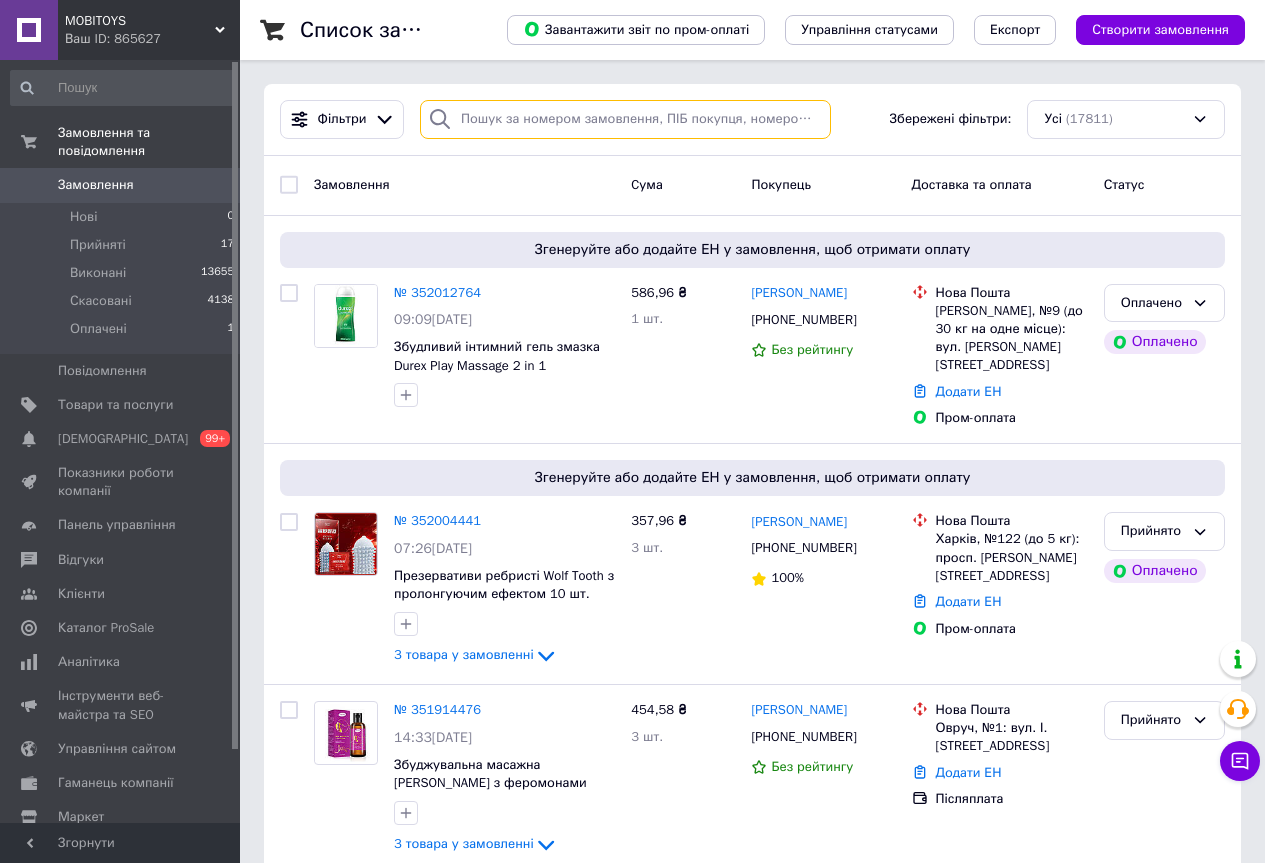 click at bounding box center [625, 119] 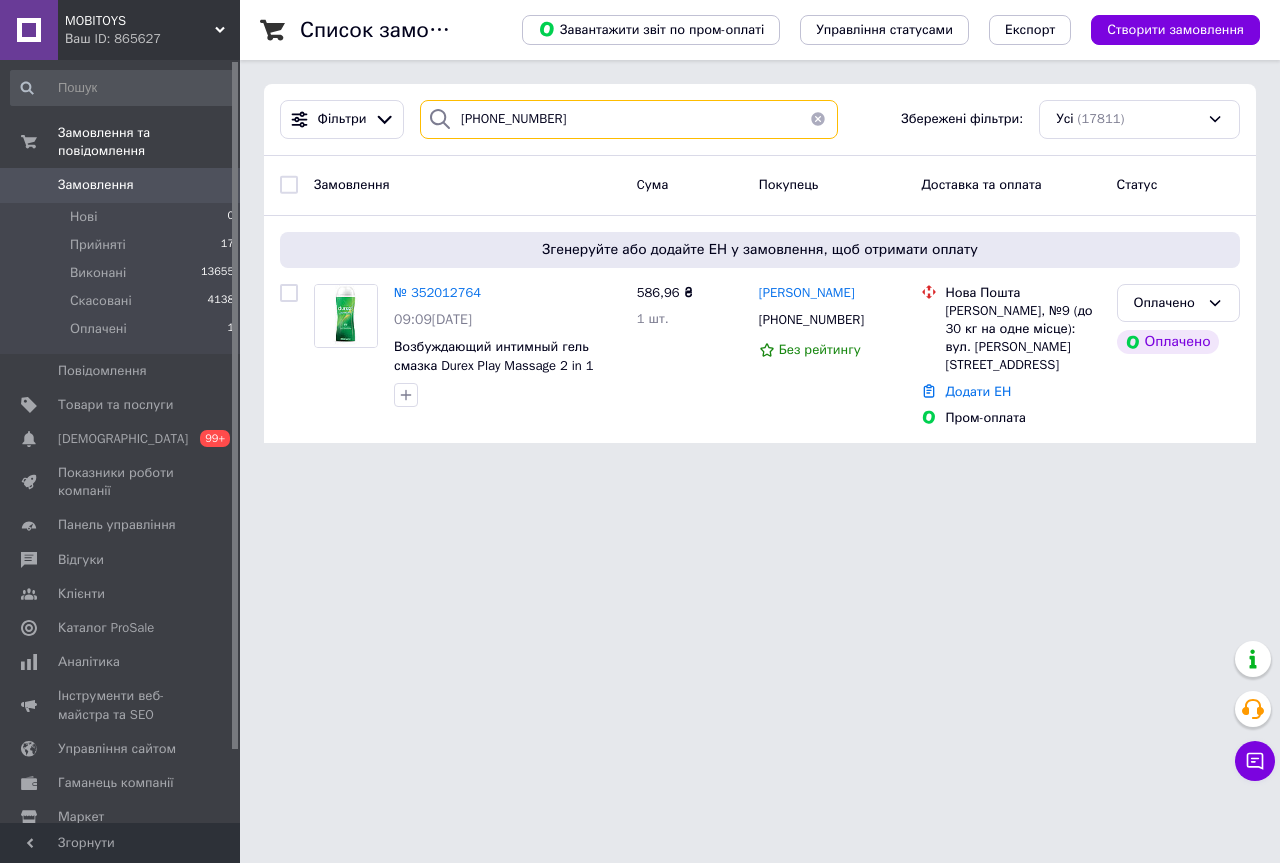 type on "380(95)3996112" 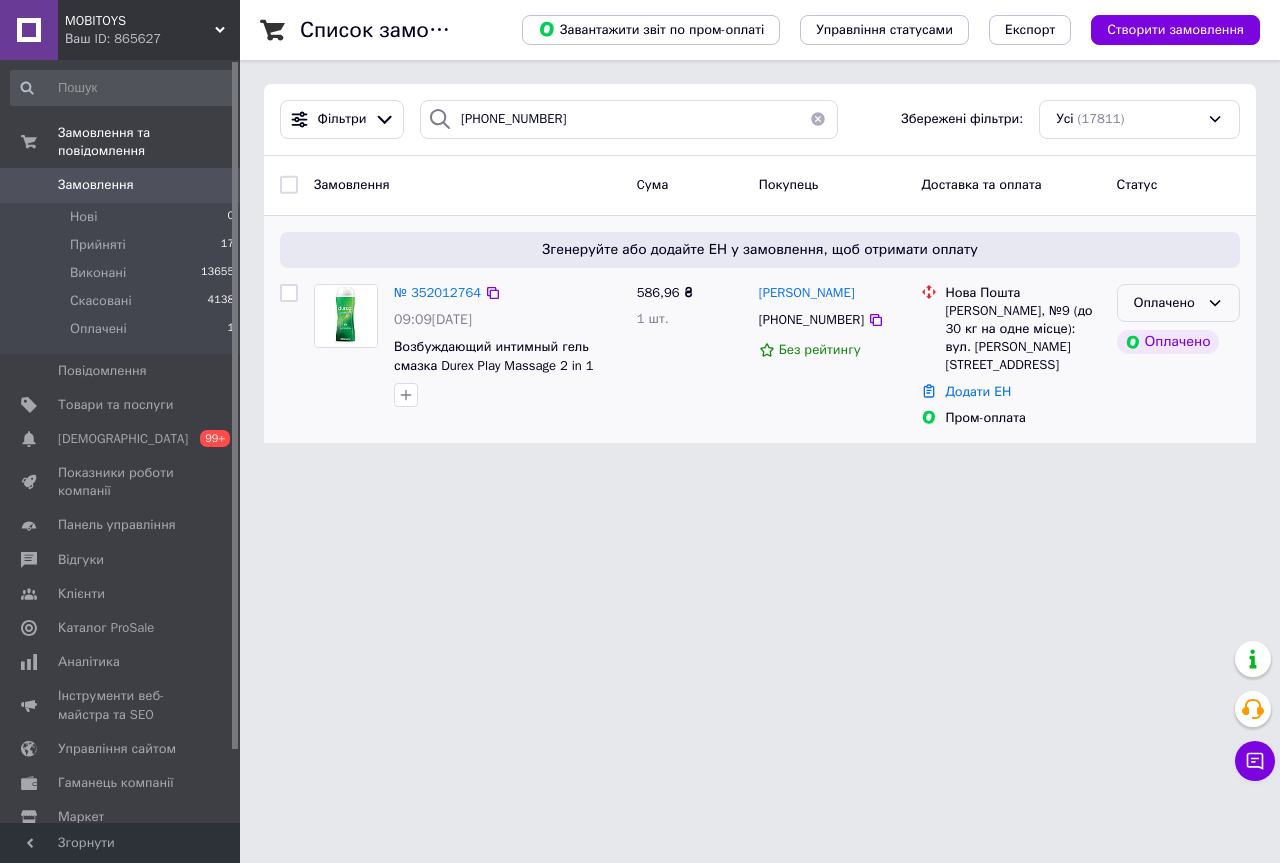 click on "Оплачено" at bounding box center (1166, 303) 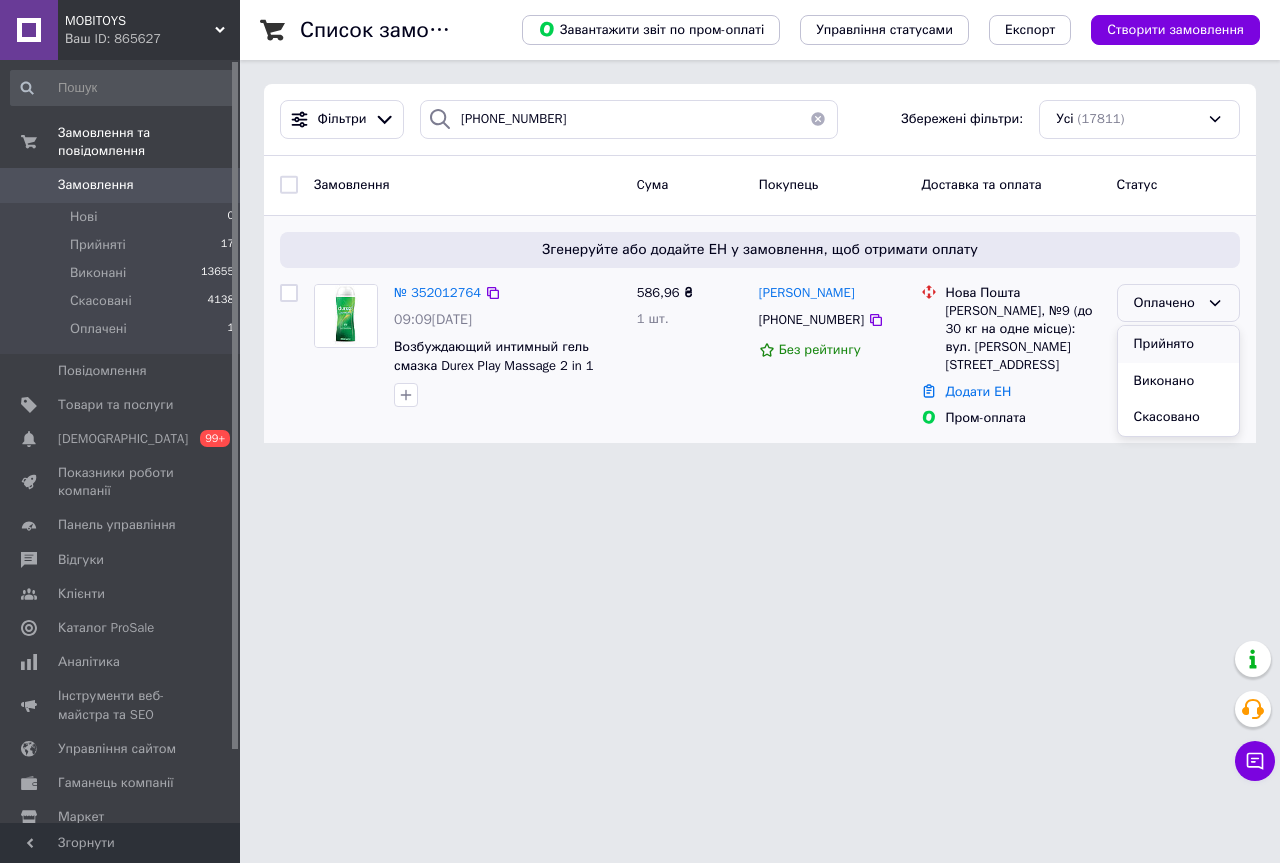click on "Прийнято" at bounding box center (1178, 344) 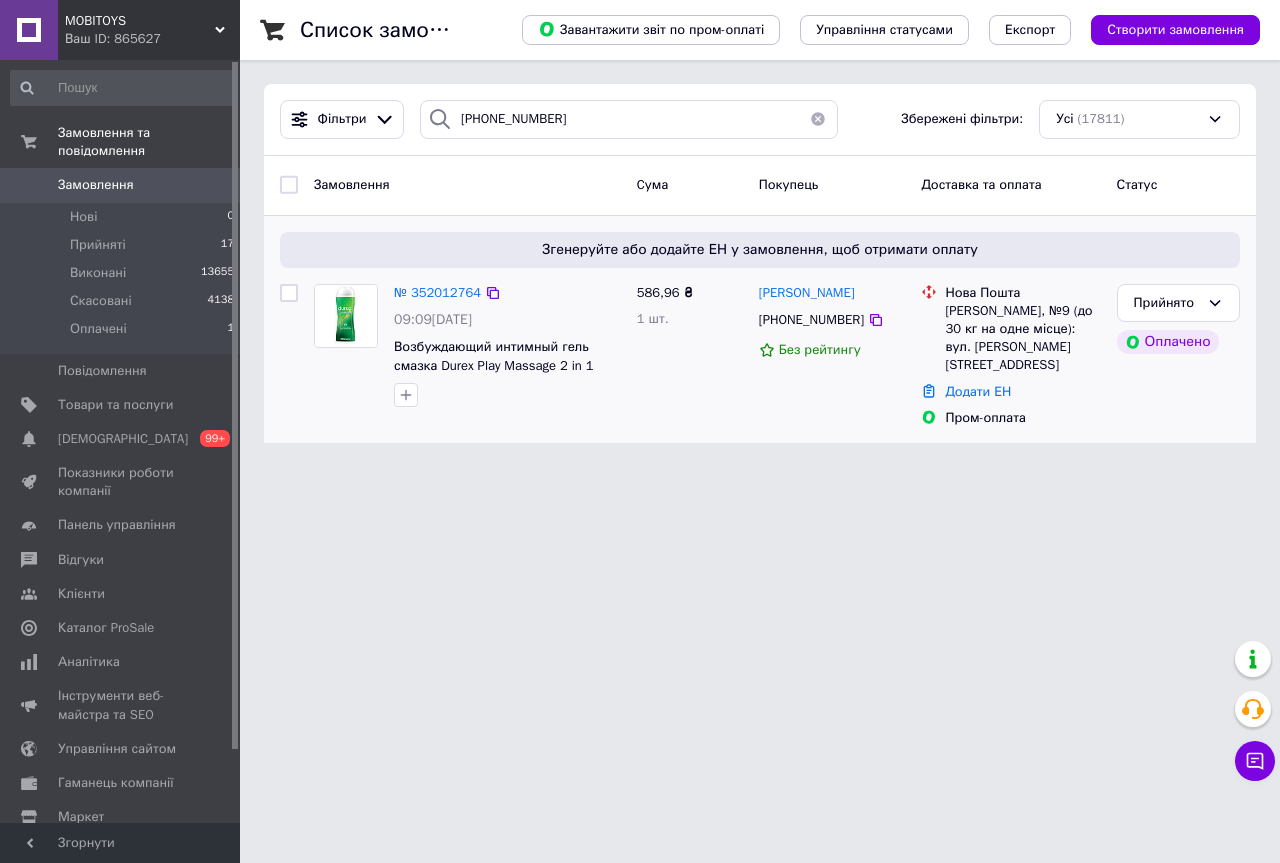 click on "MOBITOYS" at bounding box center [140, 21] 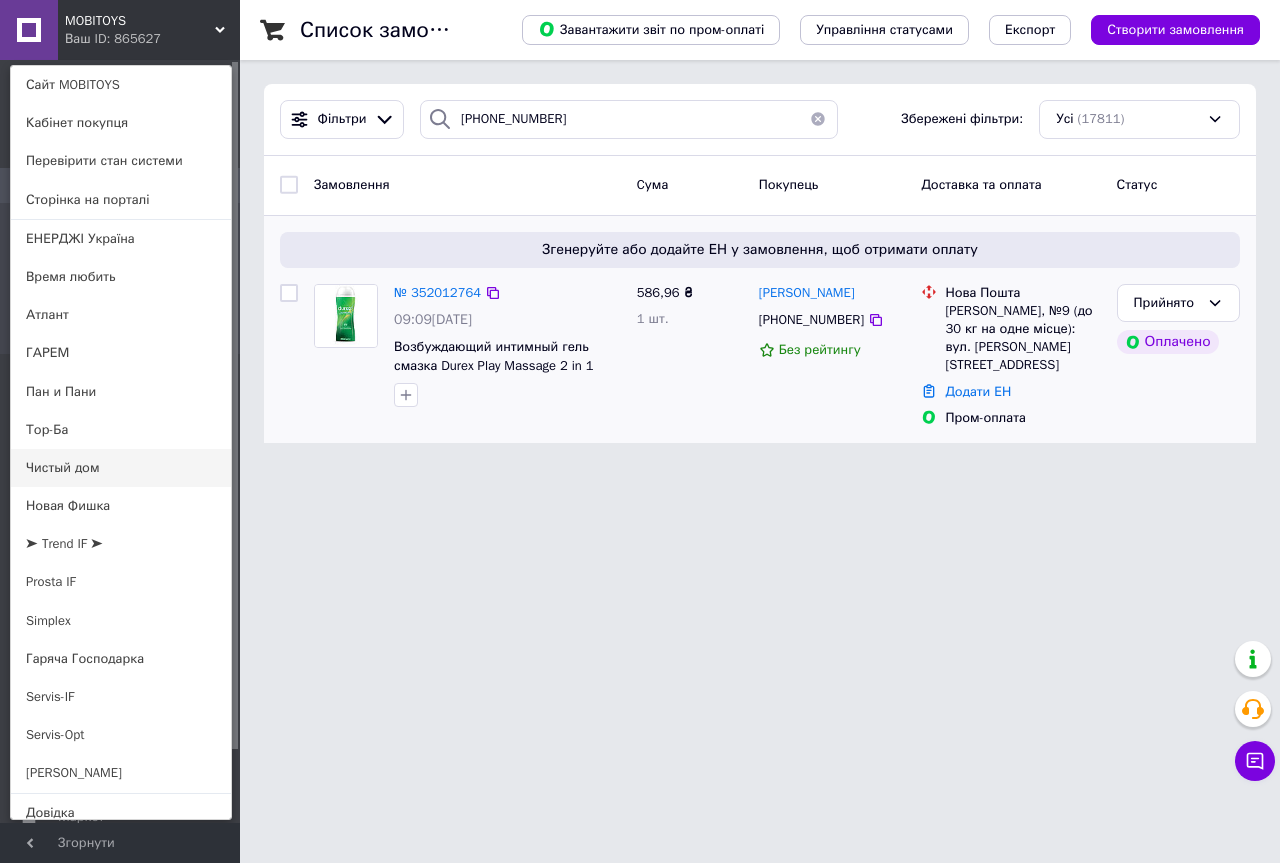 click on "Чистый дом" at bounding box center [121, 468] 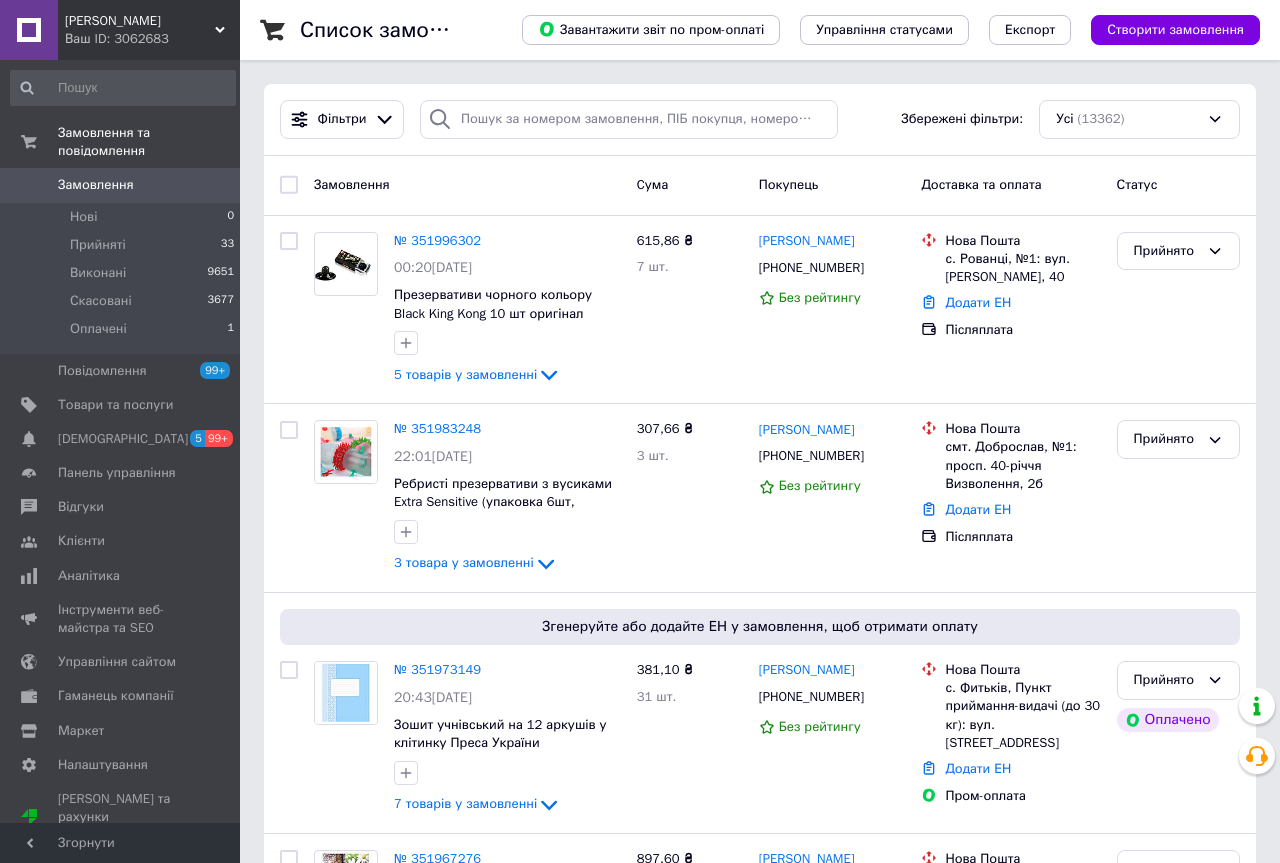 scroll, scrollTop: 0, scrollLeft: 0, axis: both 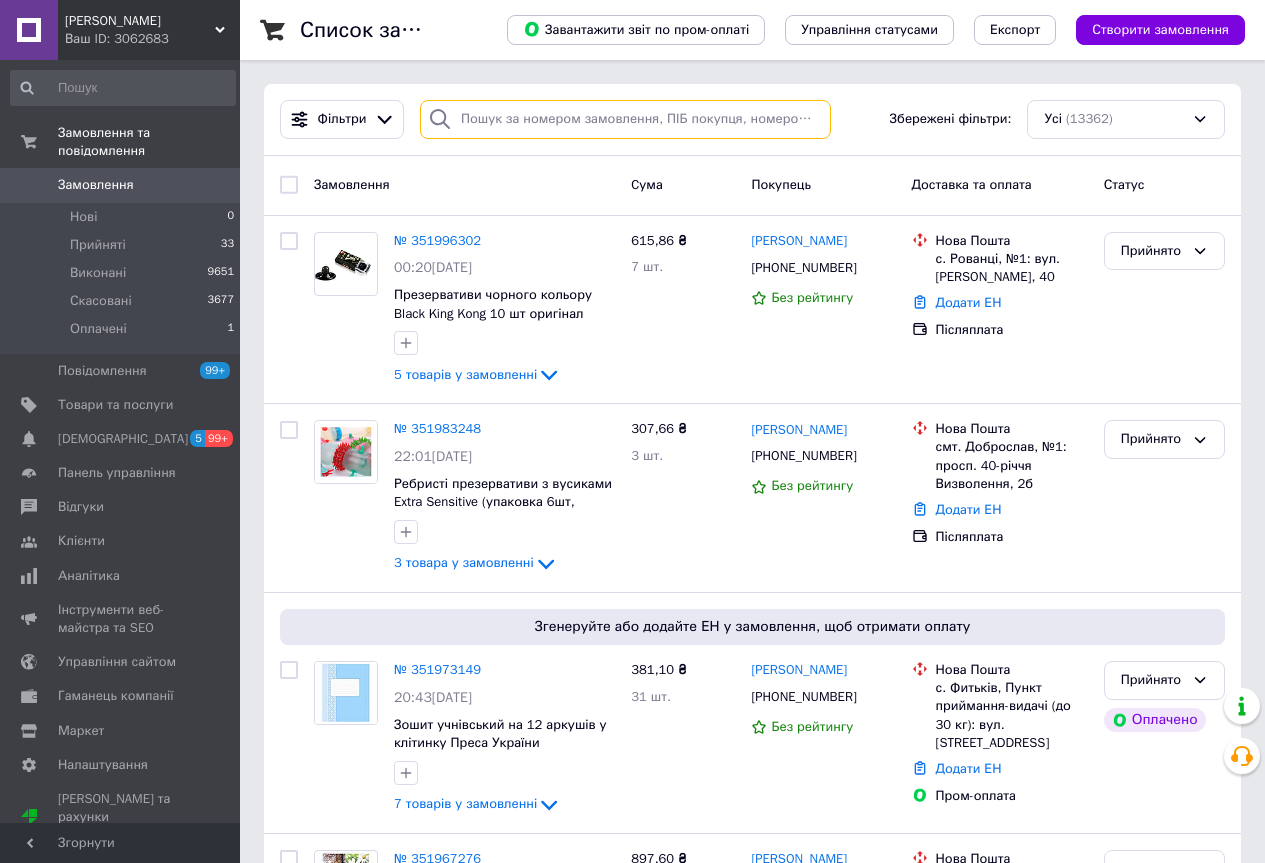 click at bounding box center [625, 119] 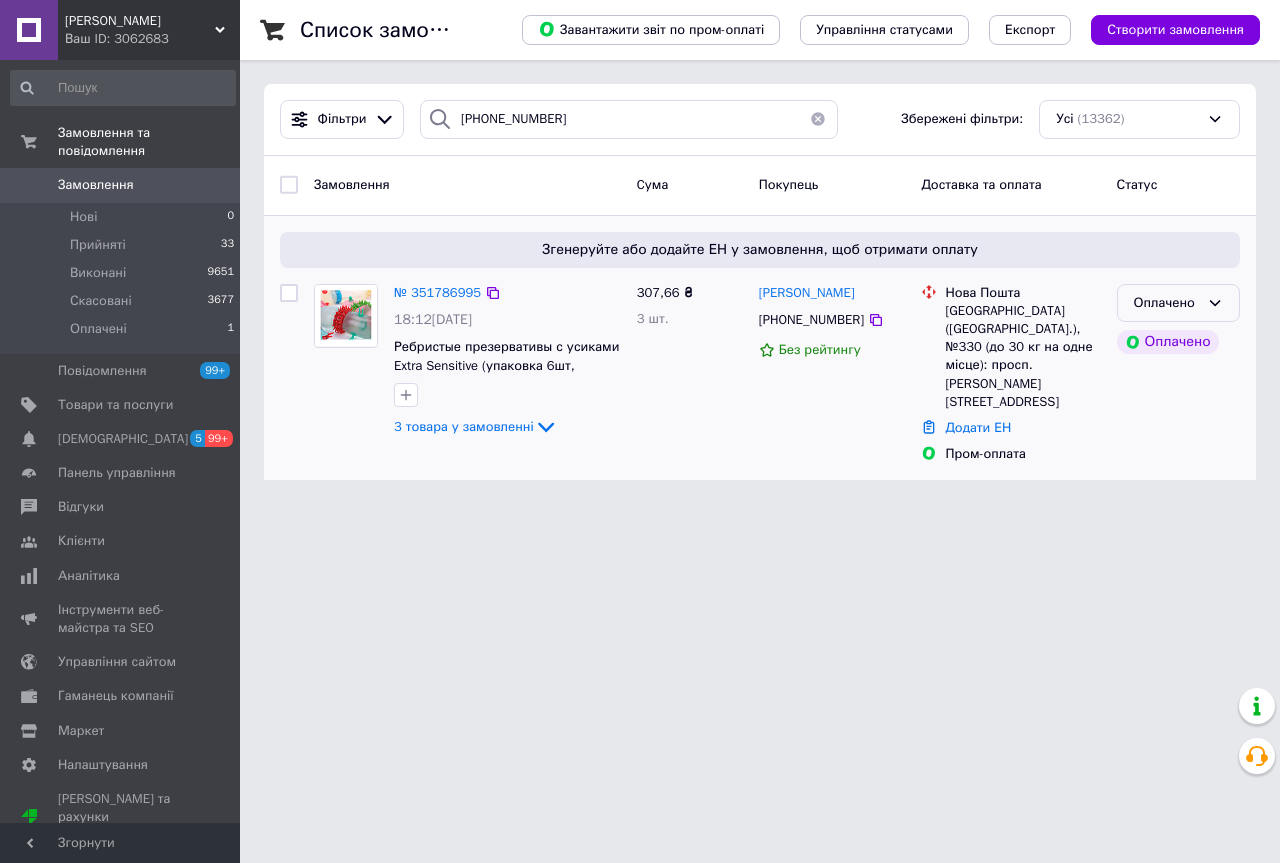drag, startPoint x: 1203, startPoint y: 296, endPoint x: 1201, endPoint y: 314, distance: 18.110771 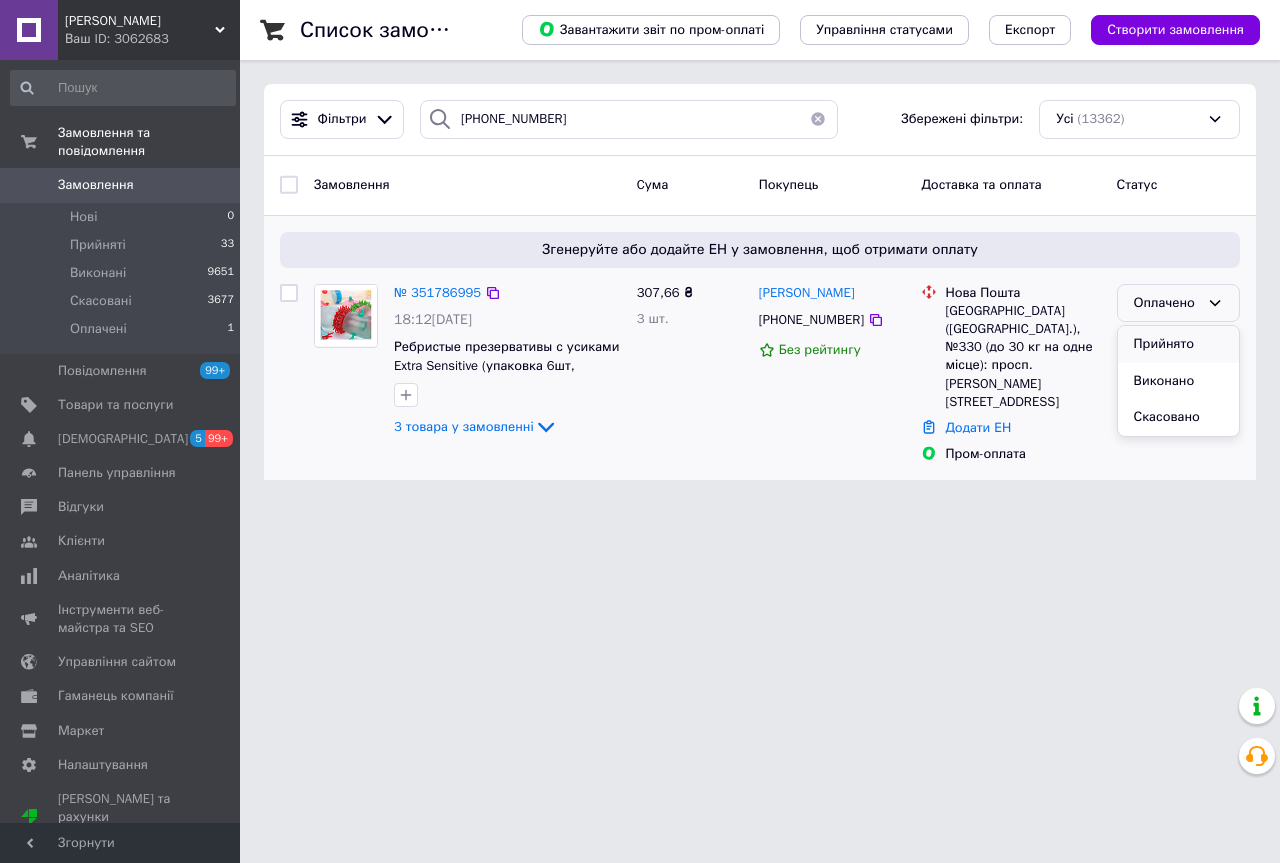 click on "Прийнято" at bounding box center [1178, 344] 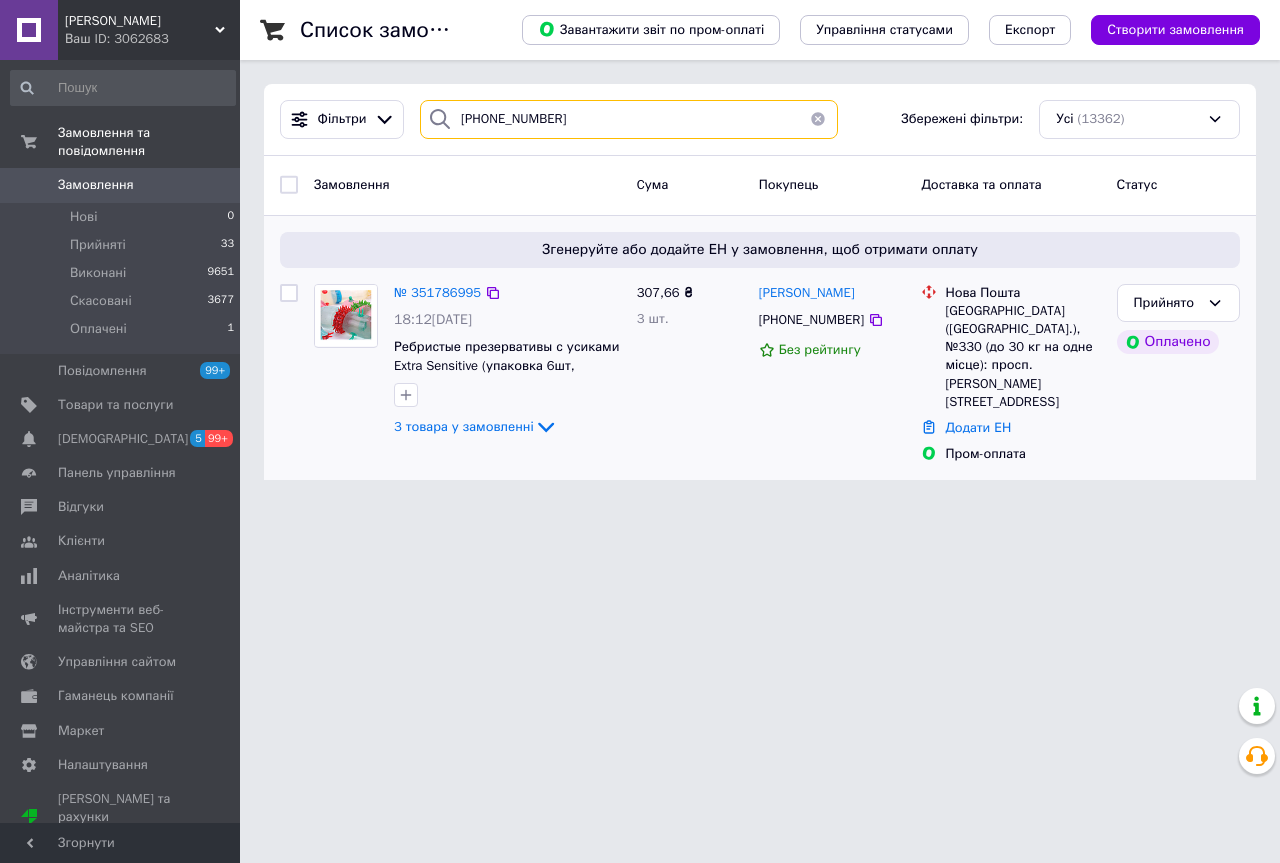 drag, startPoint x: 505, startPoint y: 119, endPoint x: 278, endPoint y: 111, distance: 227.14093 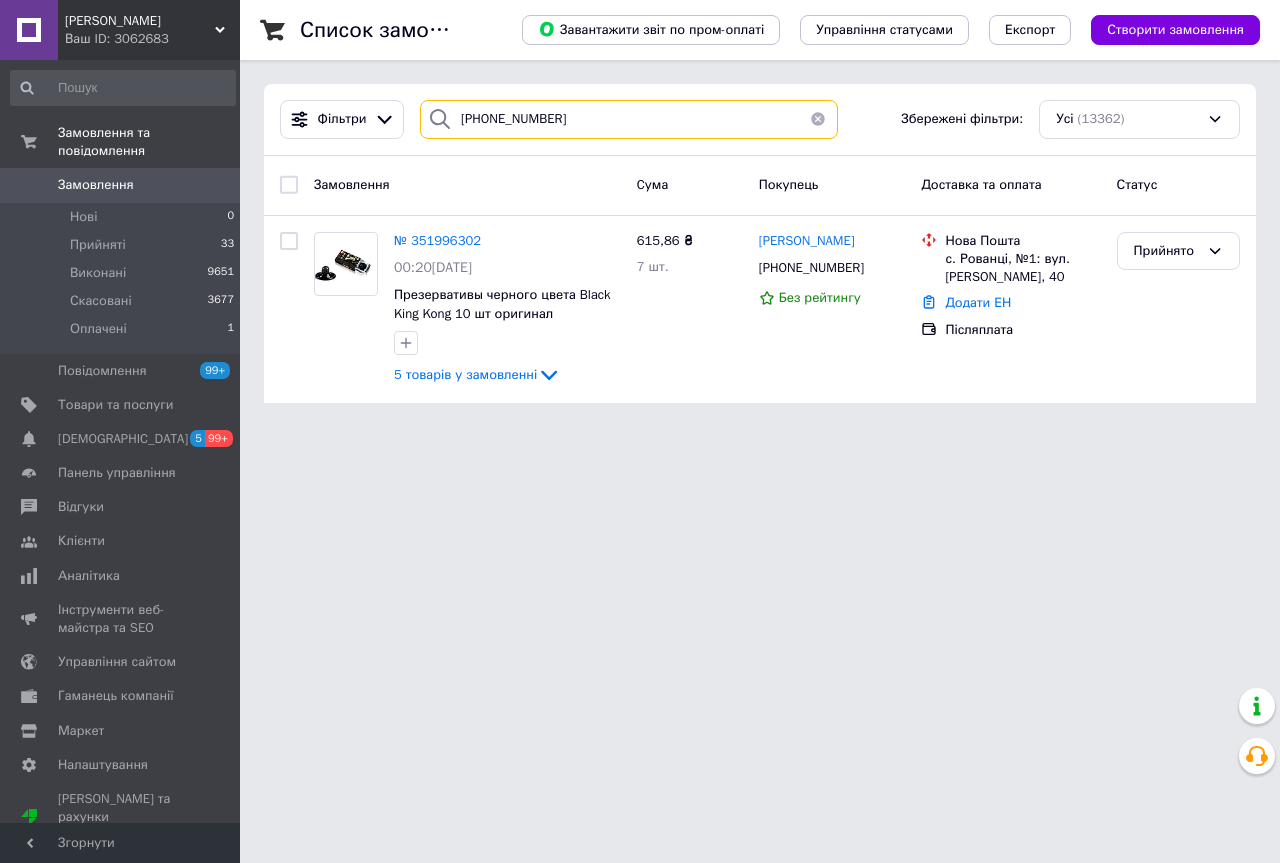 drag, startPoint x: 352, startPoint y: 89, endPoint x: 340, endPoint y: 89, distance: 12 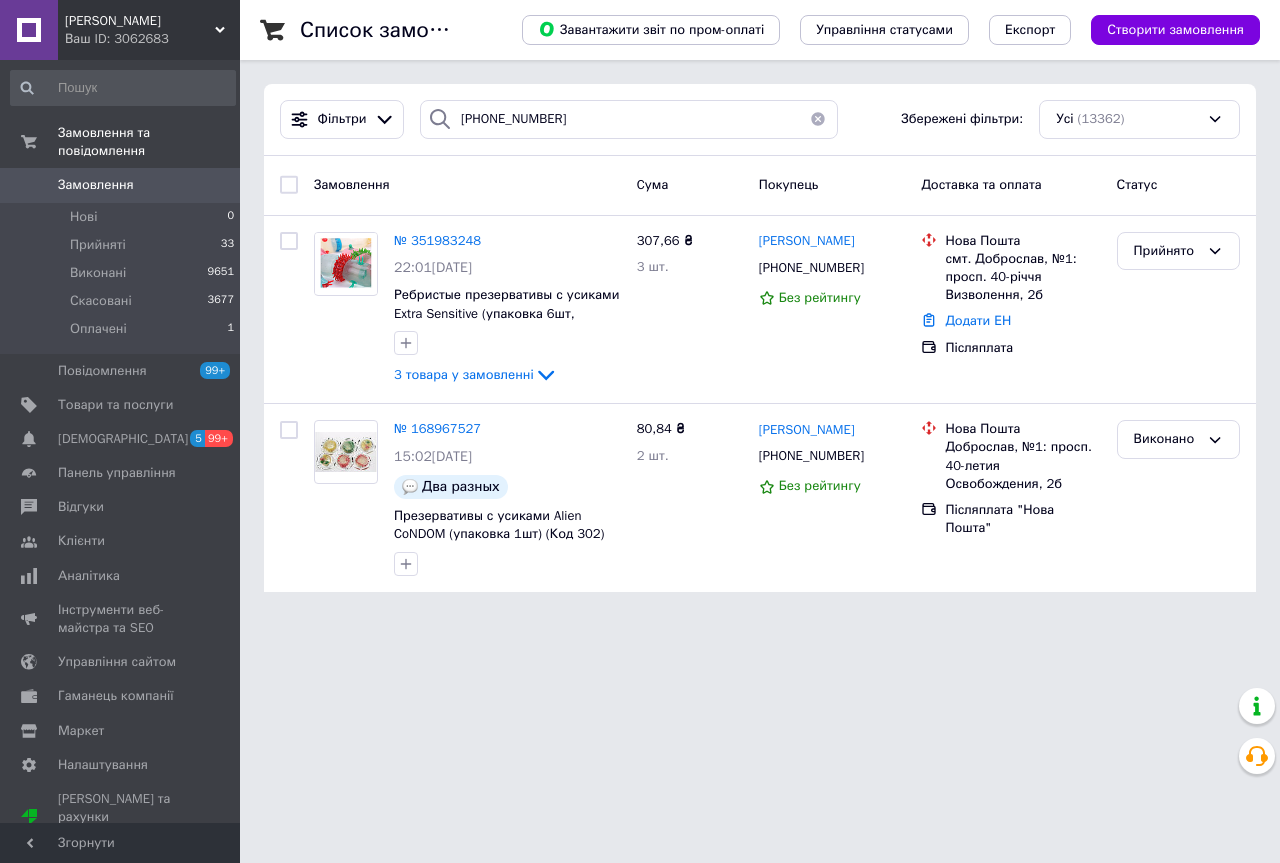 click on "Чистий Дім" at bounding box center [140, 21] 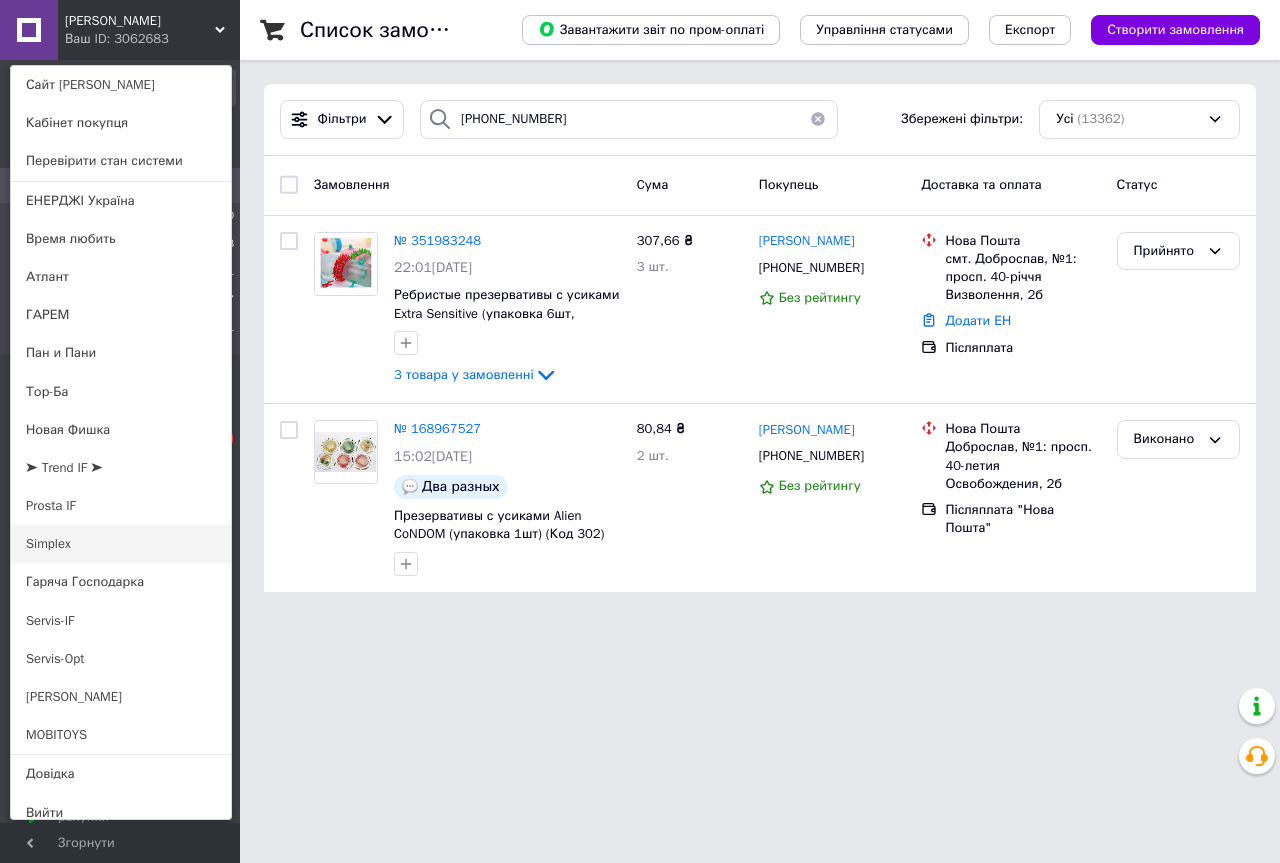click on "Simplex" at bounding box center [121, 544] 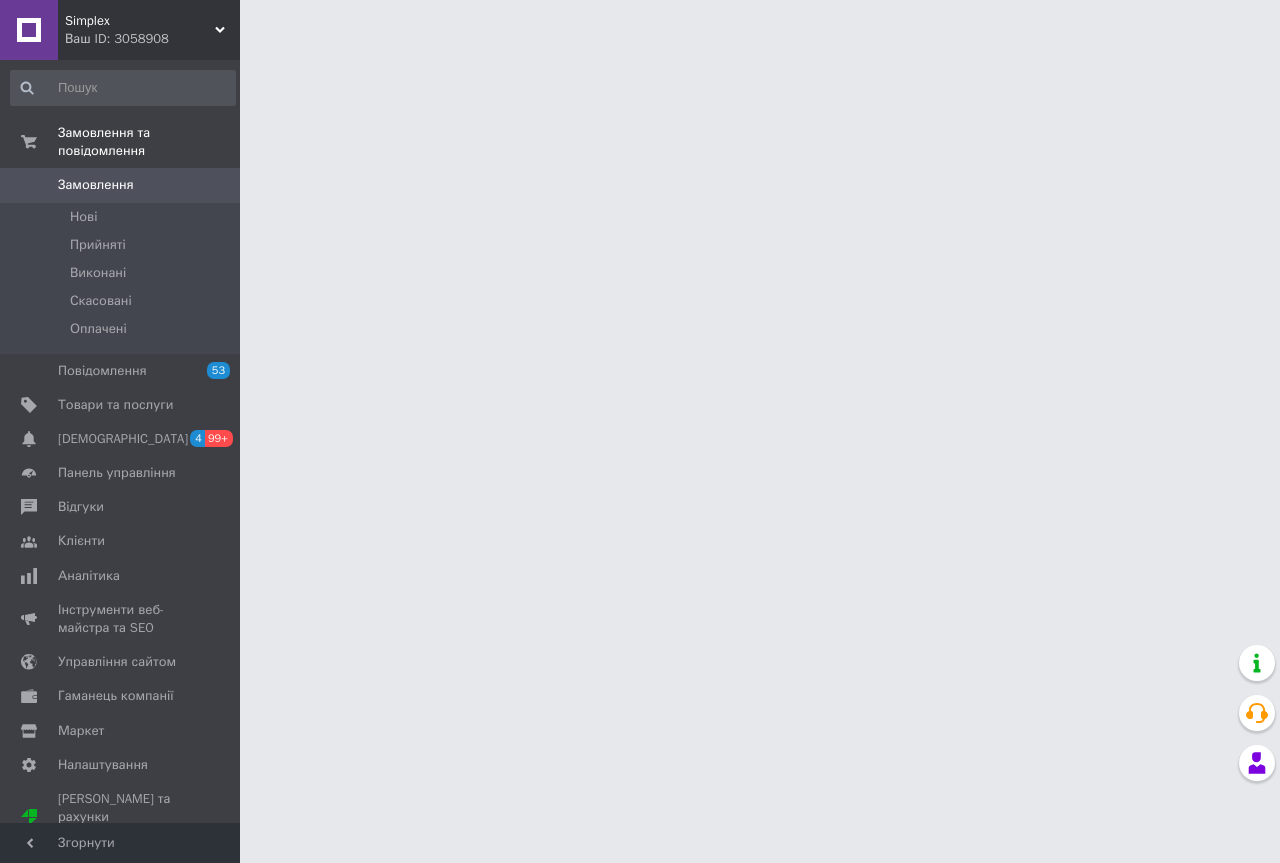 scroll, scrollTop: 0, scrollLeft: 0, axis: both 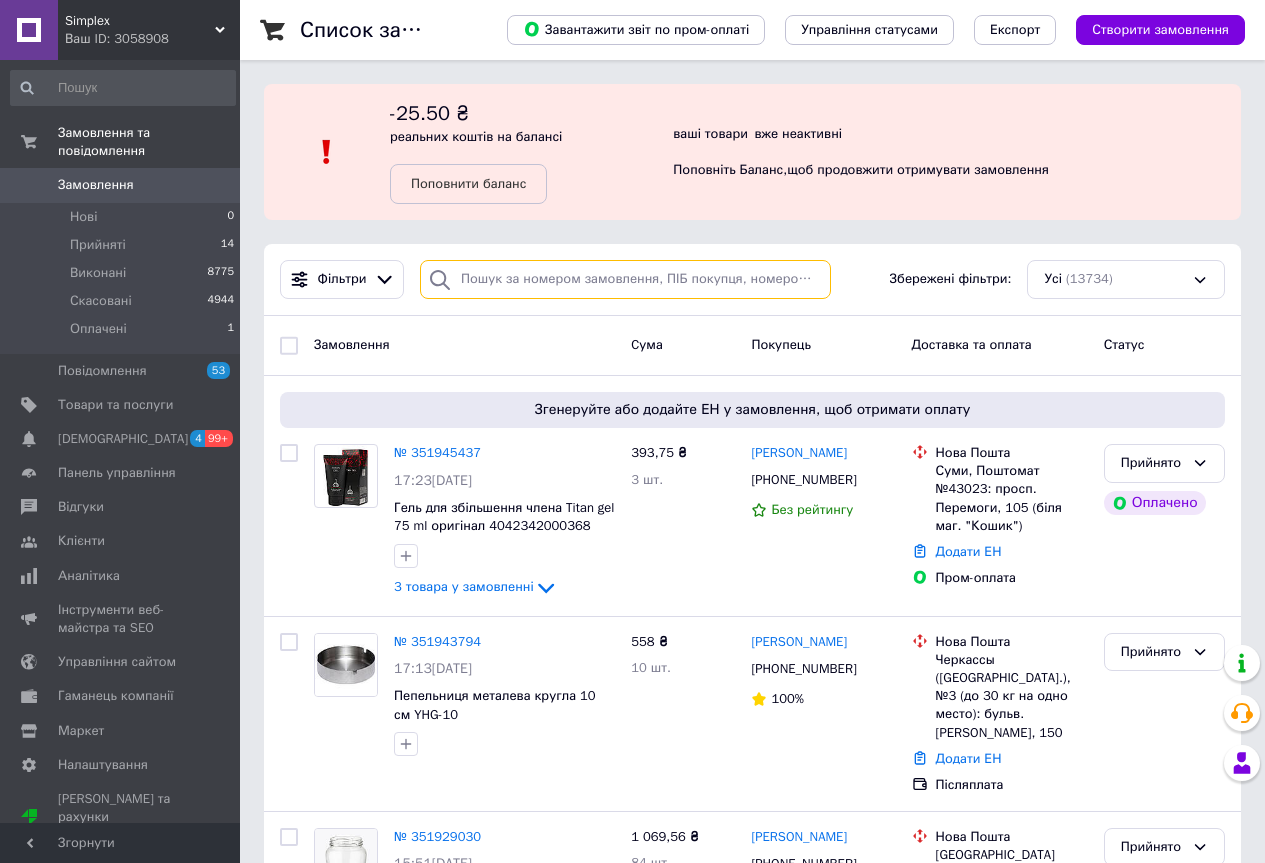 click at bounding box center (625, 279) 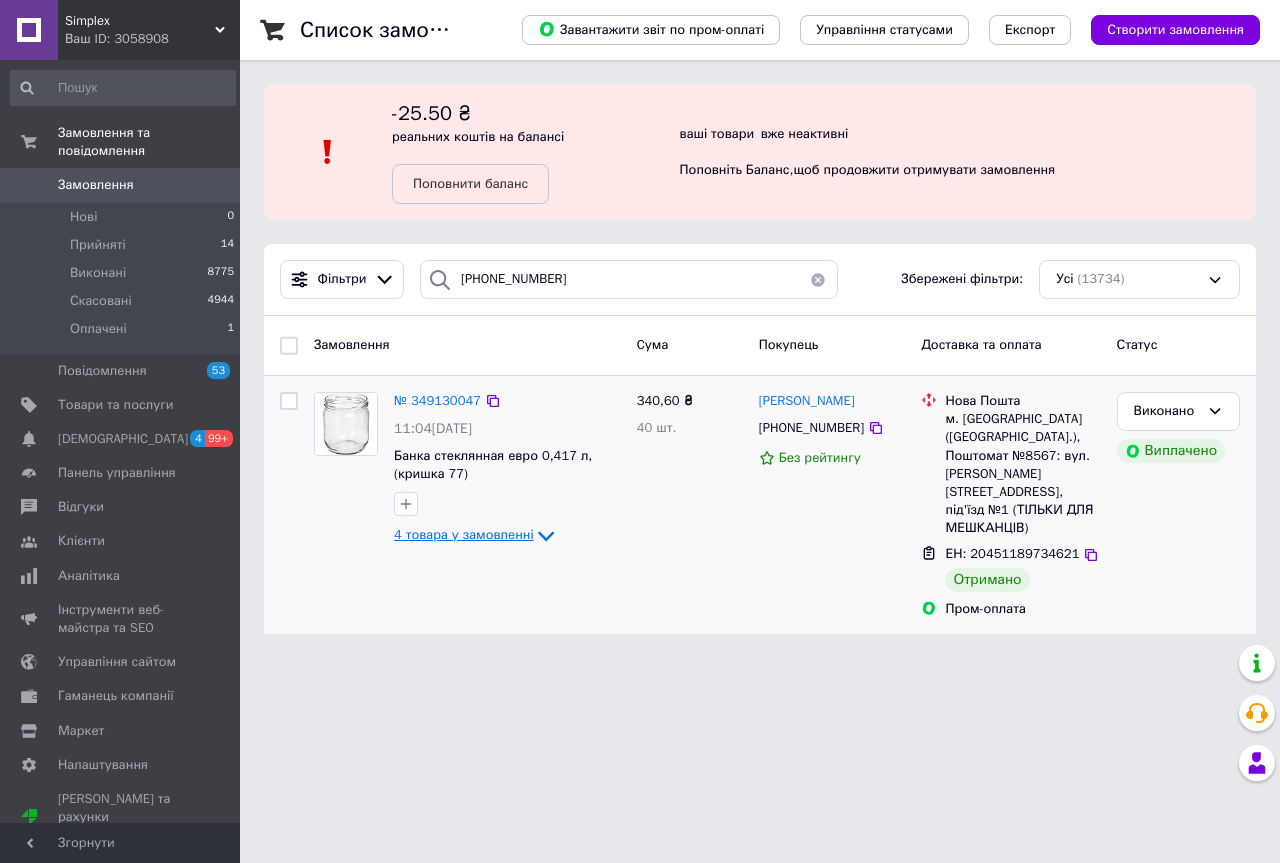 click 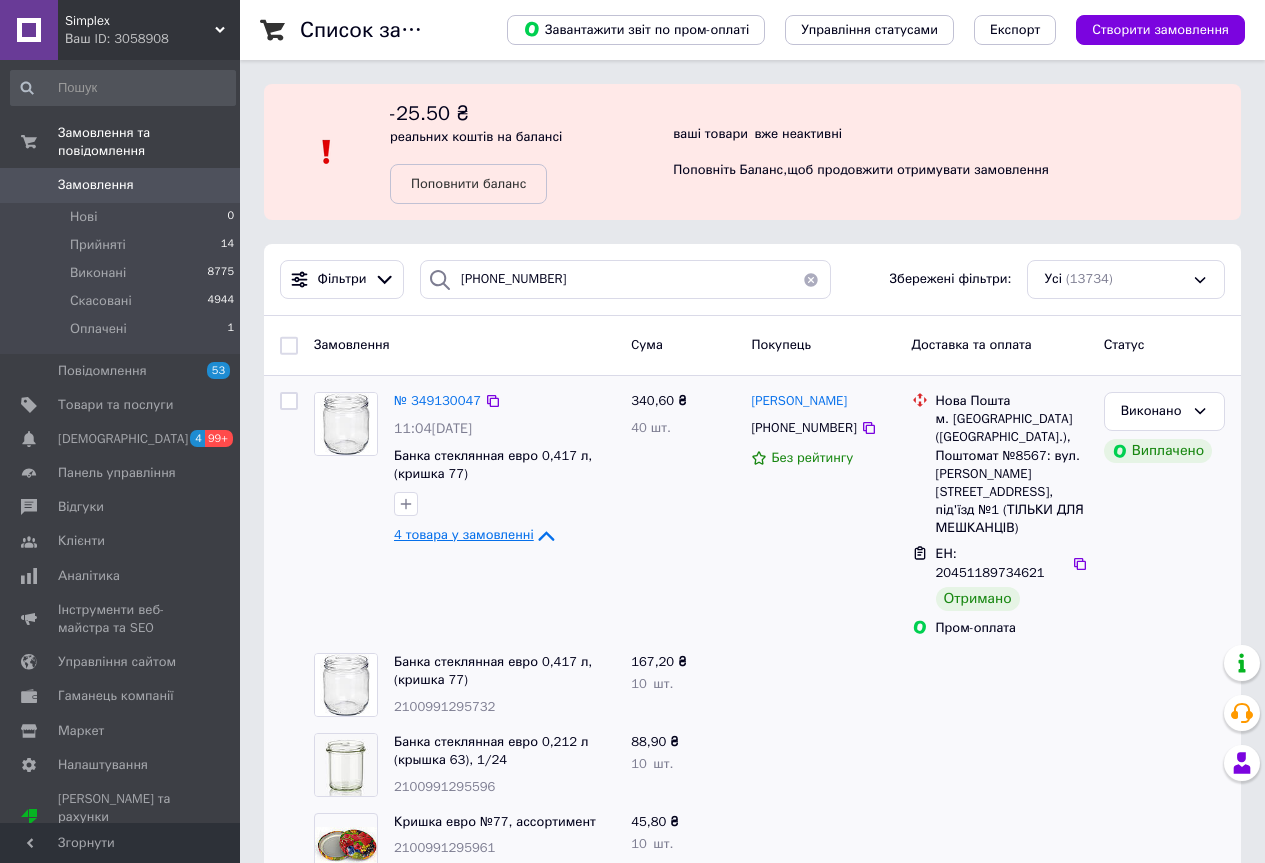 click 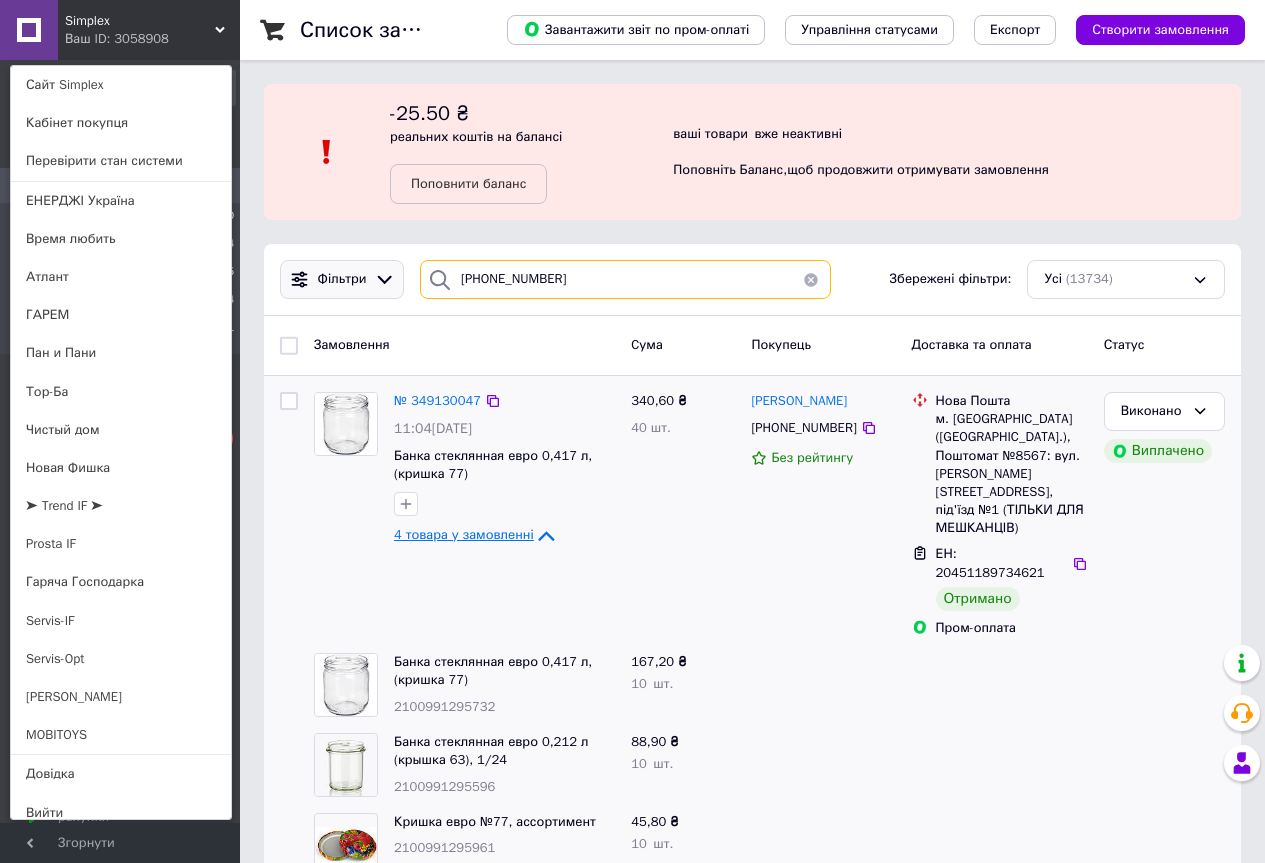 drag, startPoint x: 579, startPoint y: 290, endPoint x: 356, endPoint y: 291, distance: 223.00224 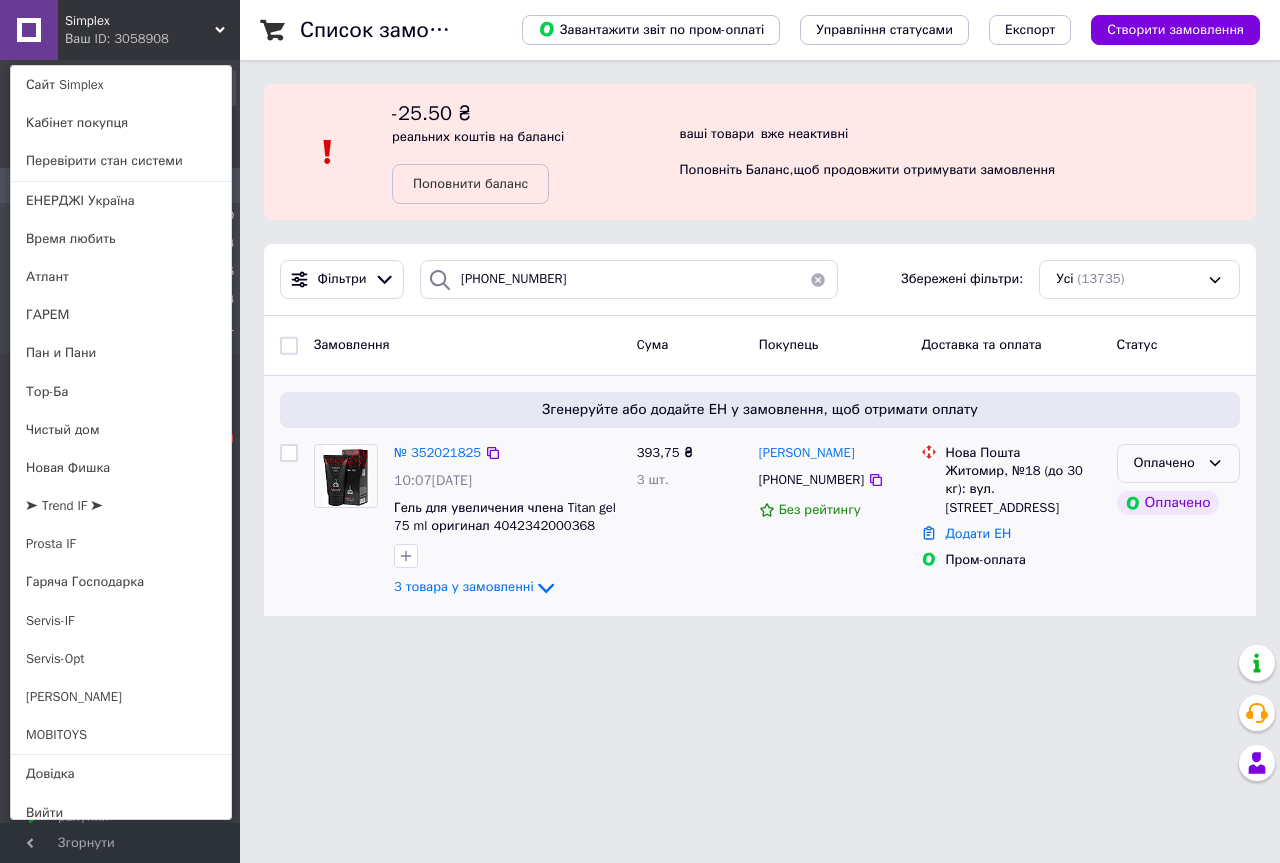 click on "Оплачено" at bounding box center (1178, 463) 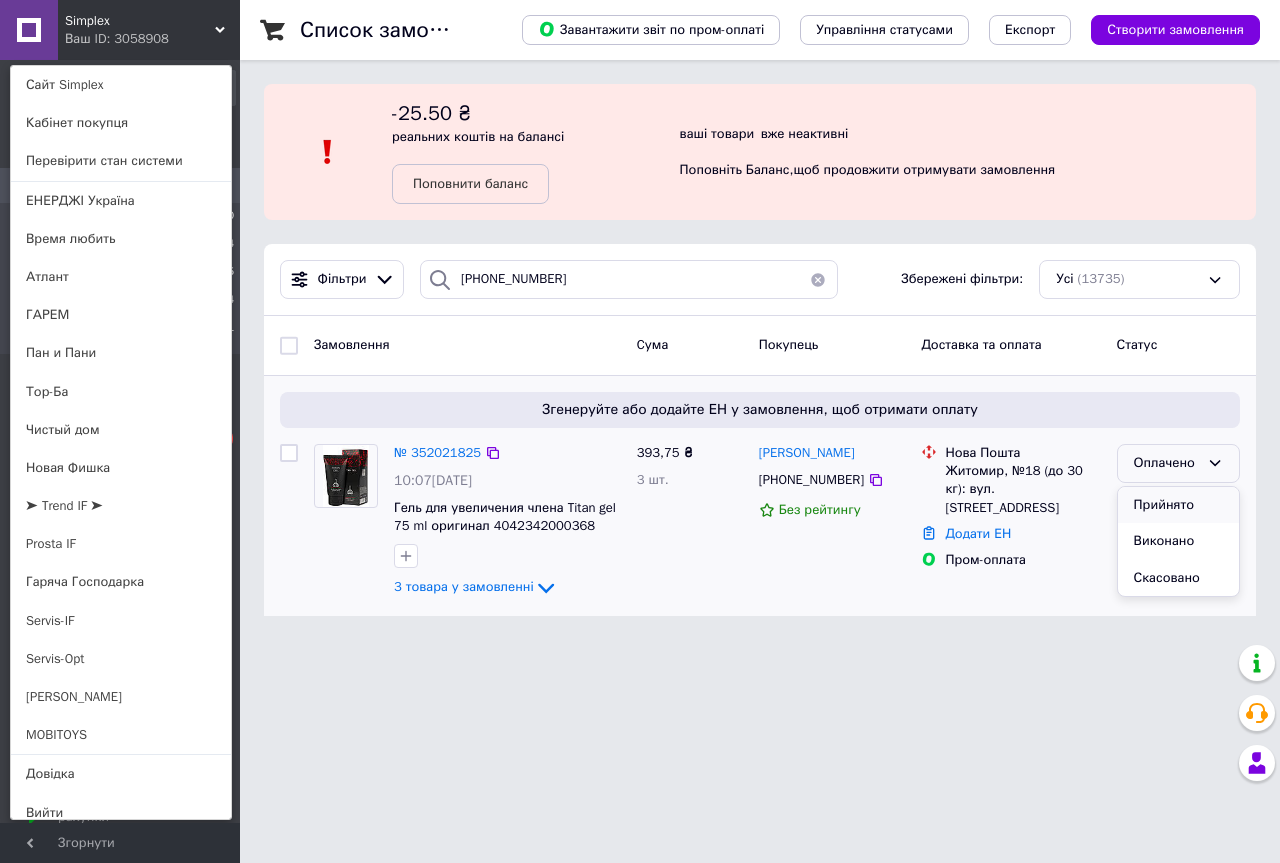 click on "Прийнято" at bounding box center [1178, 505] 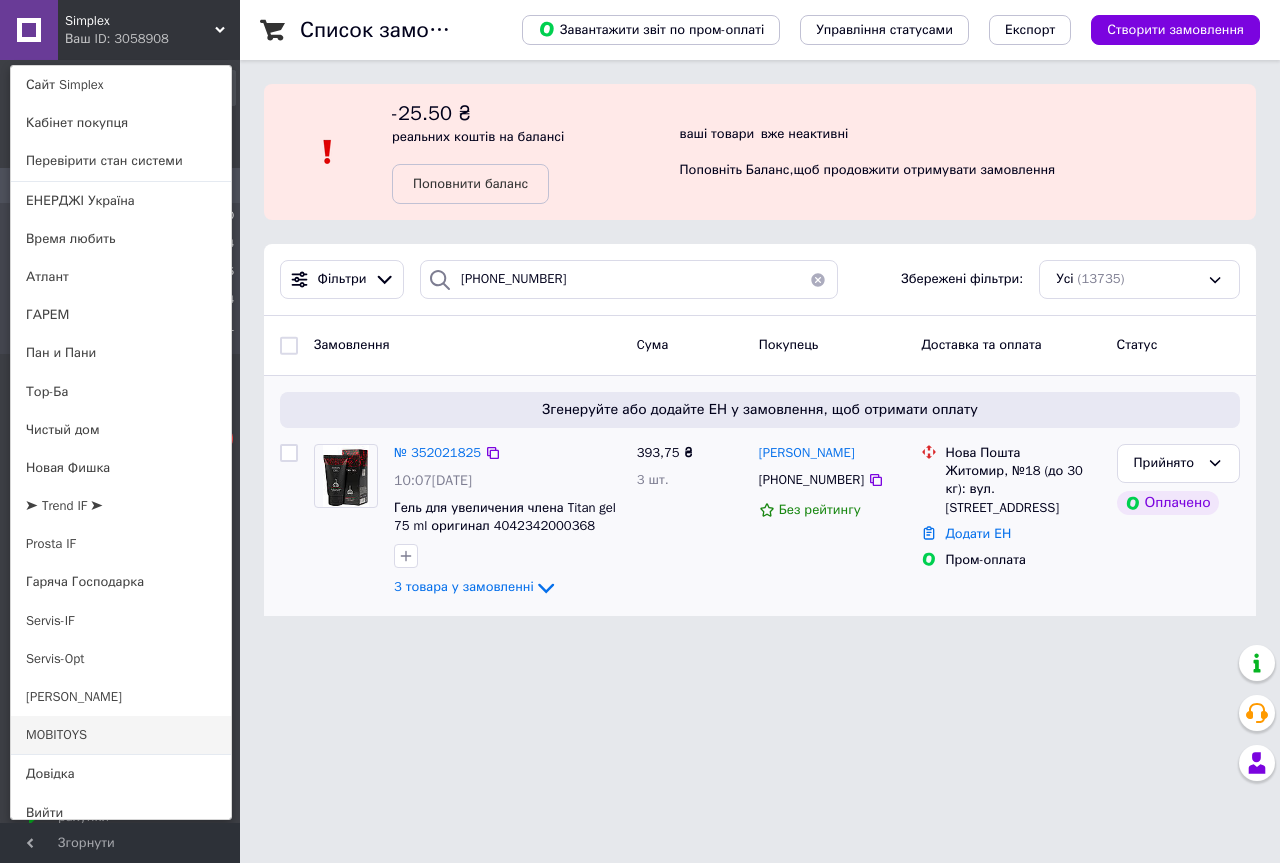 click on "MOBITOYS" at bounding box center (121, 735) 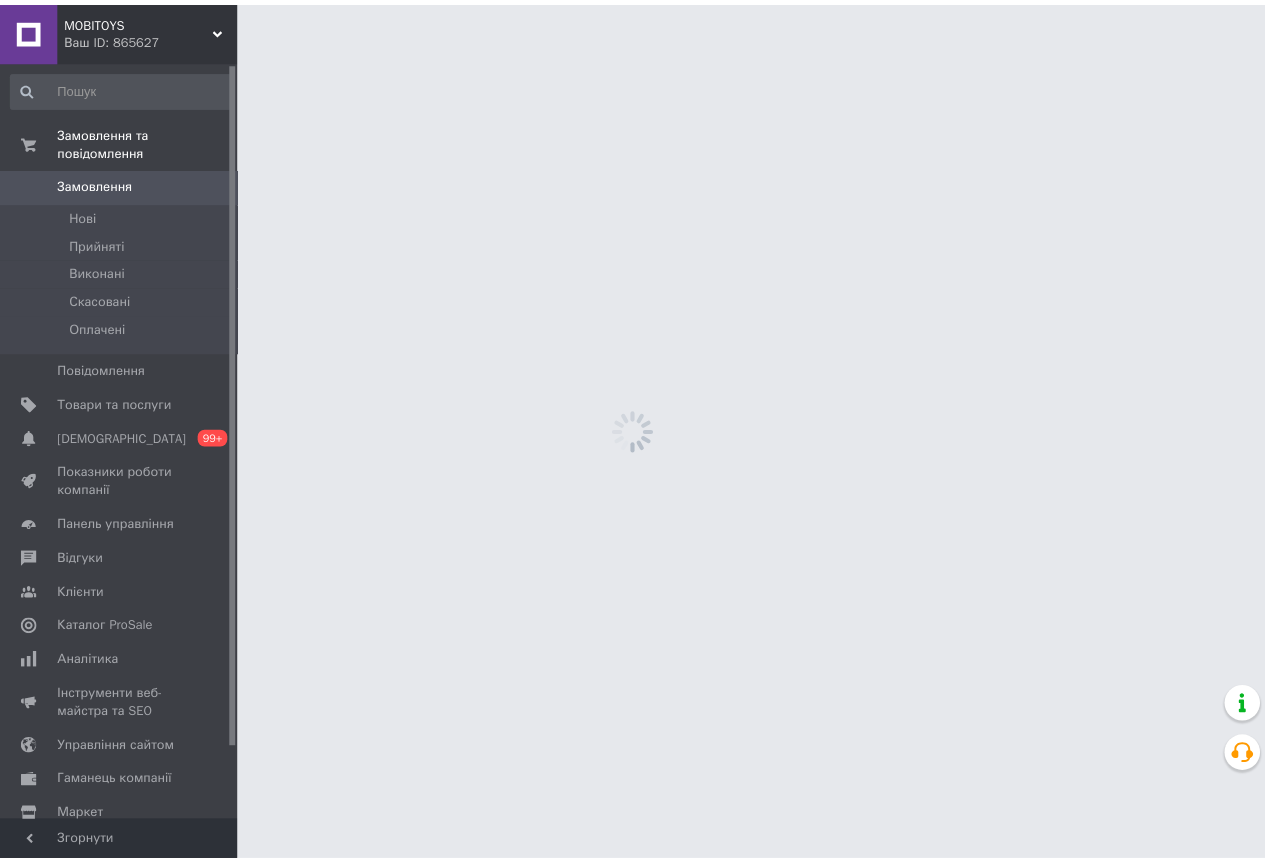 scroll, scrollTop: 0, scrollLeft: 0, axis: both 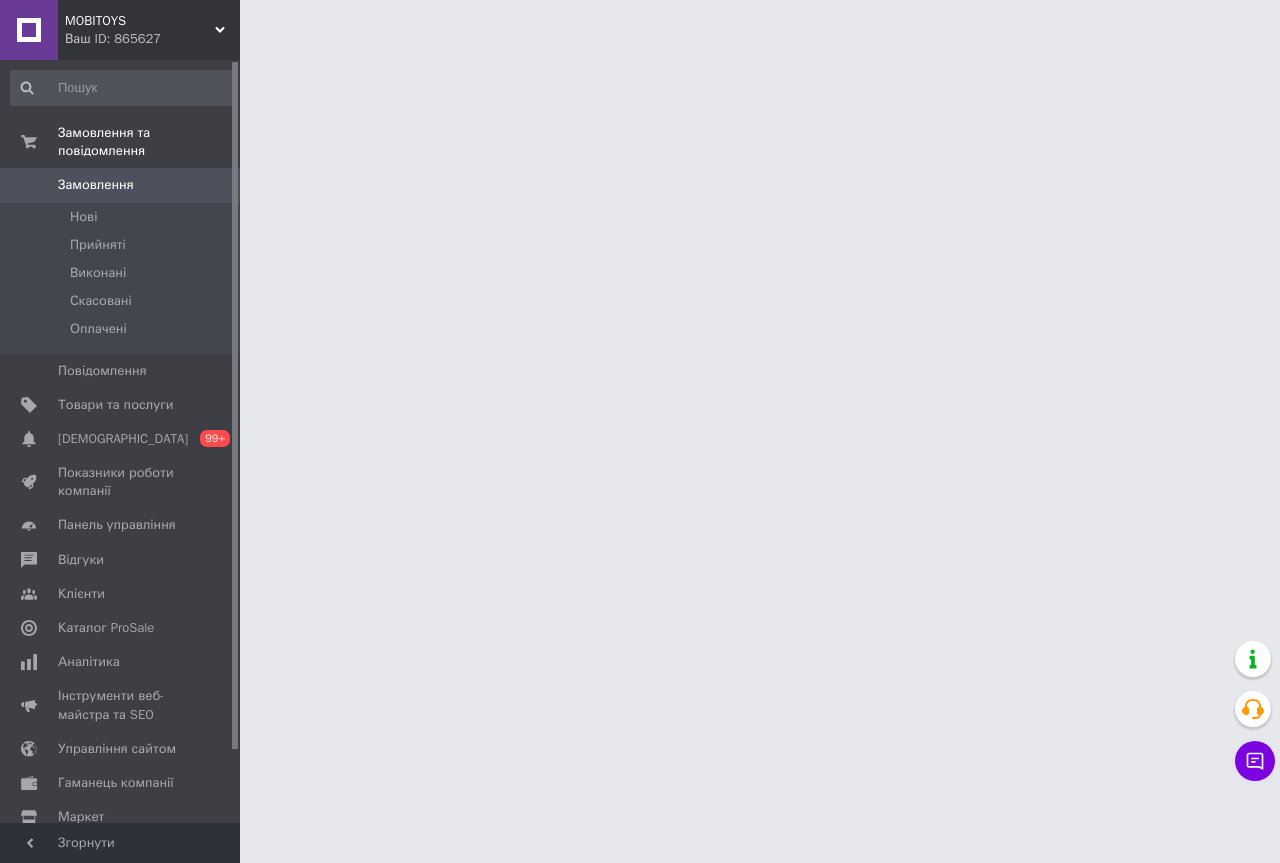 click on "Чат з покупцем" at bounding box center [1255, 761] 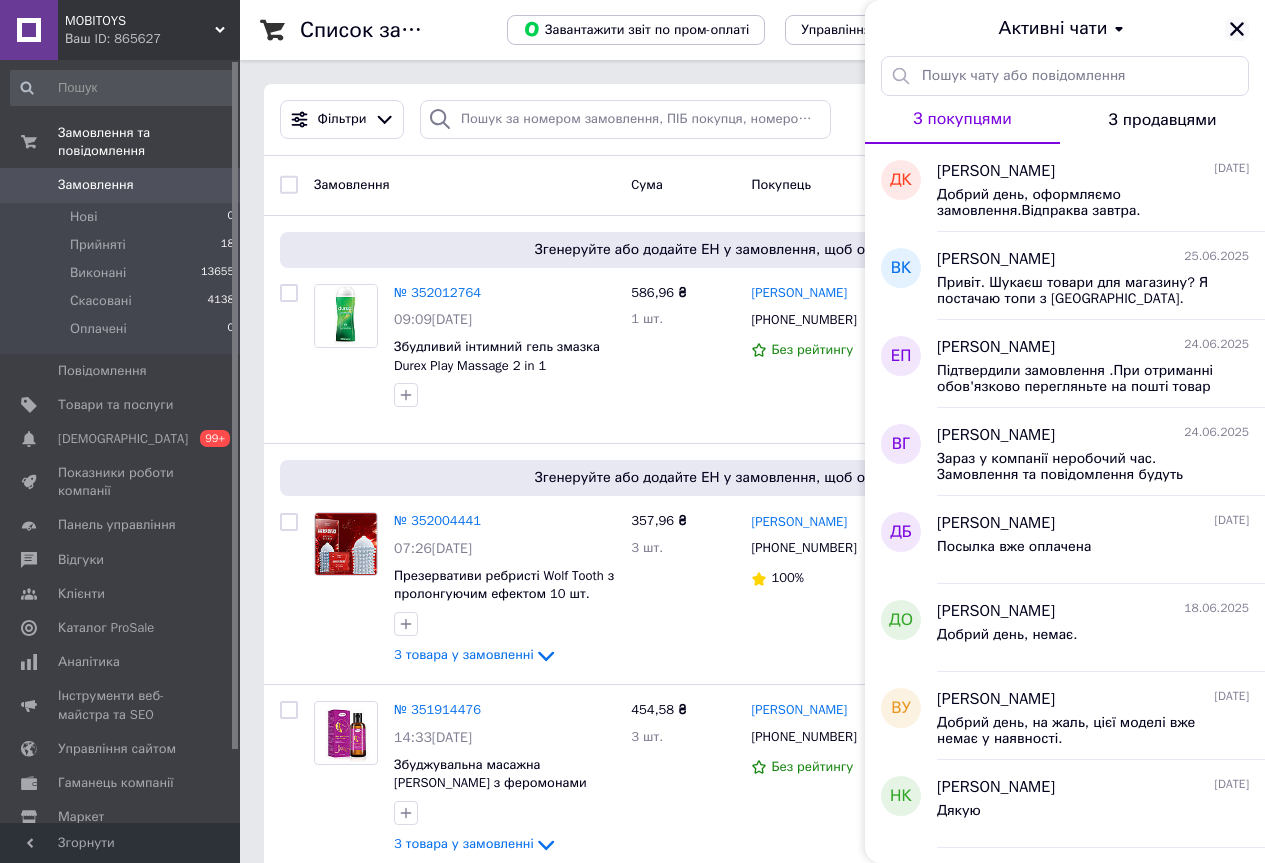 click 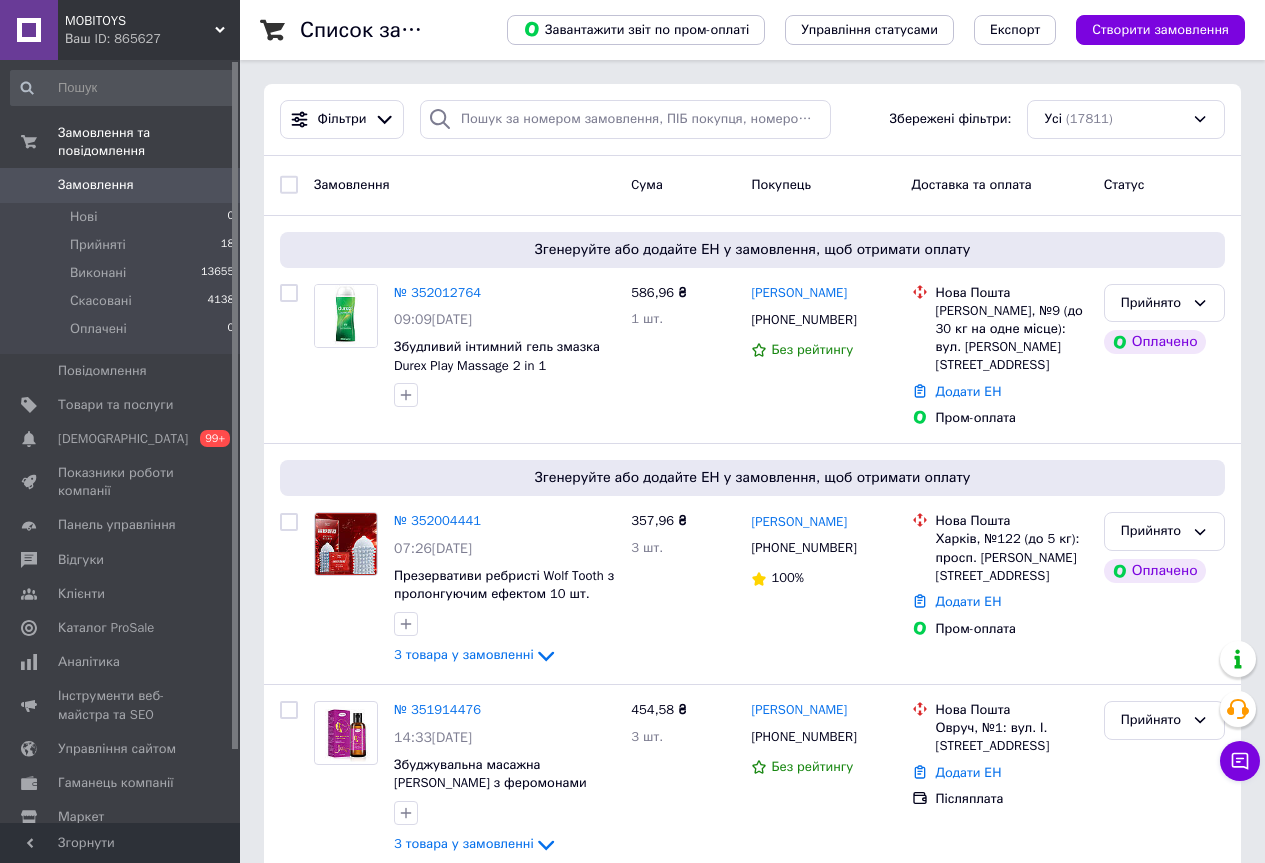 click on "MOBITOYS" at bounding box center (140, 21) 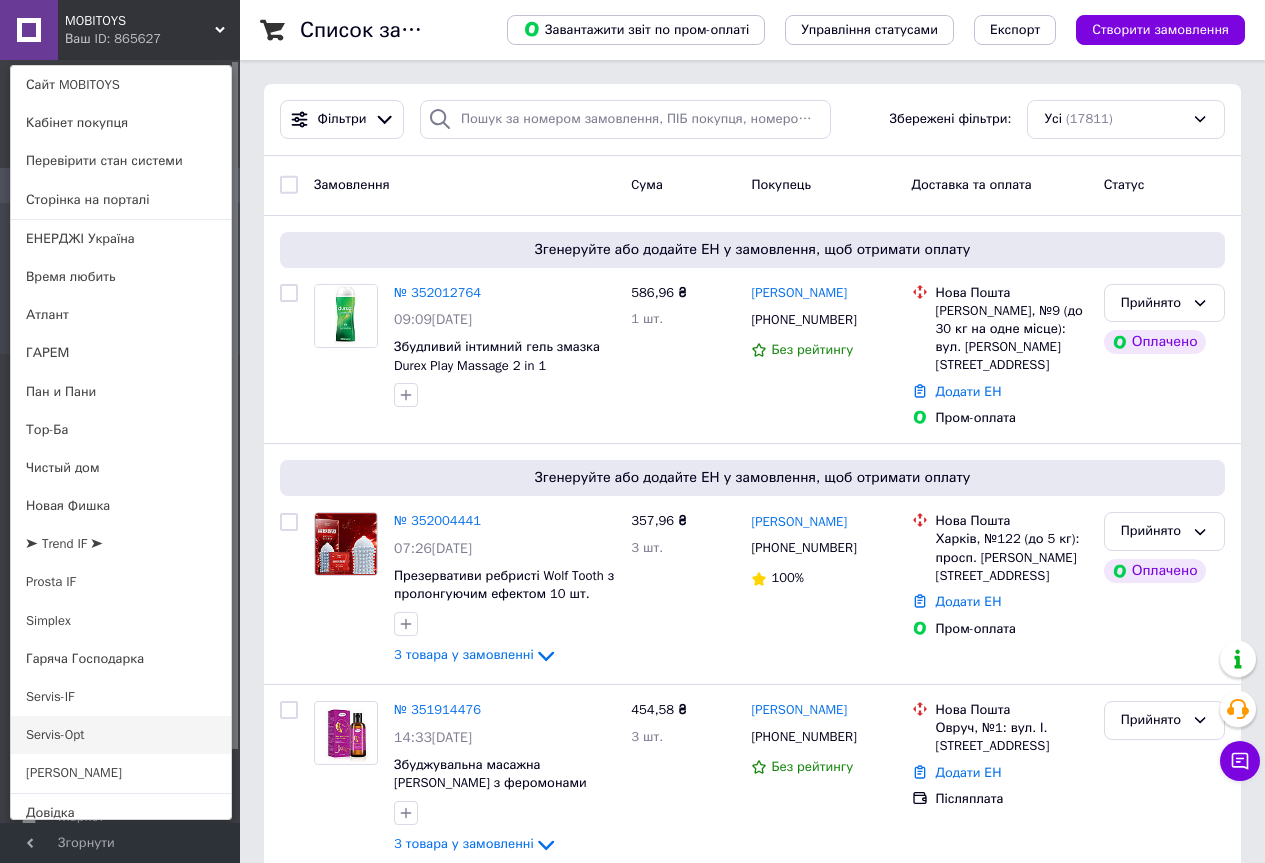 click on "Servis-Opt" at bounding box center [121, 735] 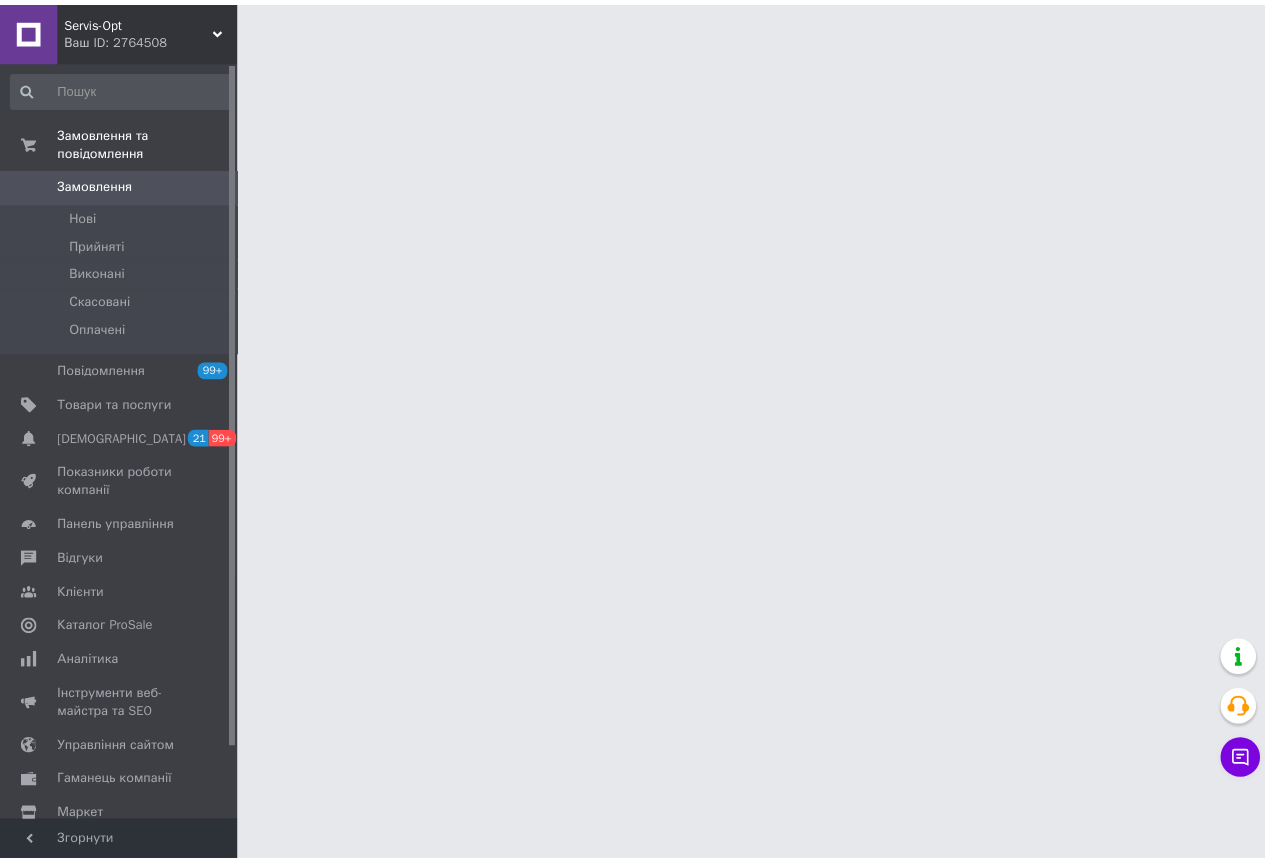 scroll, scrollTop: 0, scrollLeft: 0, axis: both 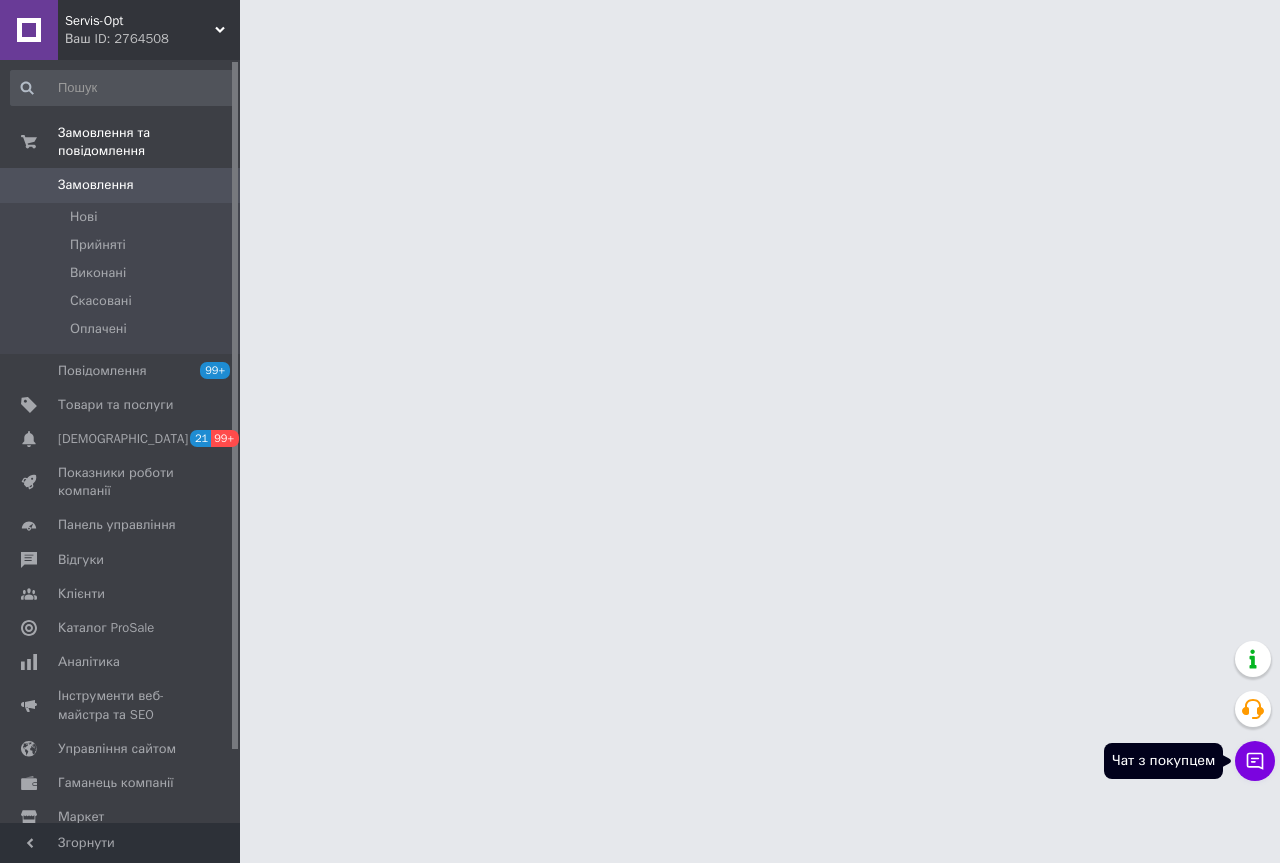 click 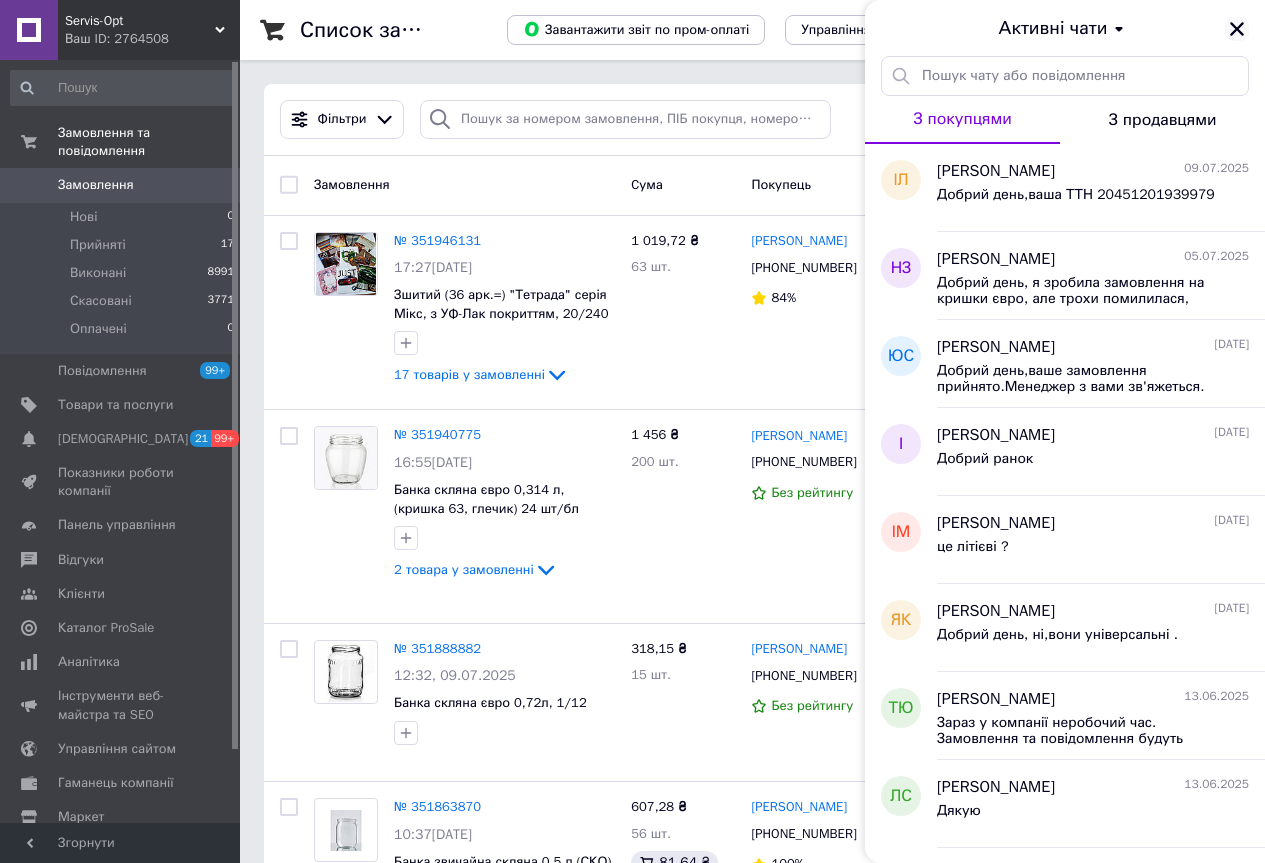 click 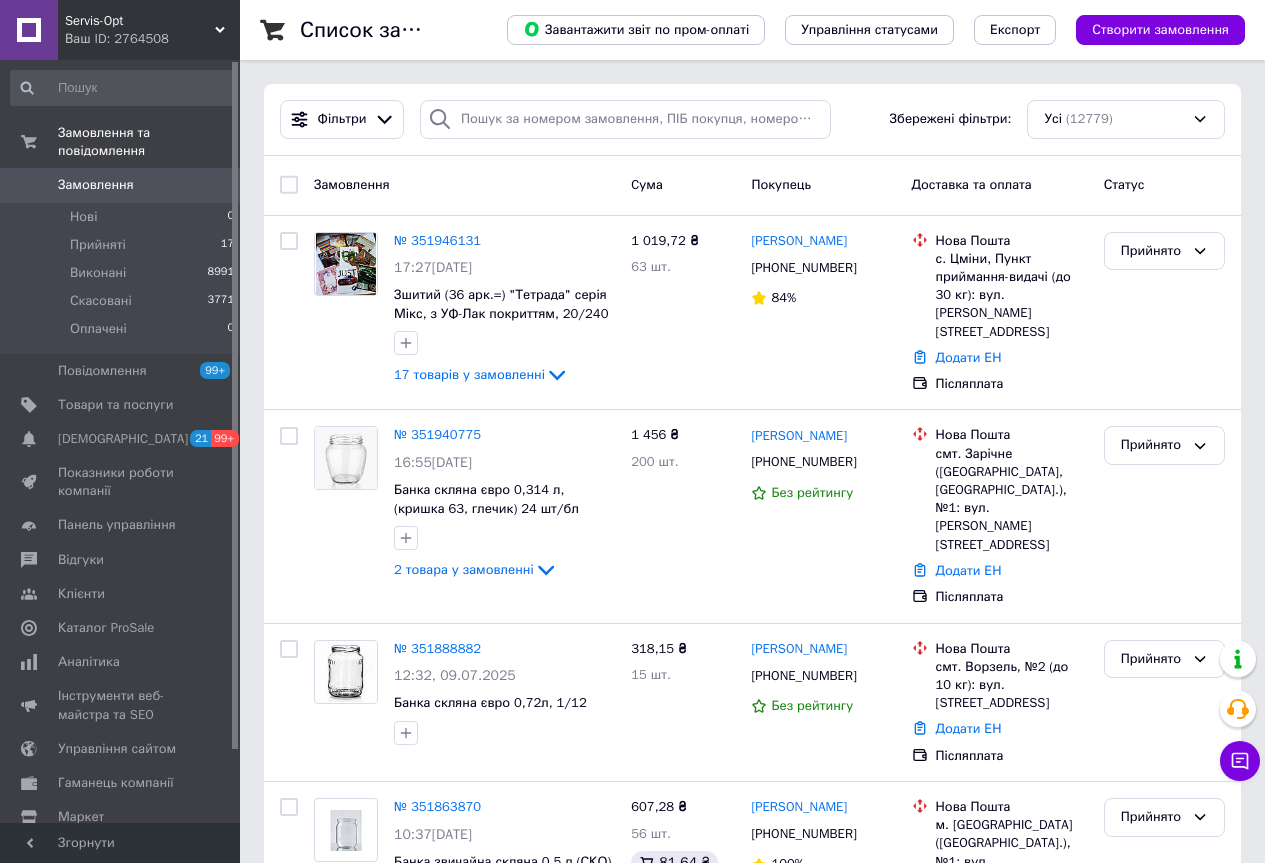 click on "Servis-Opt" at bounding box center [140, 21] 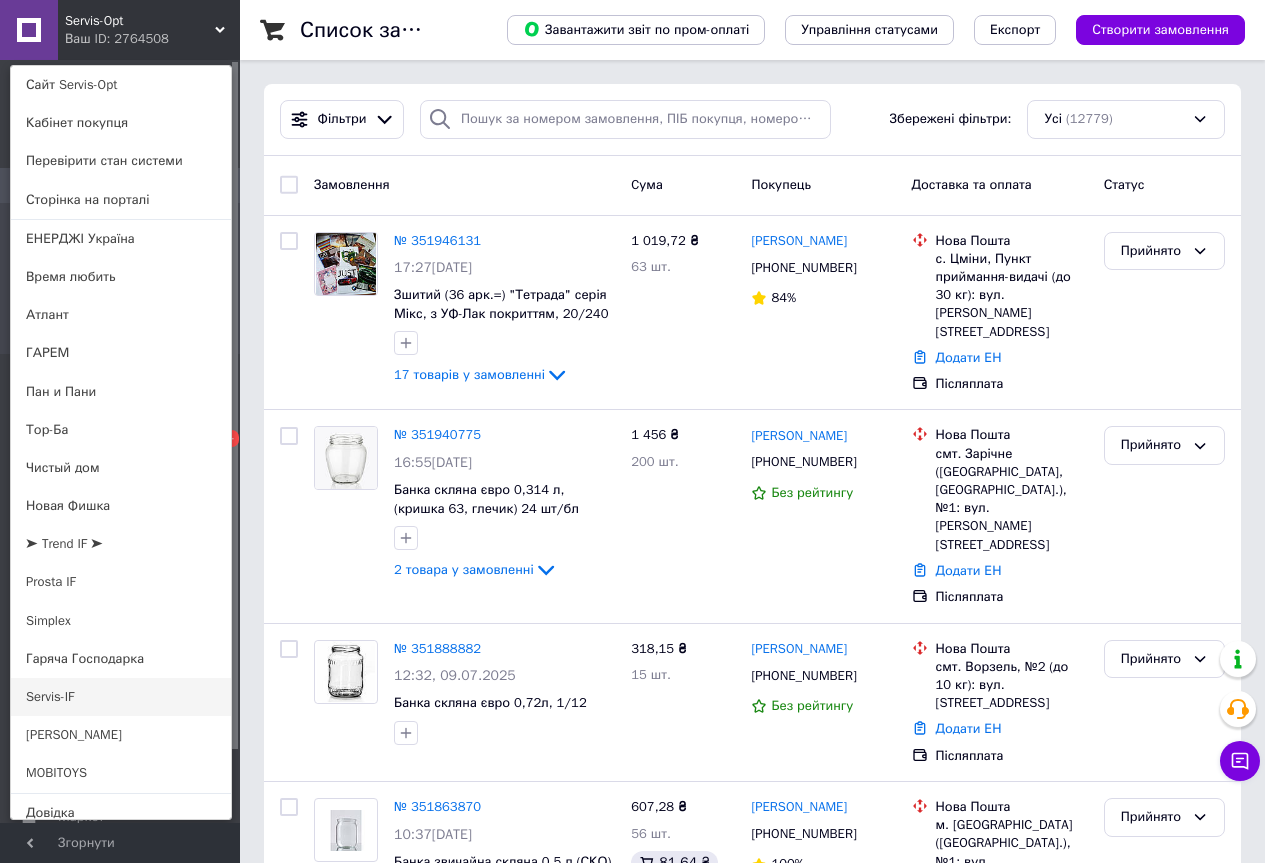 click on "Servis-IF" at bounding box center [121, 697] 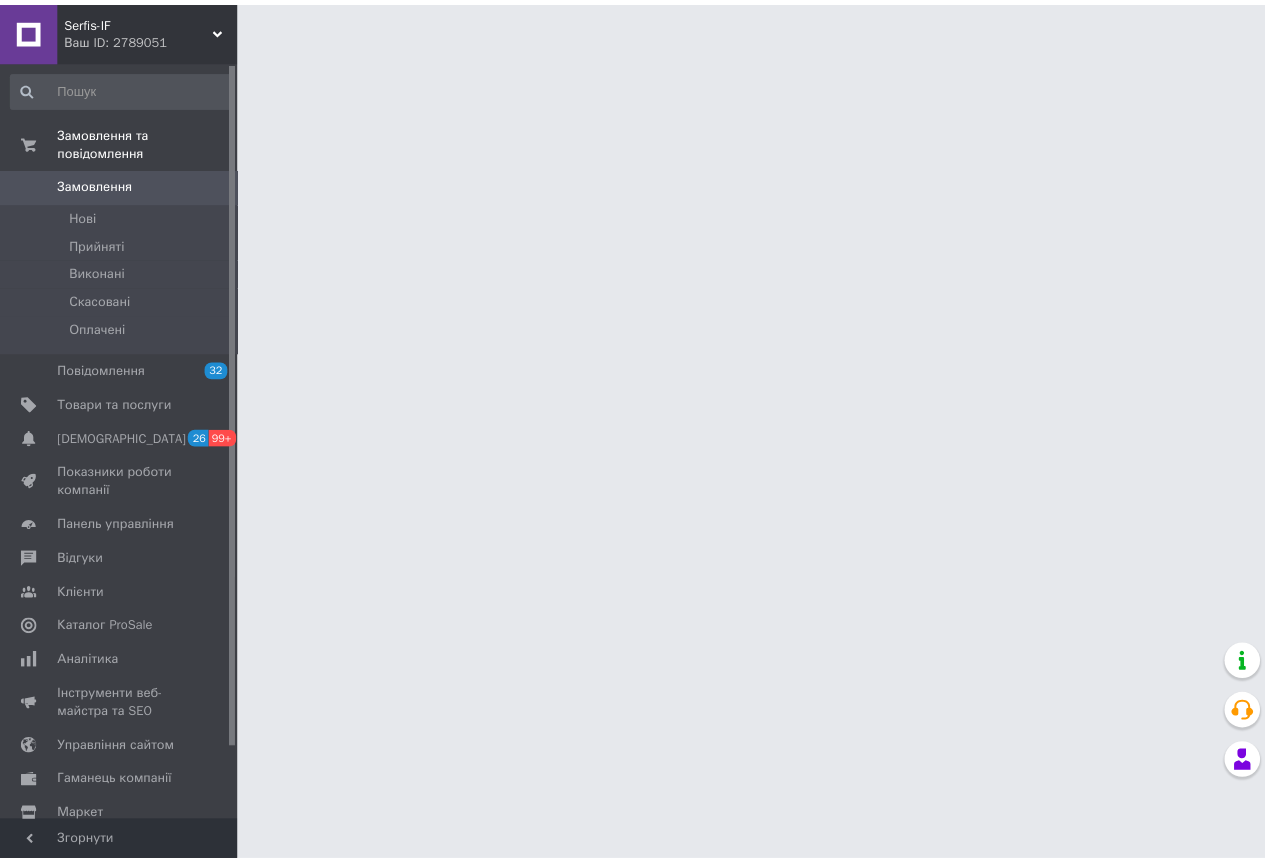 scroll, scrollTop: 0, scrollLeft: 0, axis: both 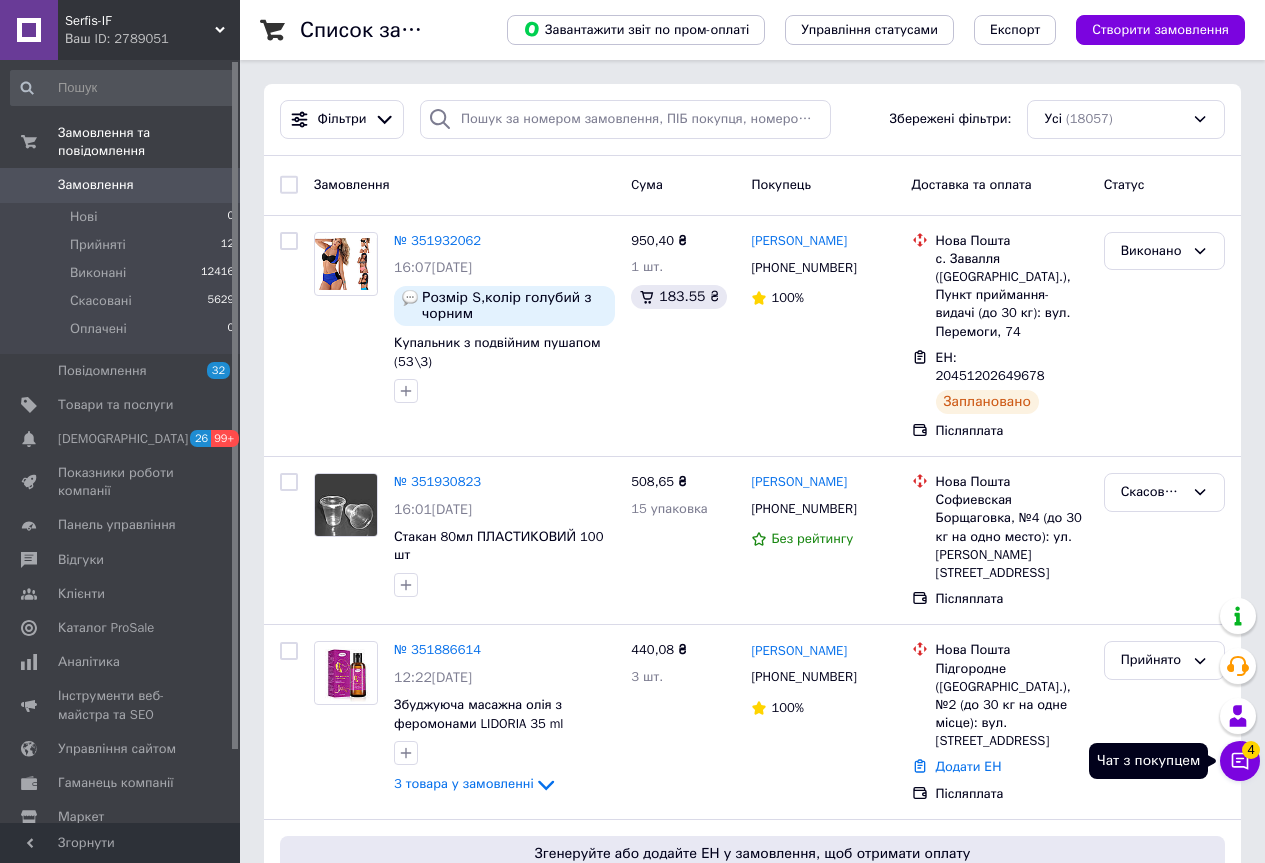 click 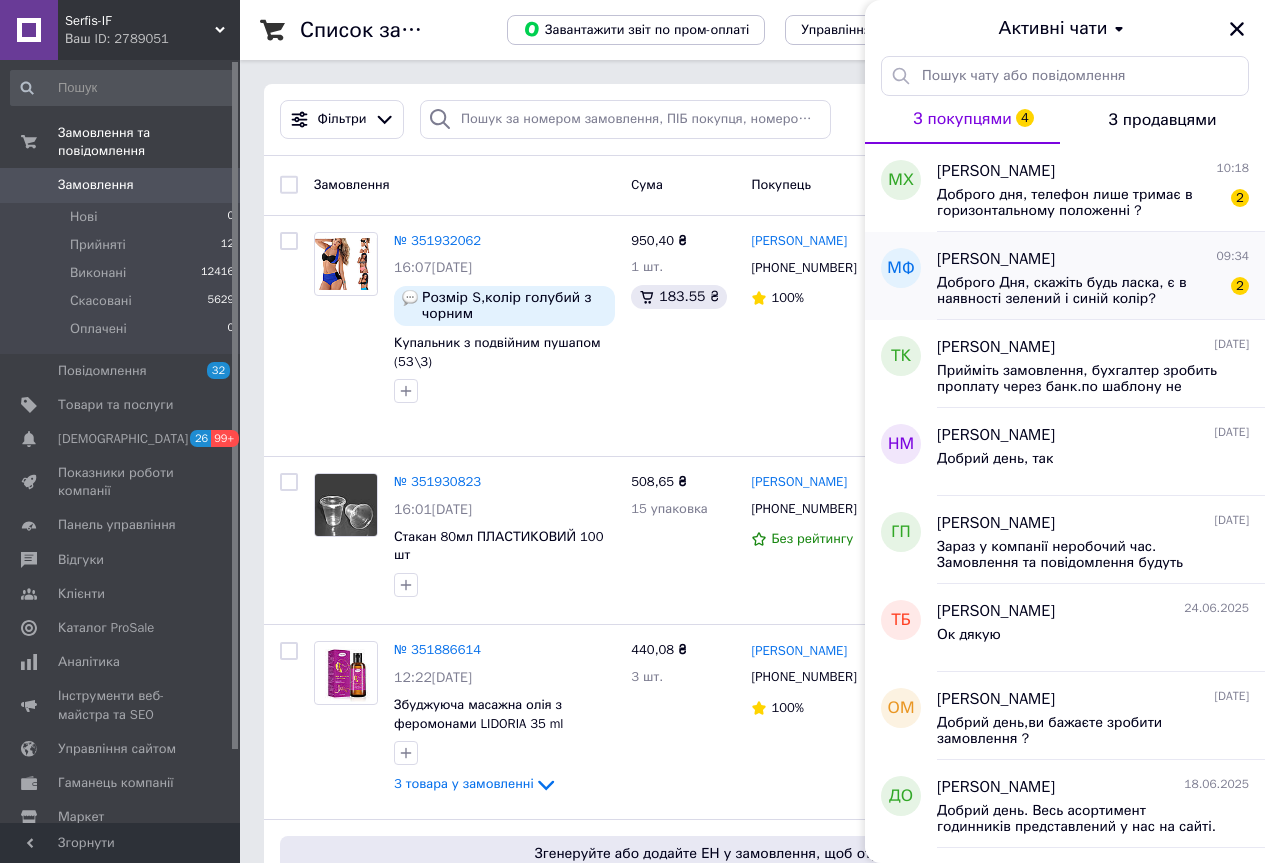 click on "Доброго Дня, скажіть будь ласка, є в наявності зелений і синій колір?" at bounding box center (1079, 291) 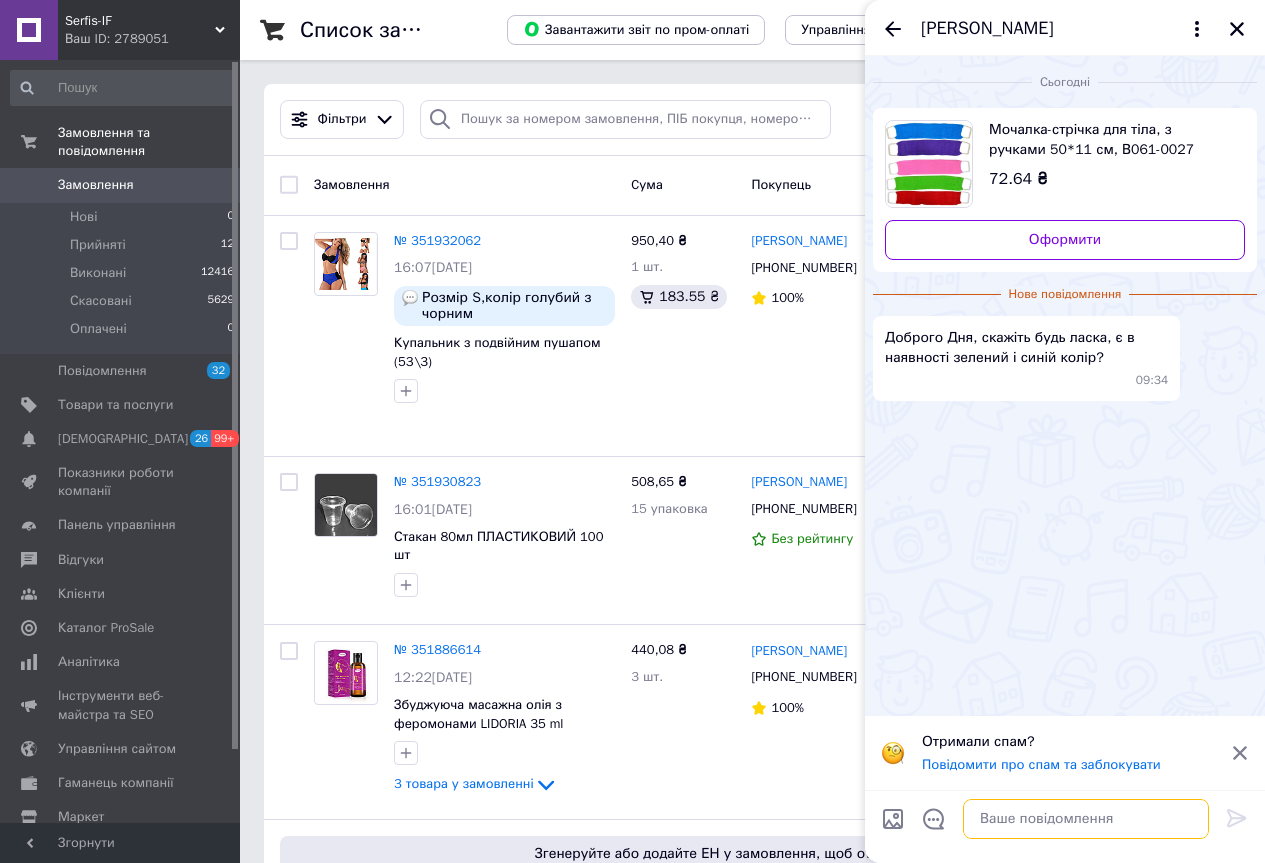 click at bounding box center [1086, 819] 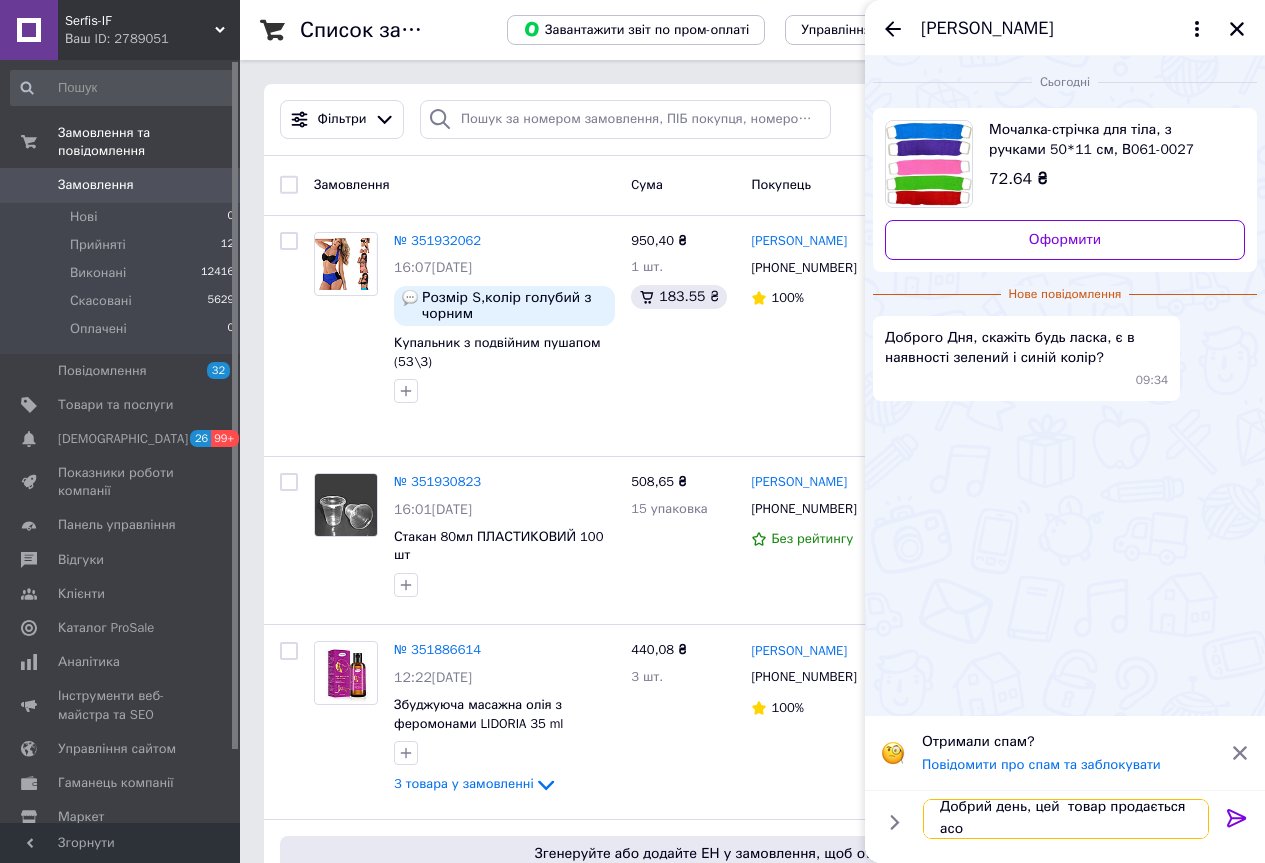 scroll, scrollTop: 2, scrollLeft: 0, axis: vertical 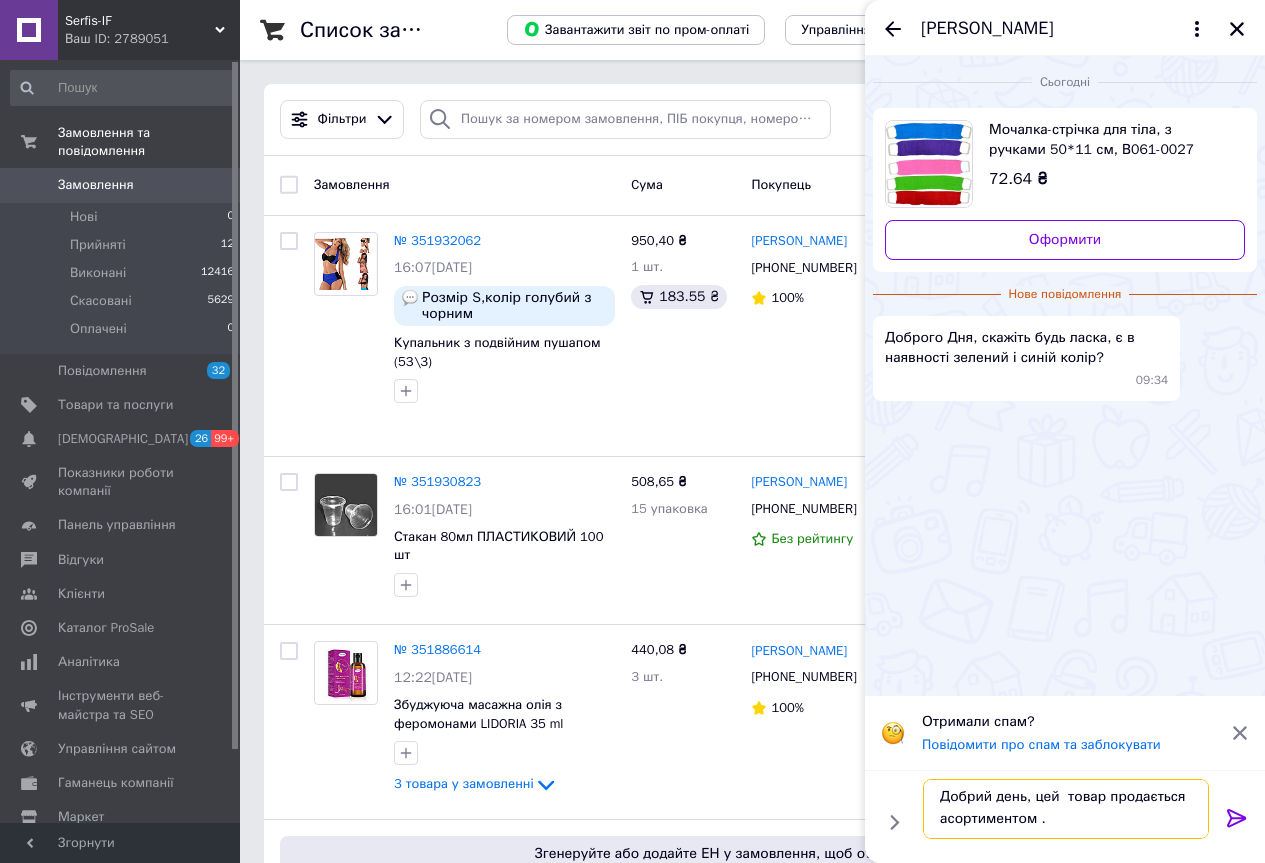 type on "Добрий день, цей  товар продається асортиментом ." 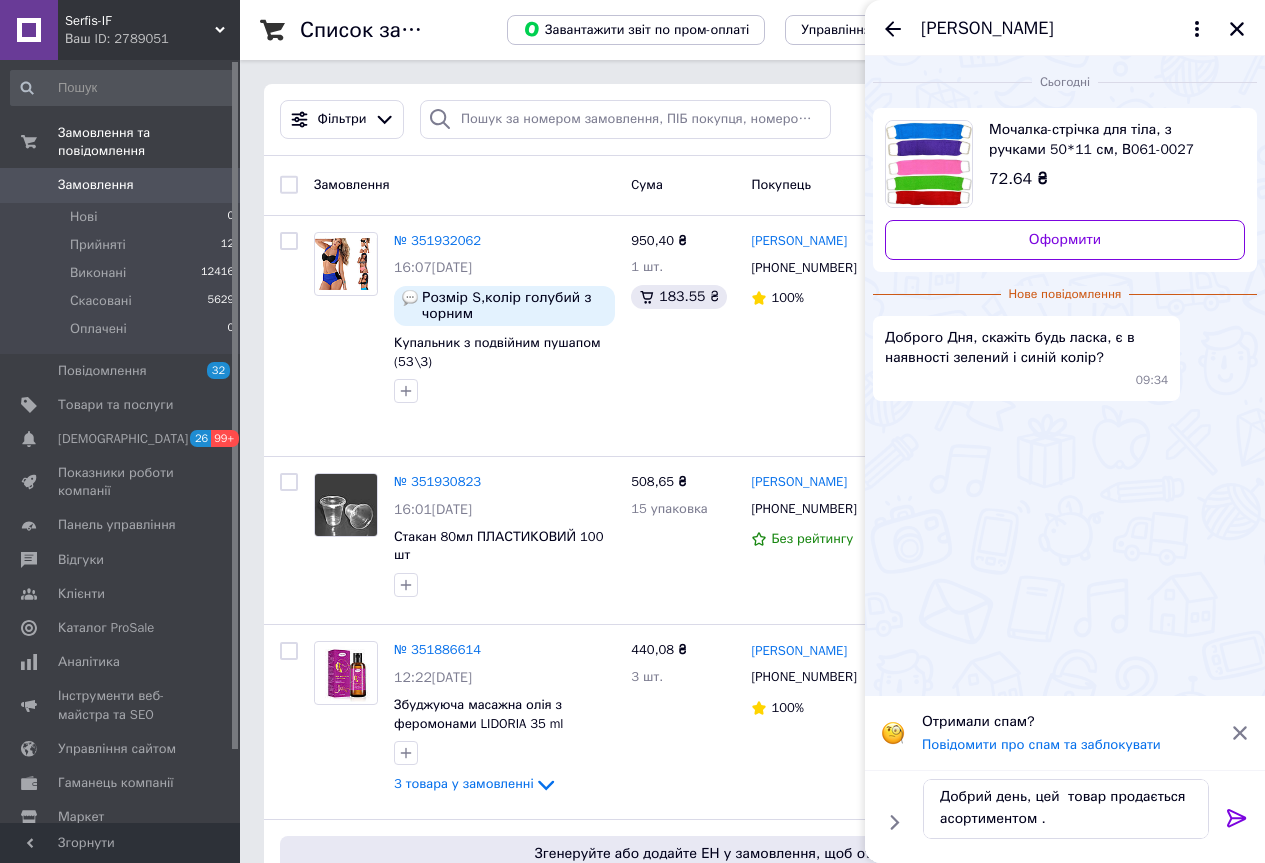 click 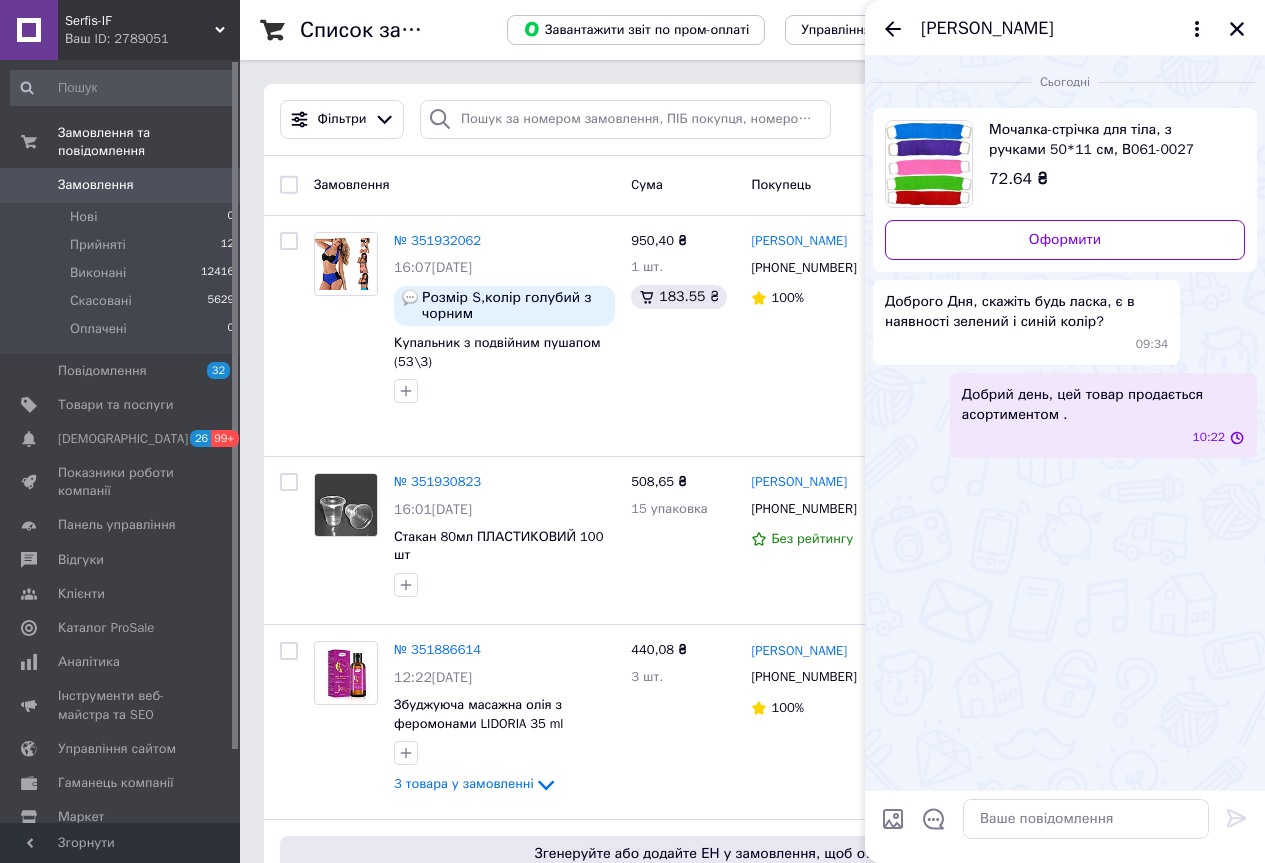 scroll, scrollTop: 0, scrollLeft: 0, axis: both 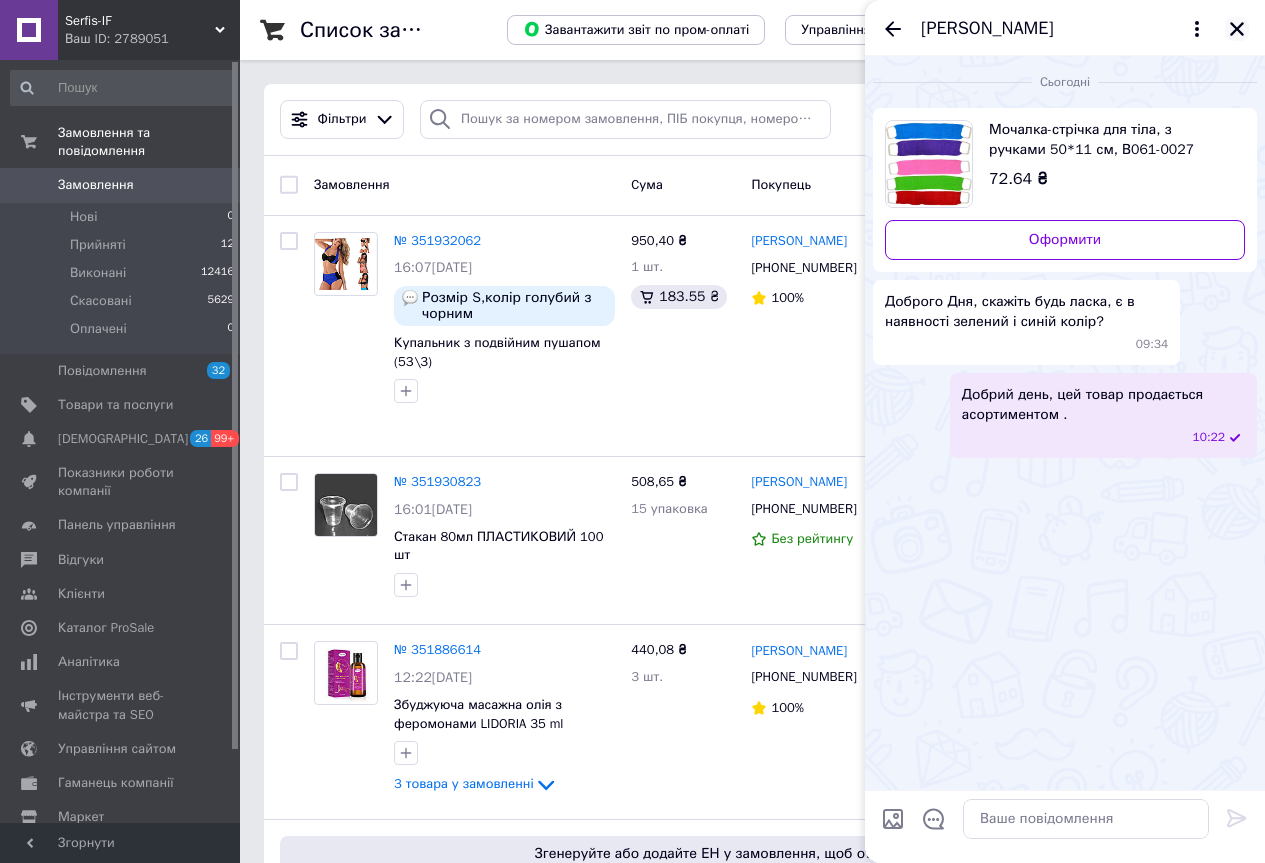 click at bounding box center [1237, 29] 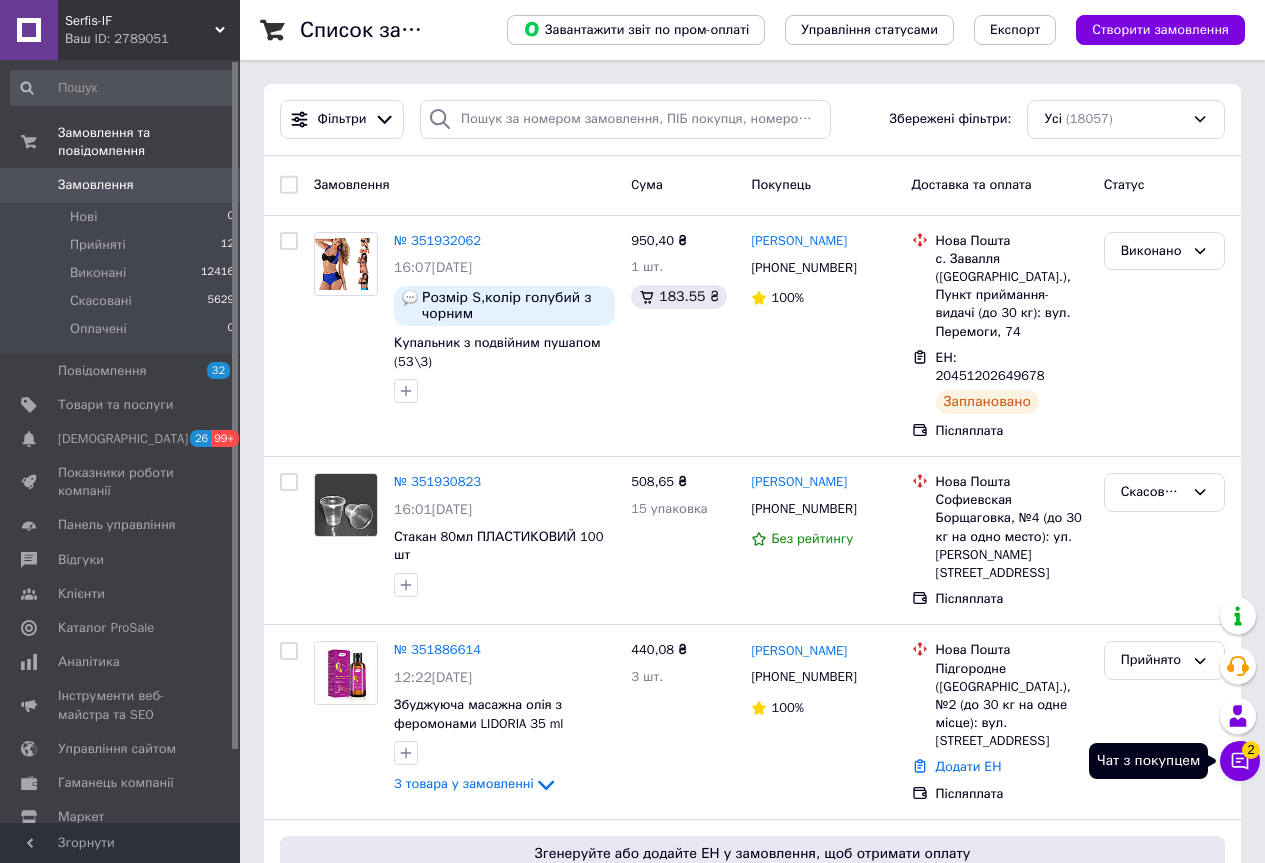 click on "2" at bounding box center (1251, 750) 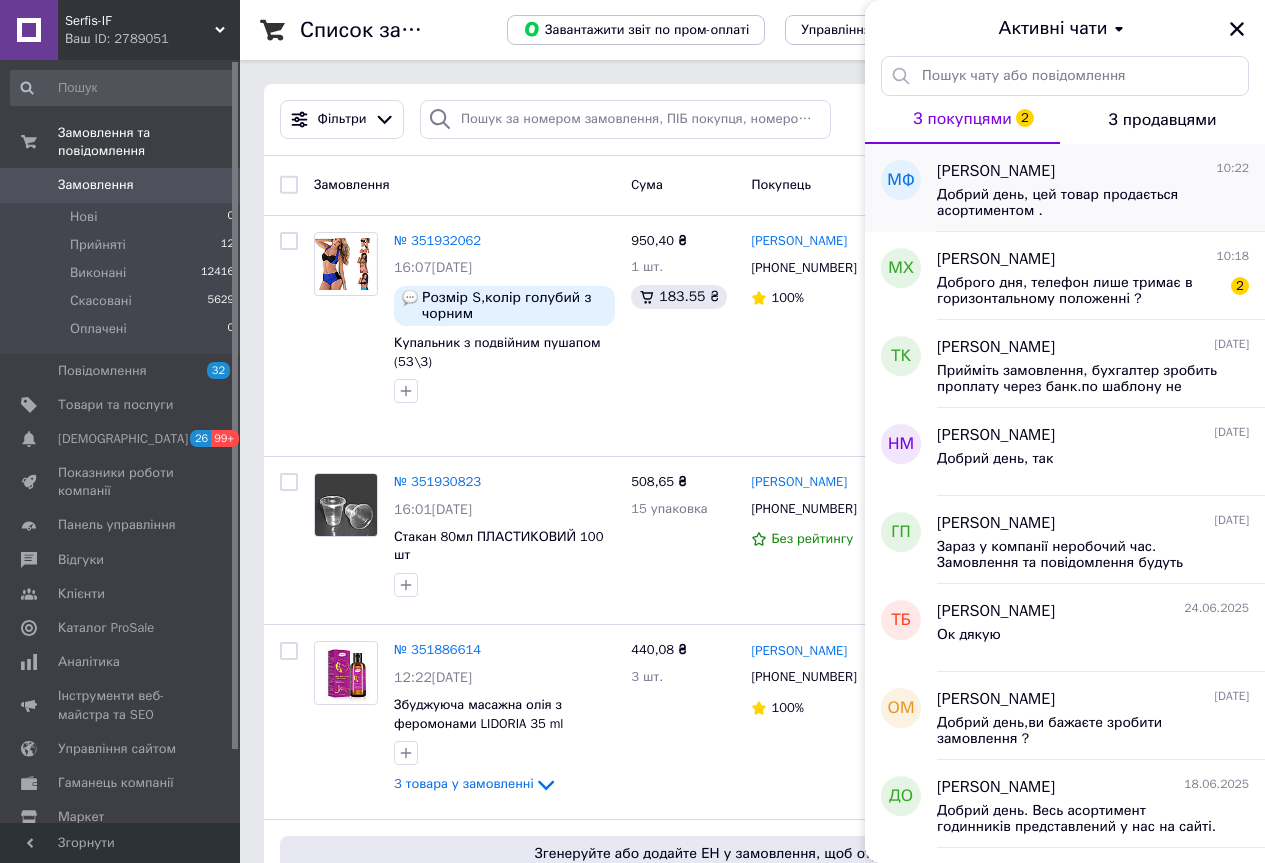 click on "Добрий день, цей  товар продається асортиментом ." at bounding box center (1079, 203) 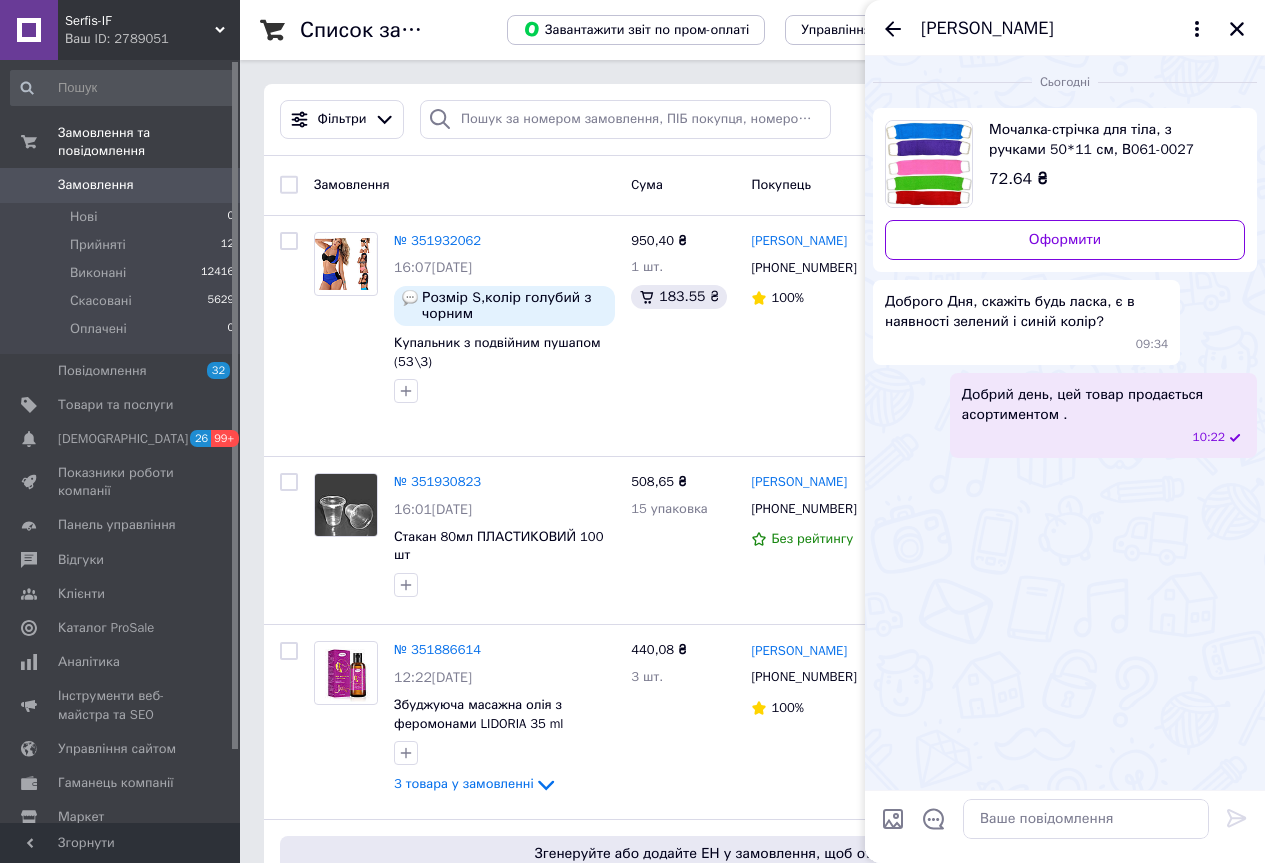 click at bounding box center [1237, 29] 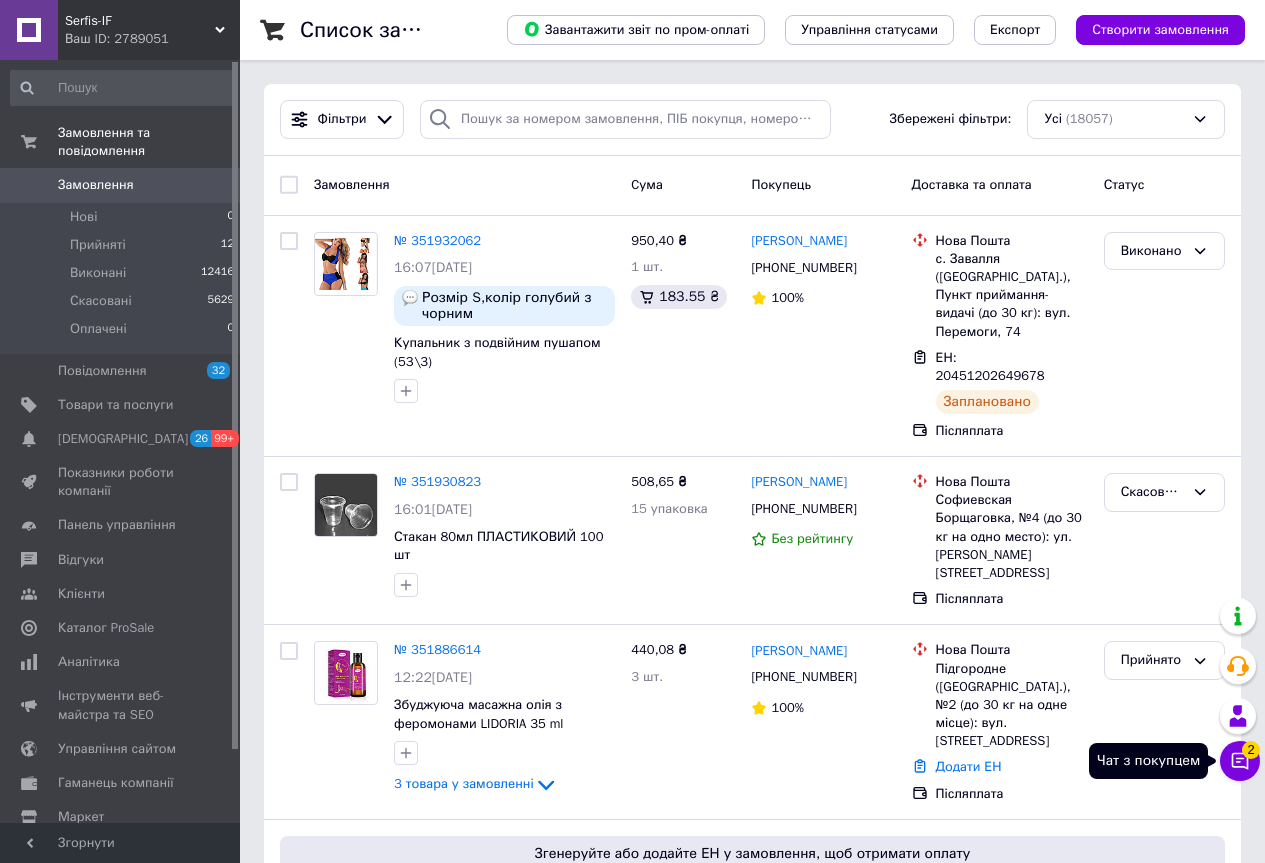 click on "Чат з покупцем 2" at bounding box center [1240, 761] 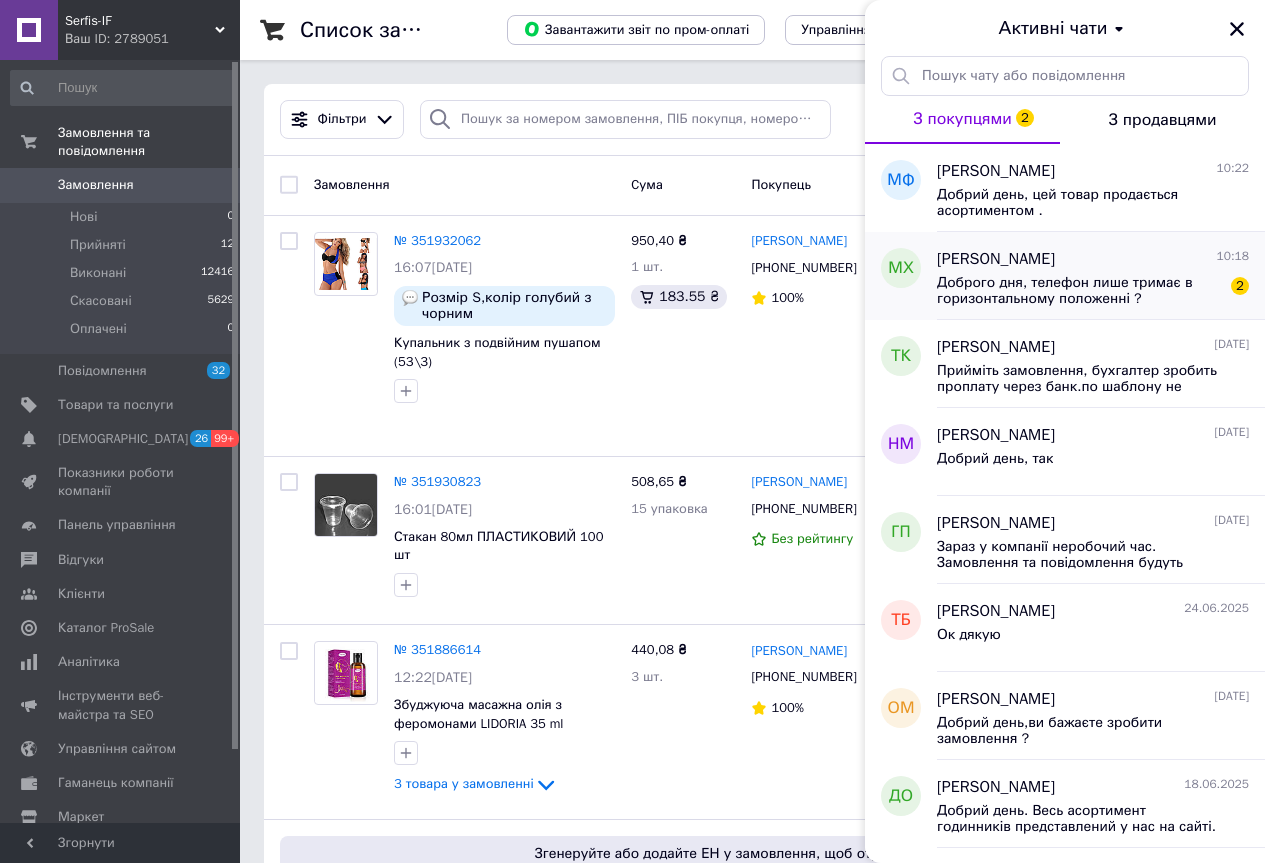 click on "[PERSON_NAME] 10:18" at bounding box center (1093, 259) 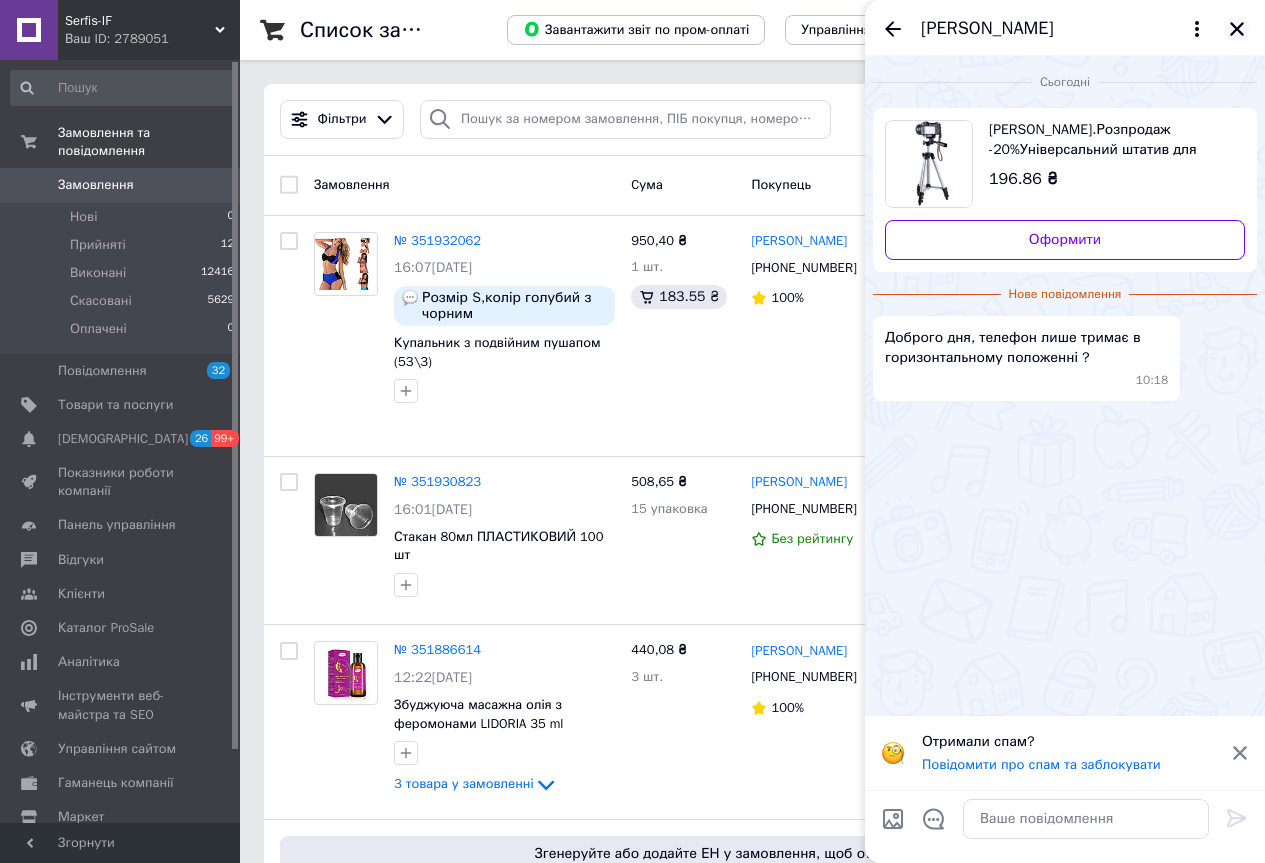 click 